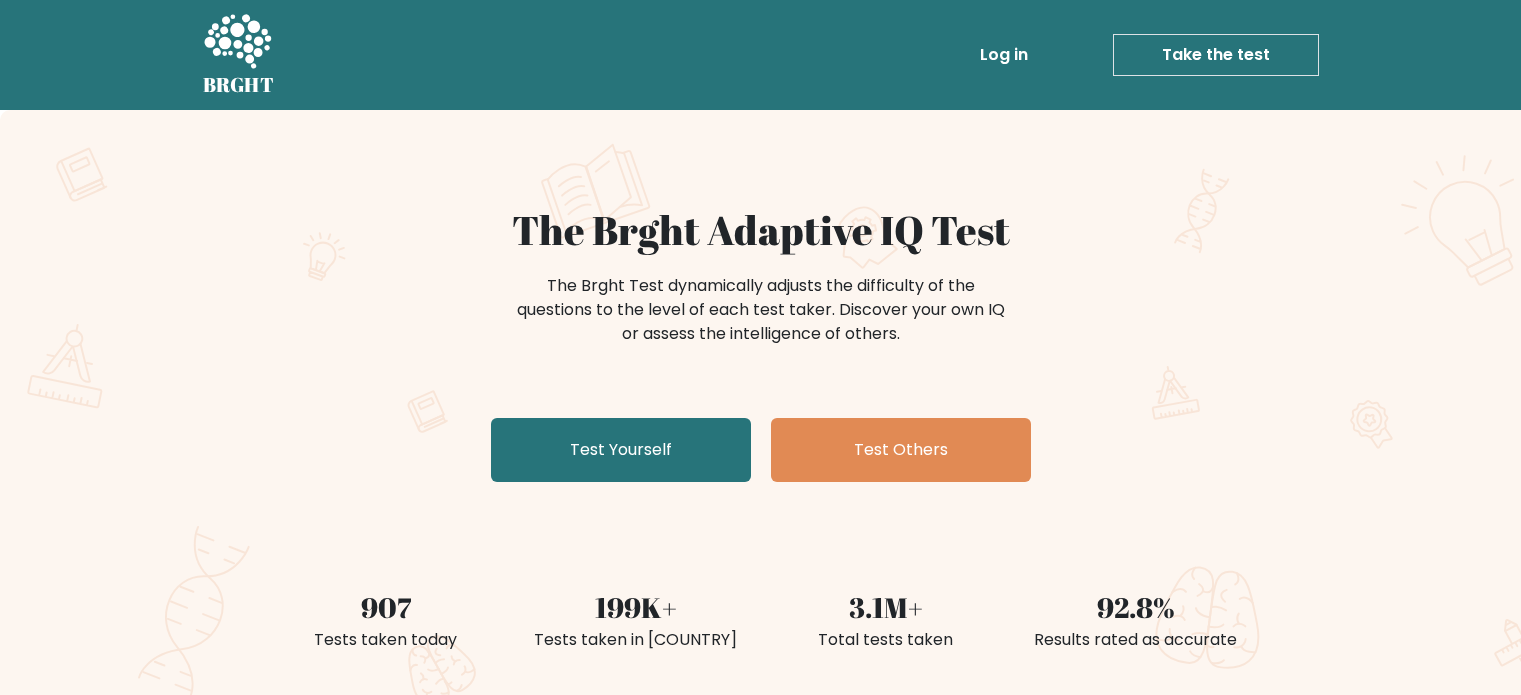 scroll, scrollTop: 0, scrollLeft: 0, axis: both 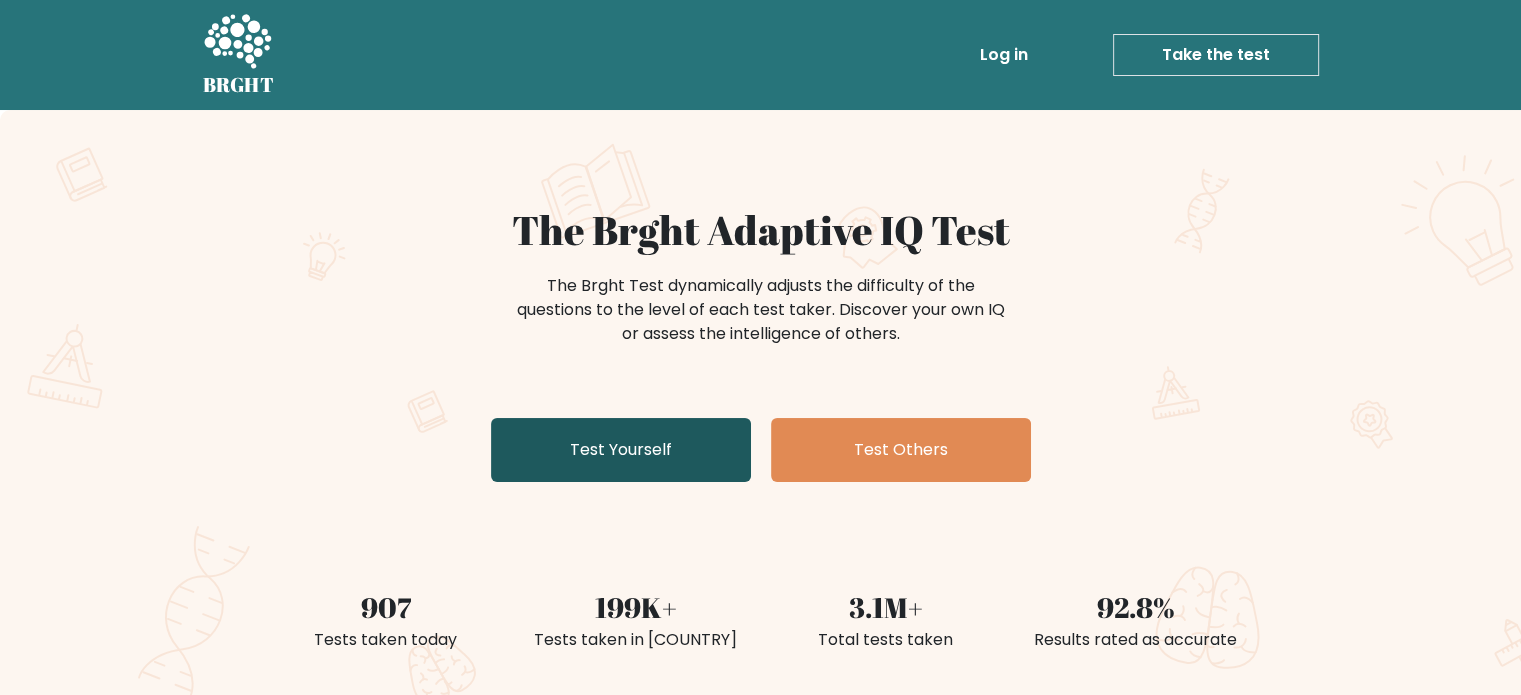 click on "Test Yourself" at bounding box center (621, 450) 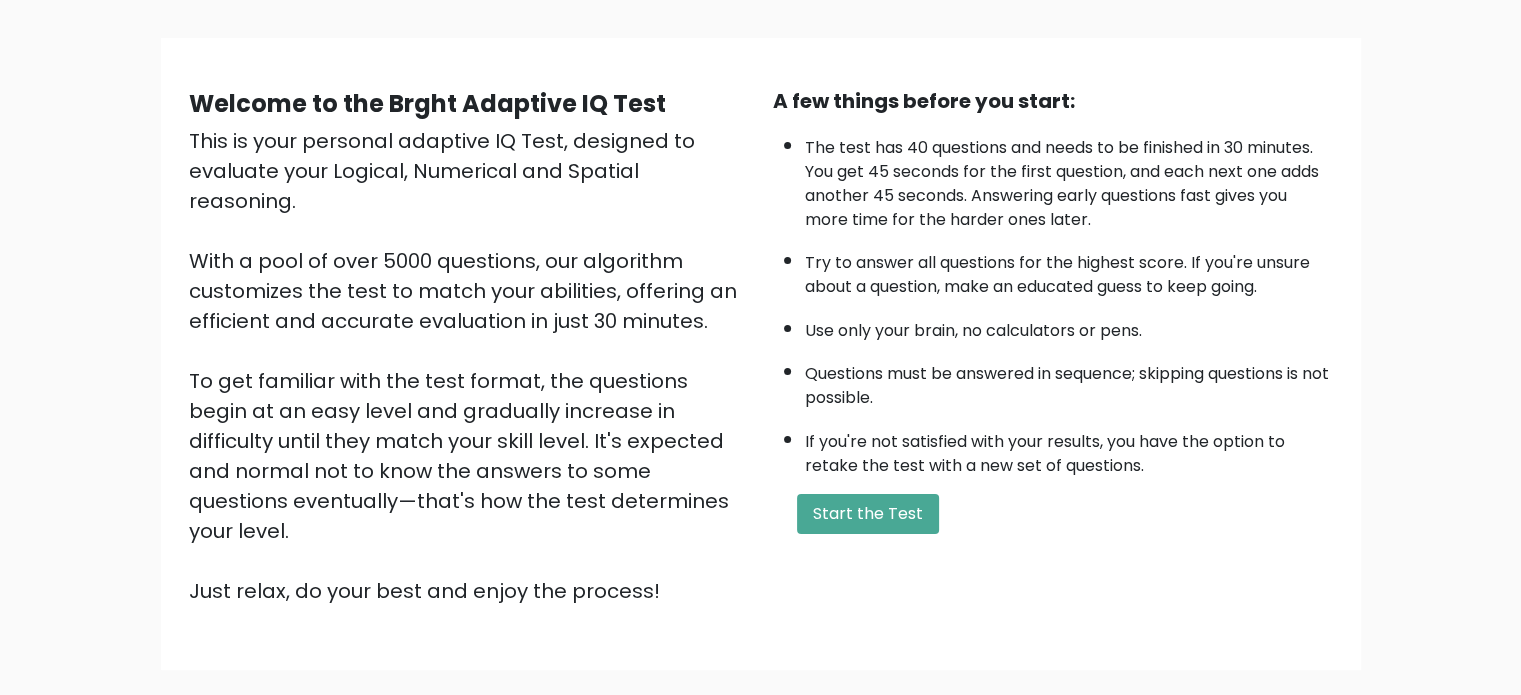 scroll, scrollTop: 123, scrollLeft: 0, axis: vertical 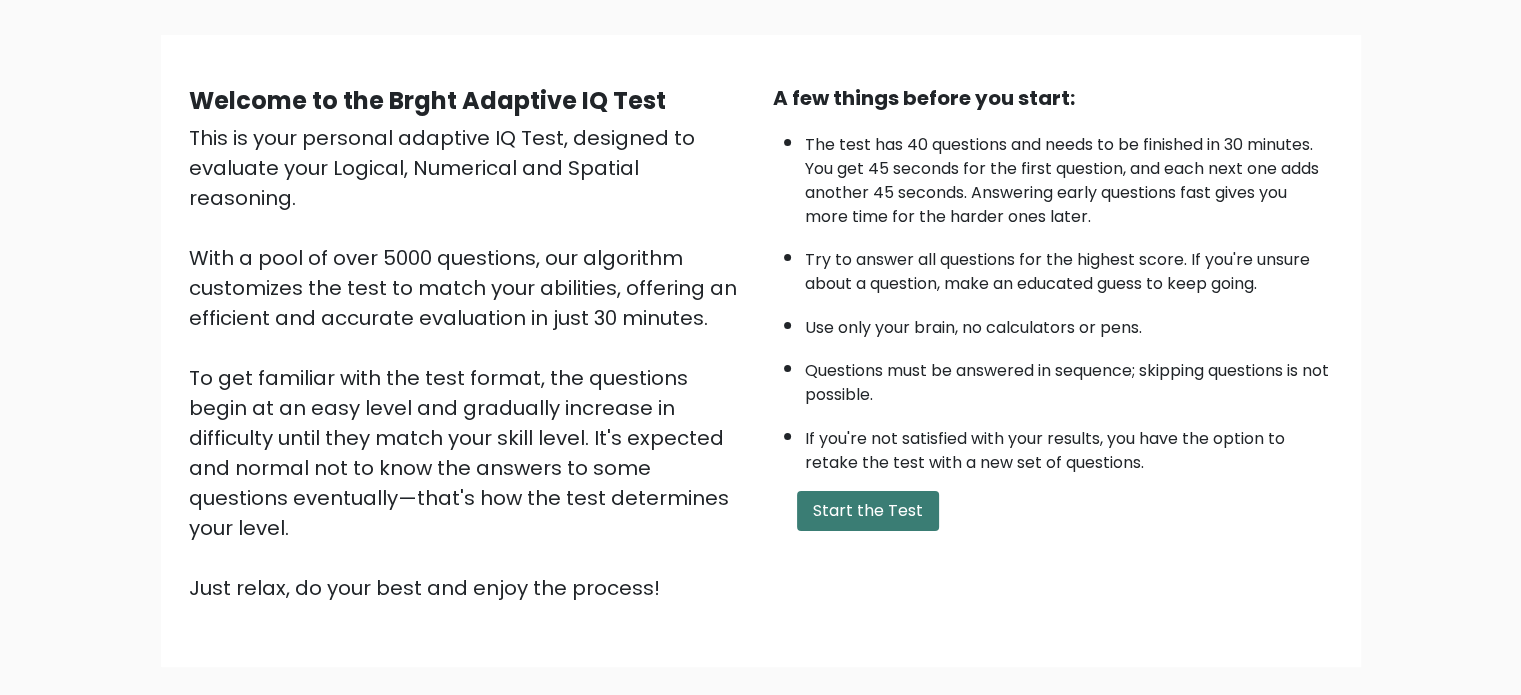 click on "Start the Test" at bounding box center [868, 511] 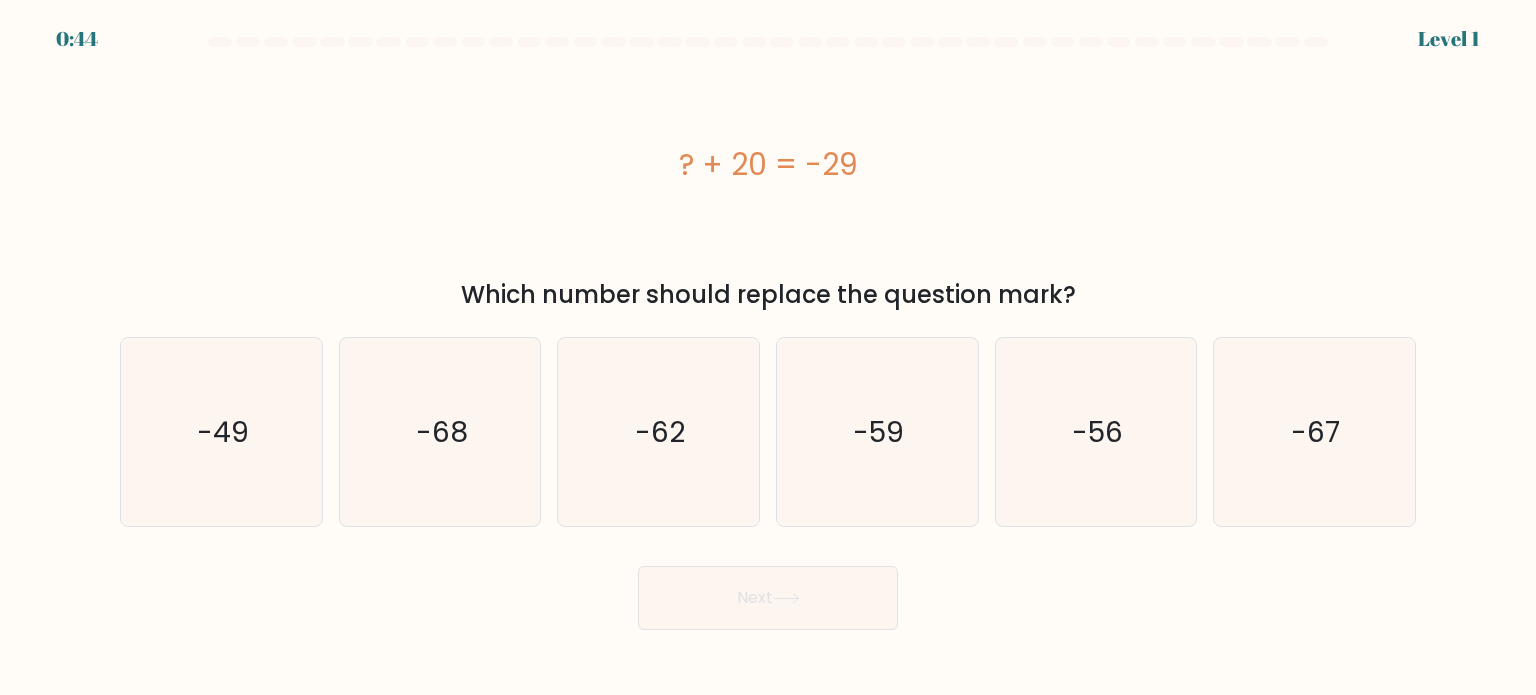 scroll, scrollTop: 0, scrollLeft: 0, axis: both 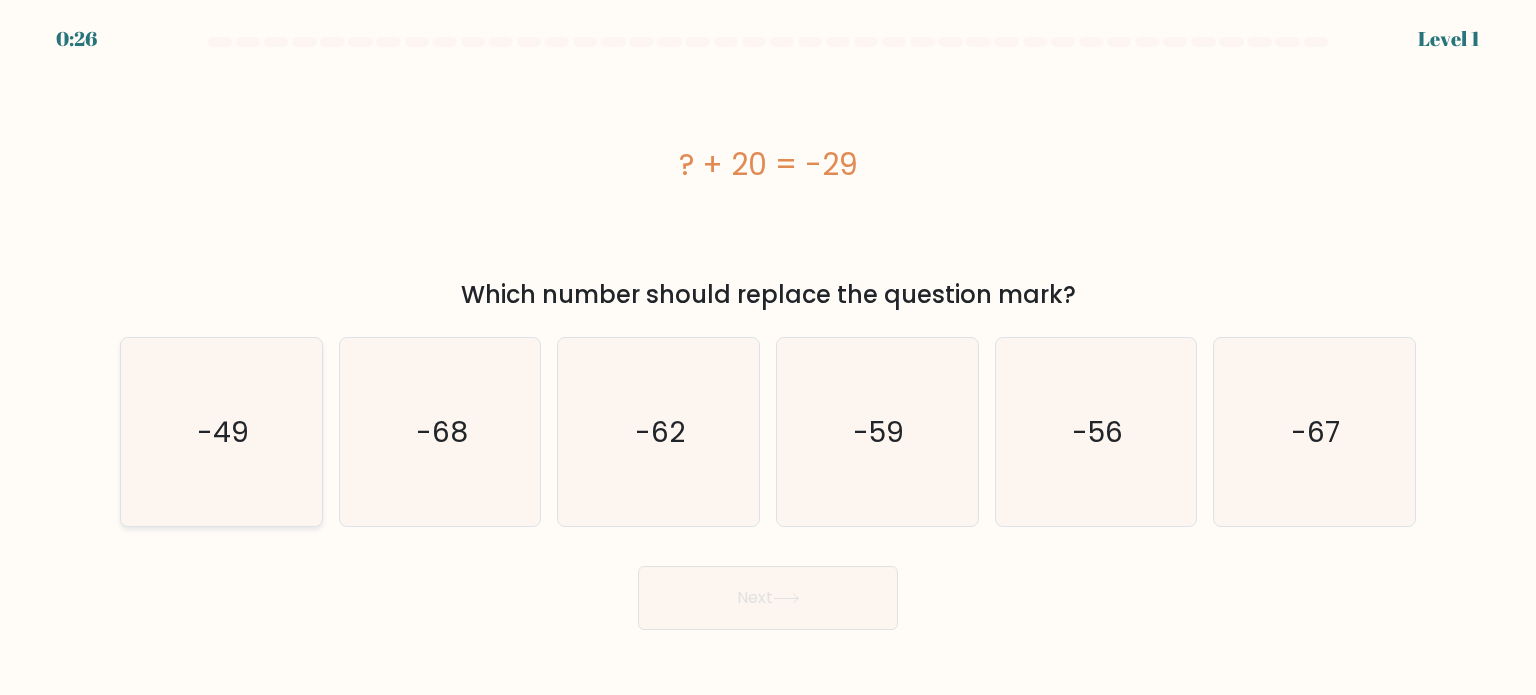 click on "-49" 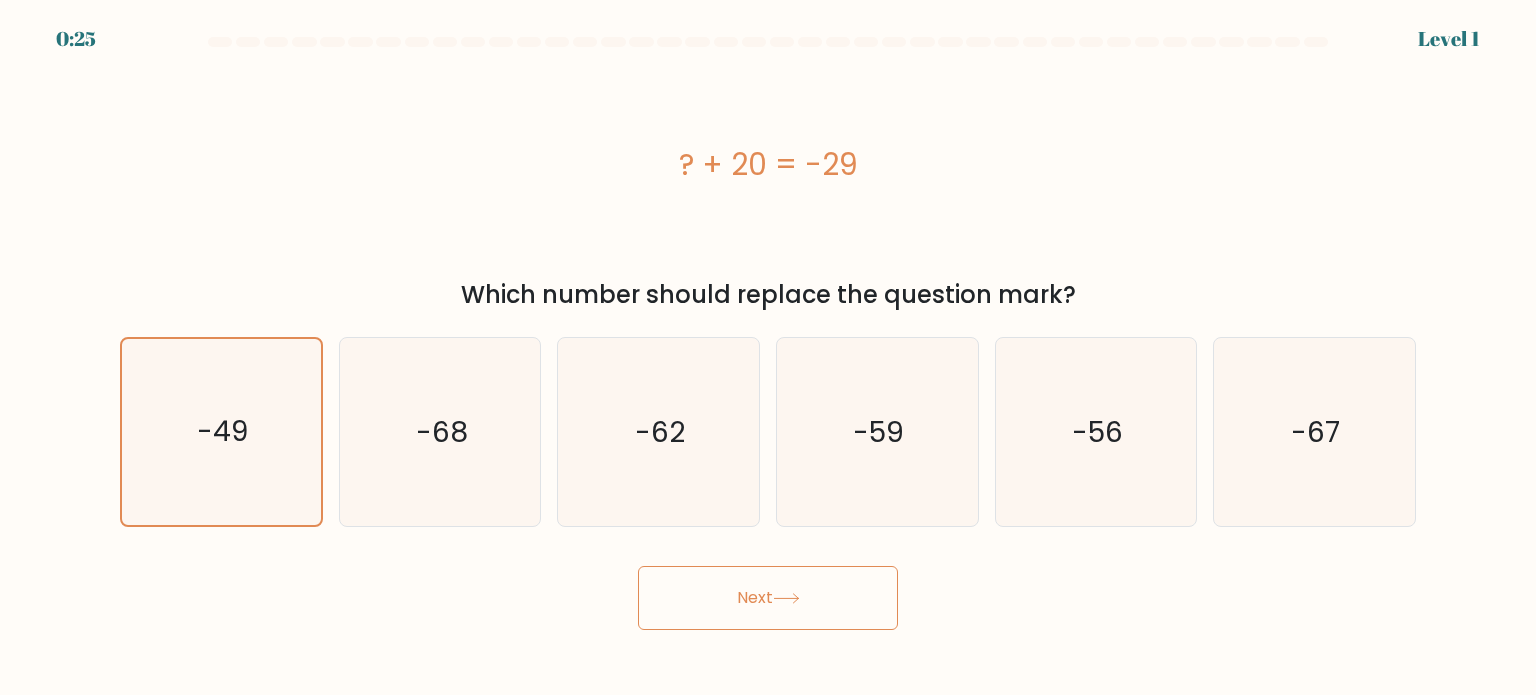 click on "Next" at bounding box center (768, 598) 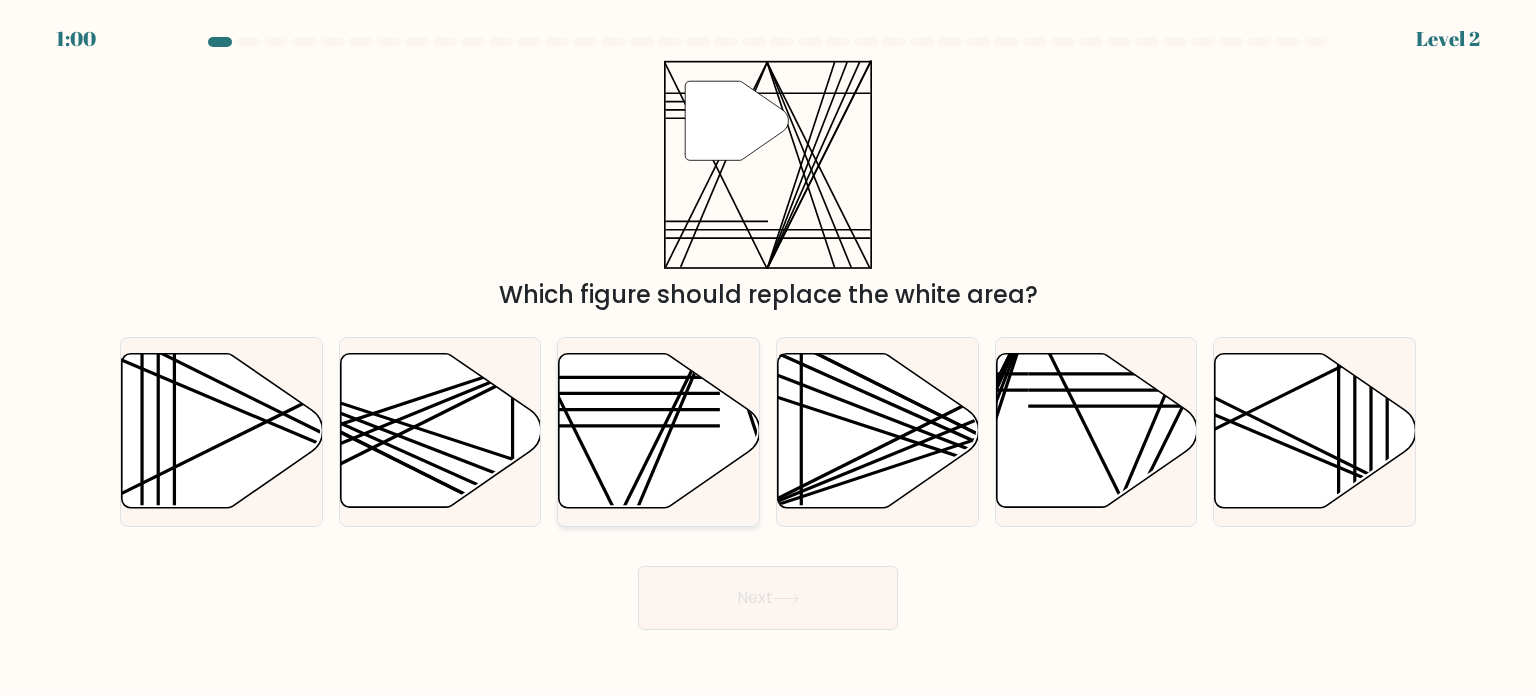 click 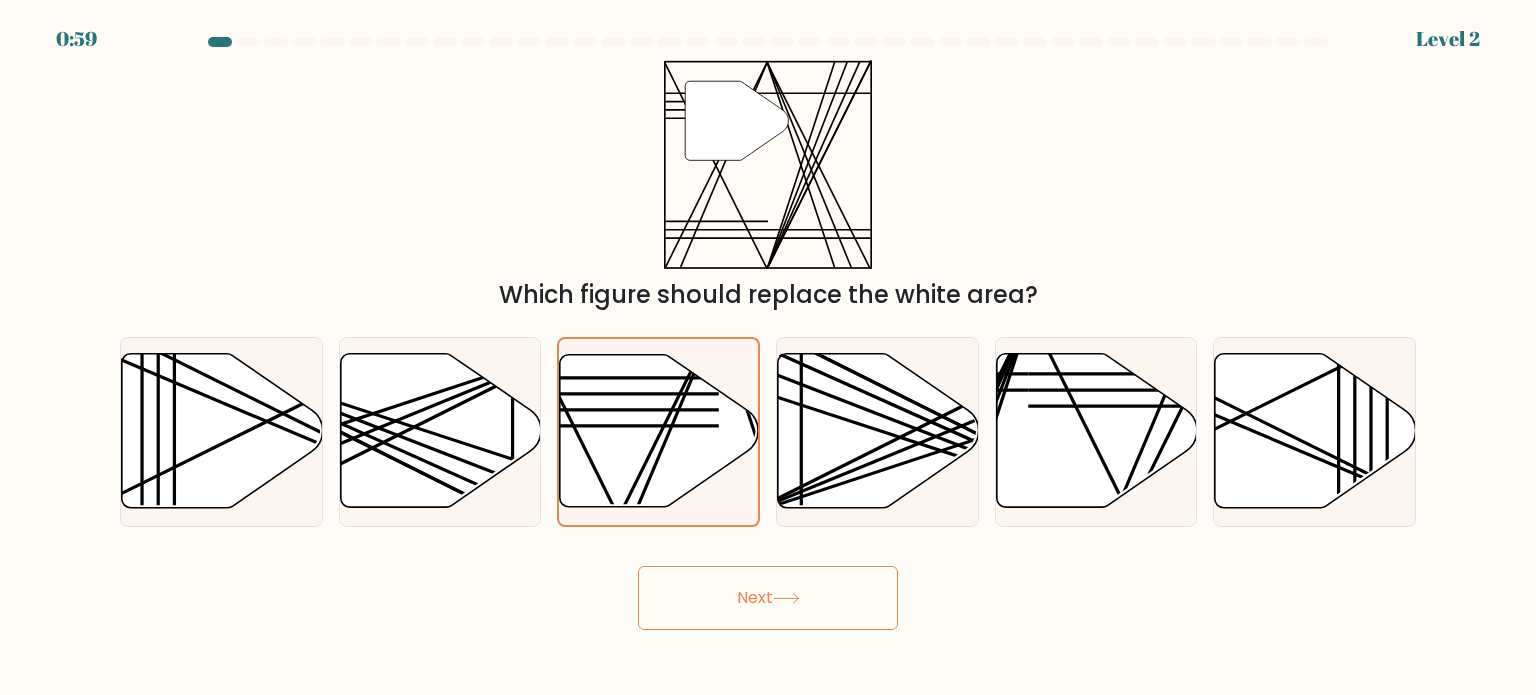 click 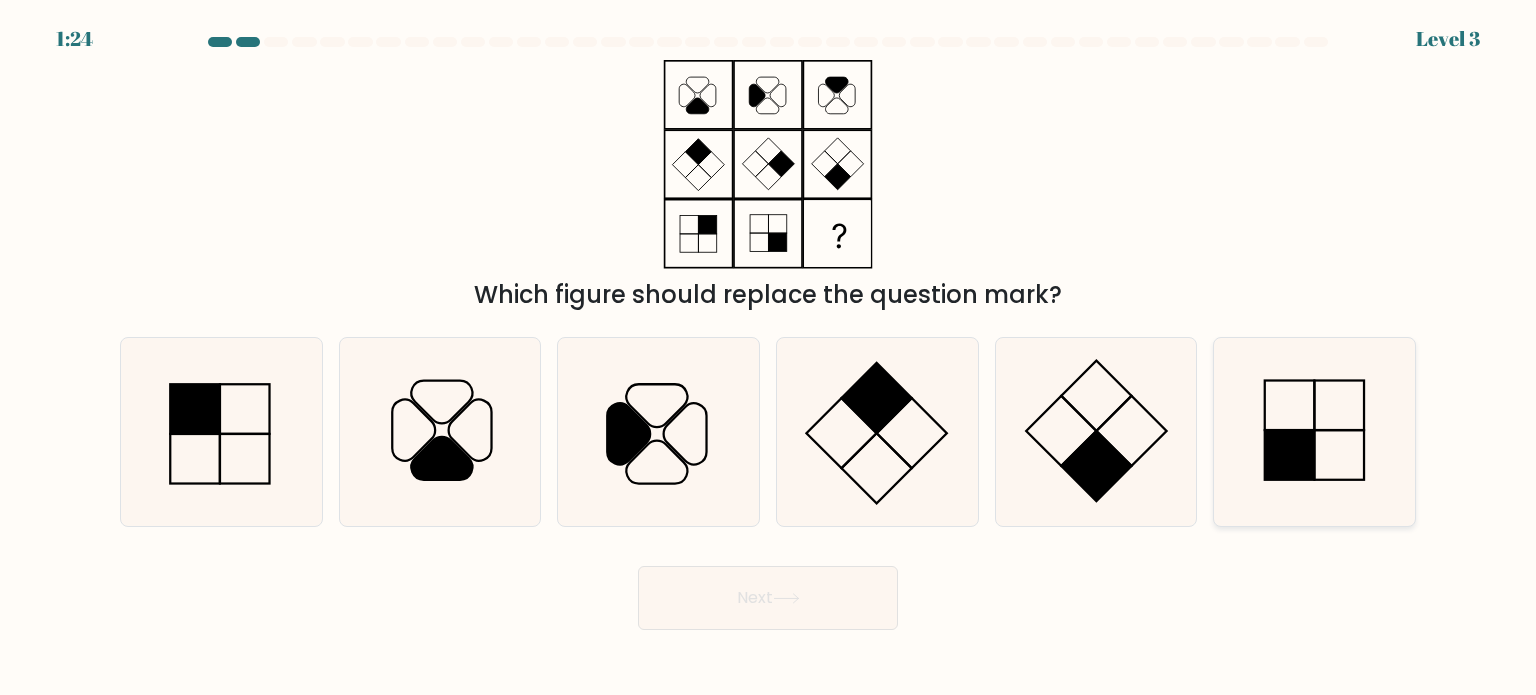 click 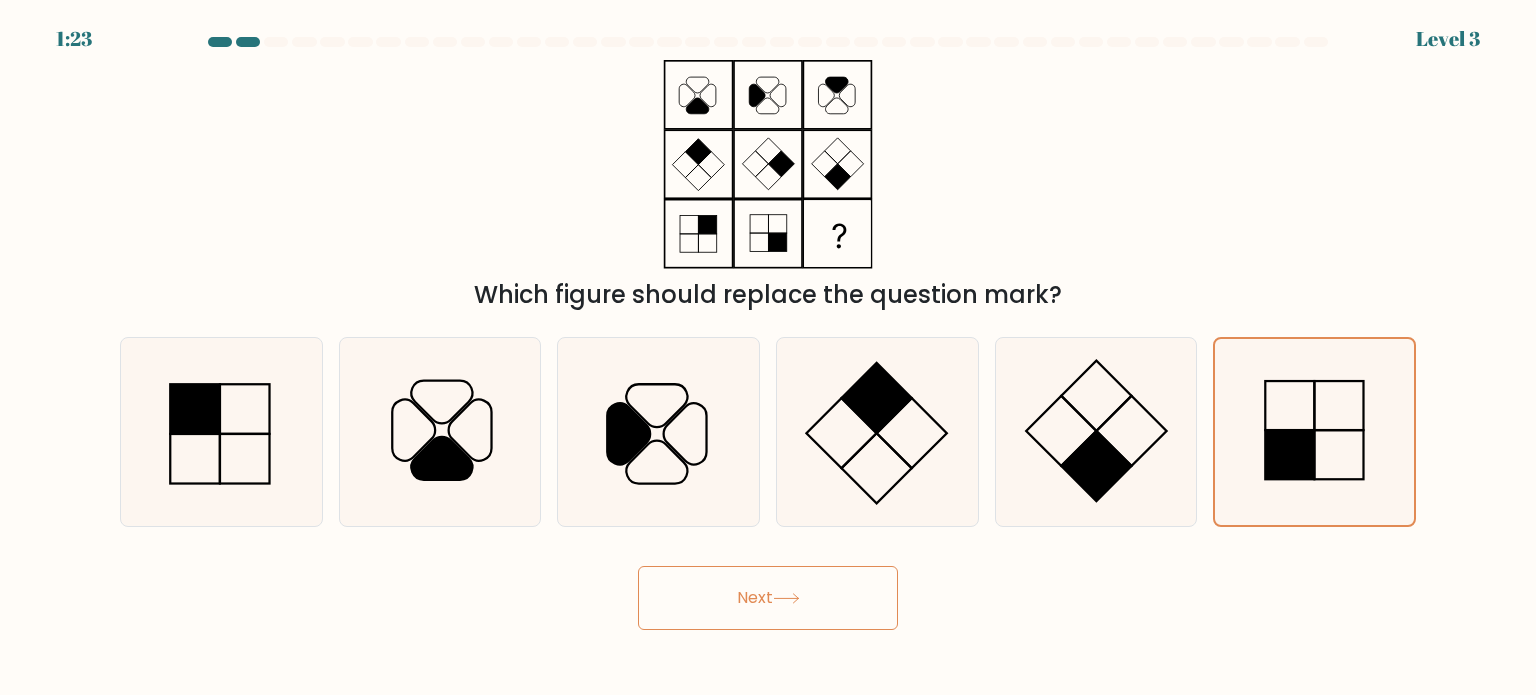 click on "Next" at bounding box center (768, 598) 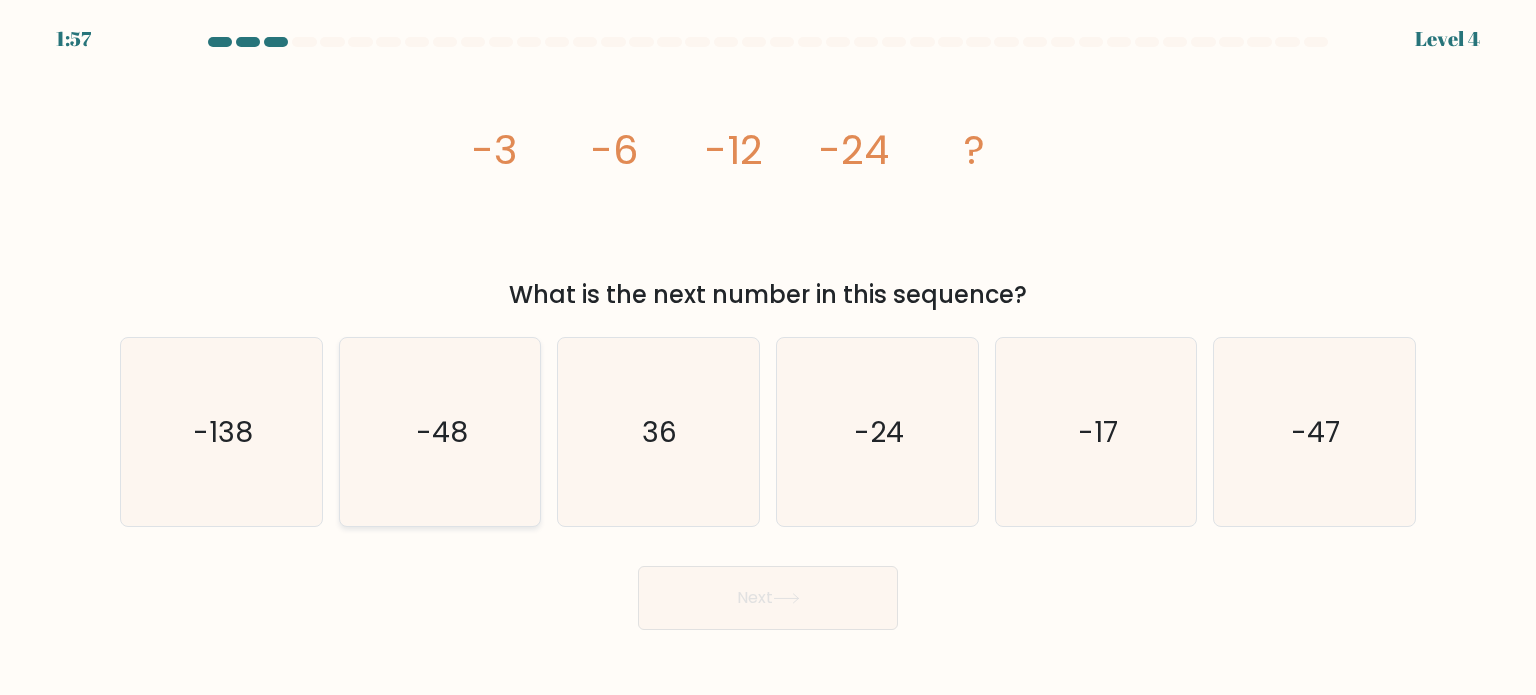 click on "-48" 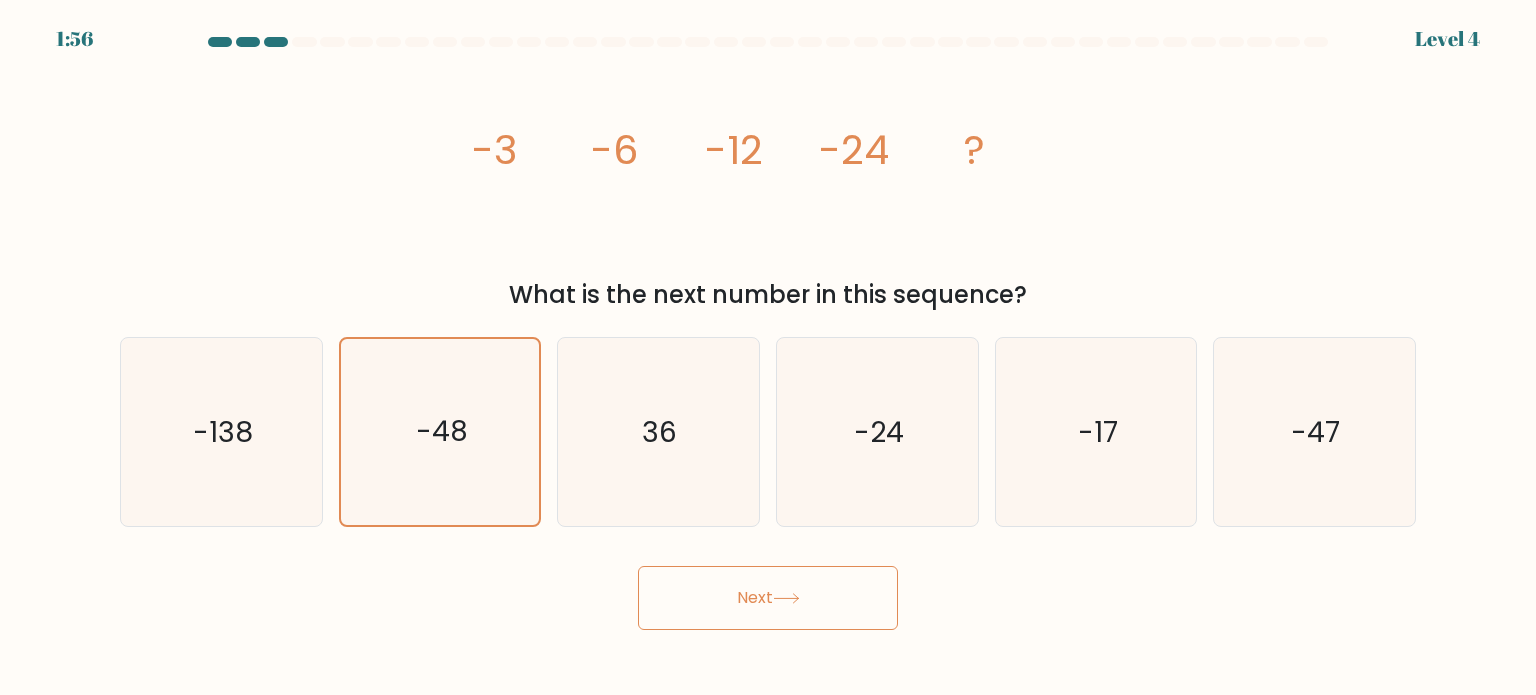 click on "Next" at bounding box center [768, 598] 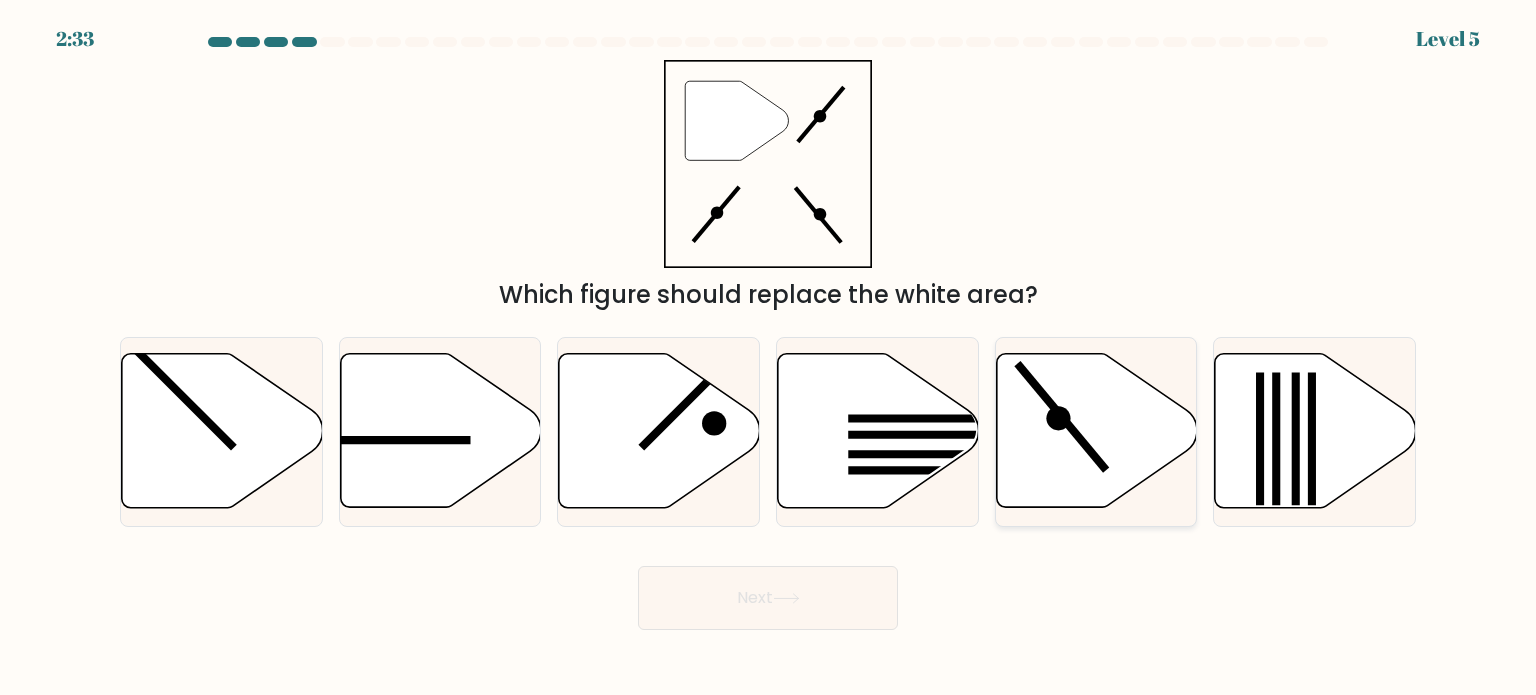 click 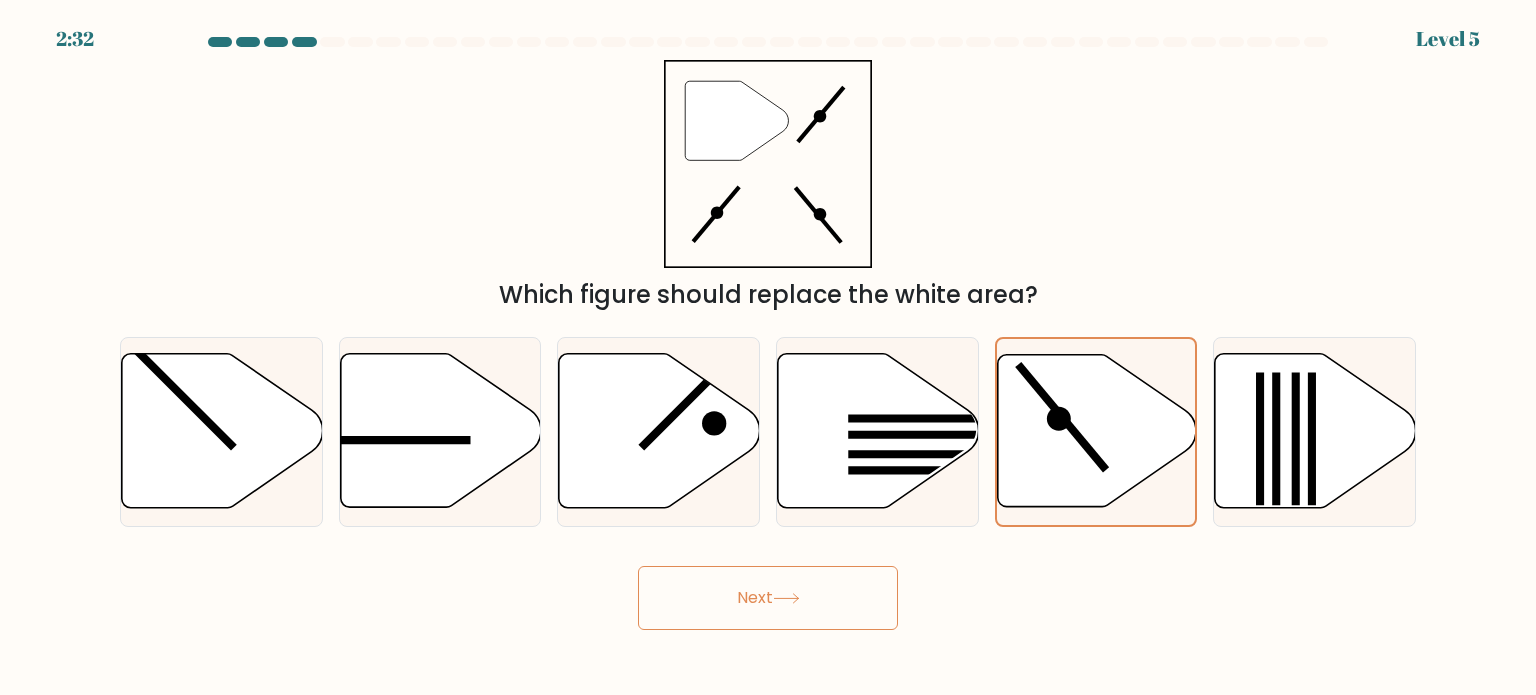 click on "2:32
Level 5" at bounding box center [768, 347] 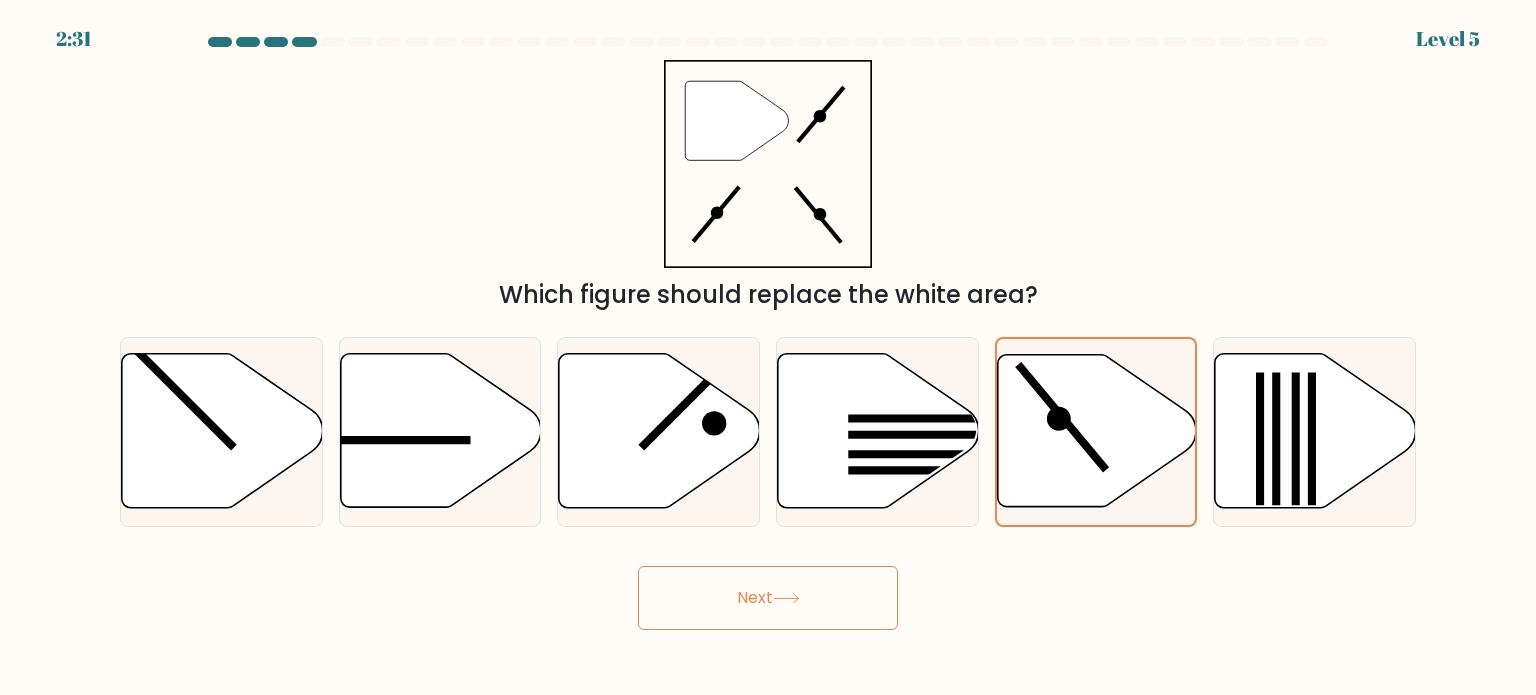 click on "Next" at bounding box center [768, 598] 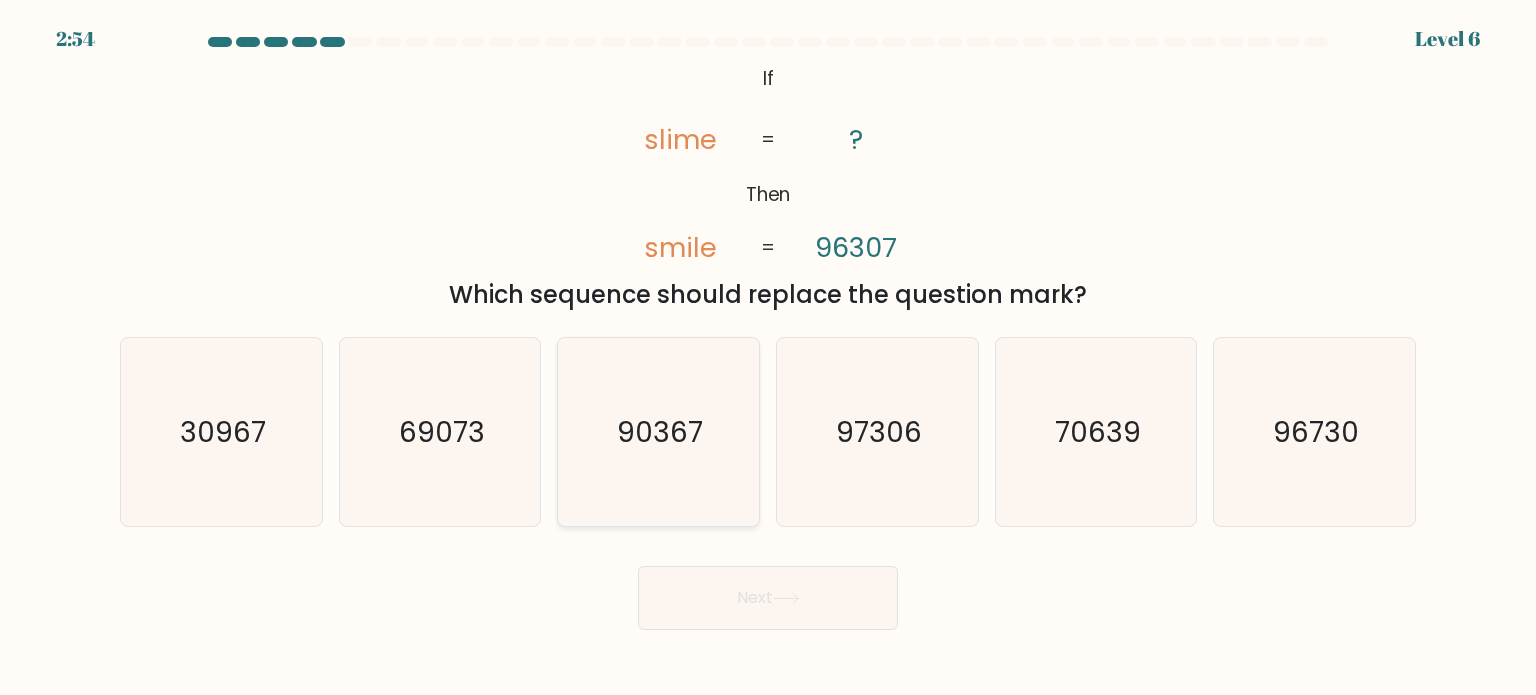 click on "90367" 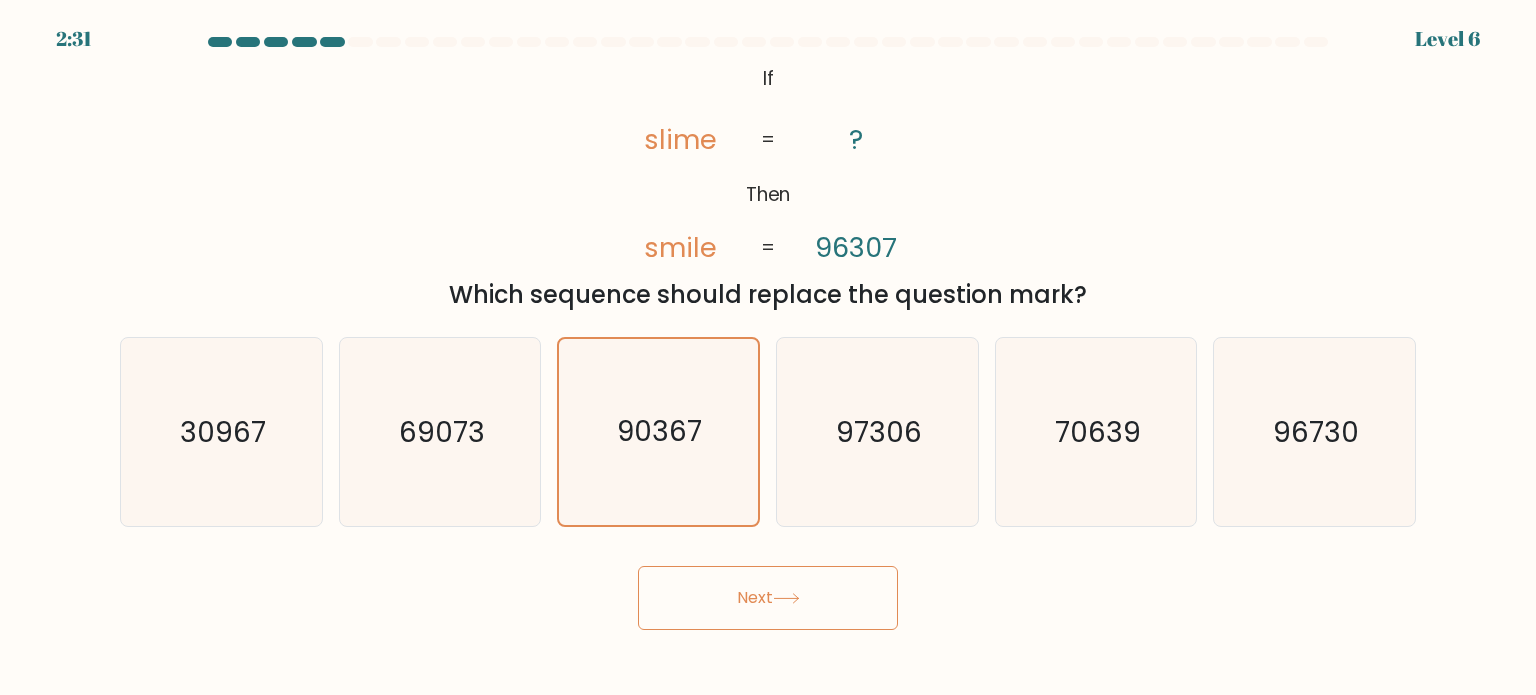 click on "Next" at bounding box center (768, 598) 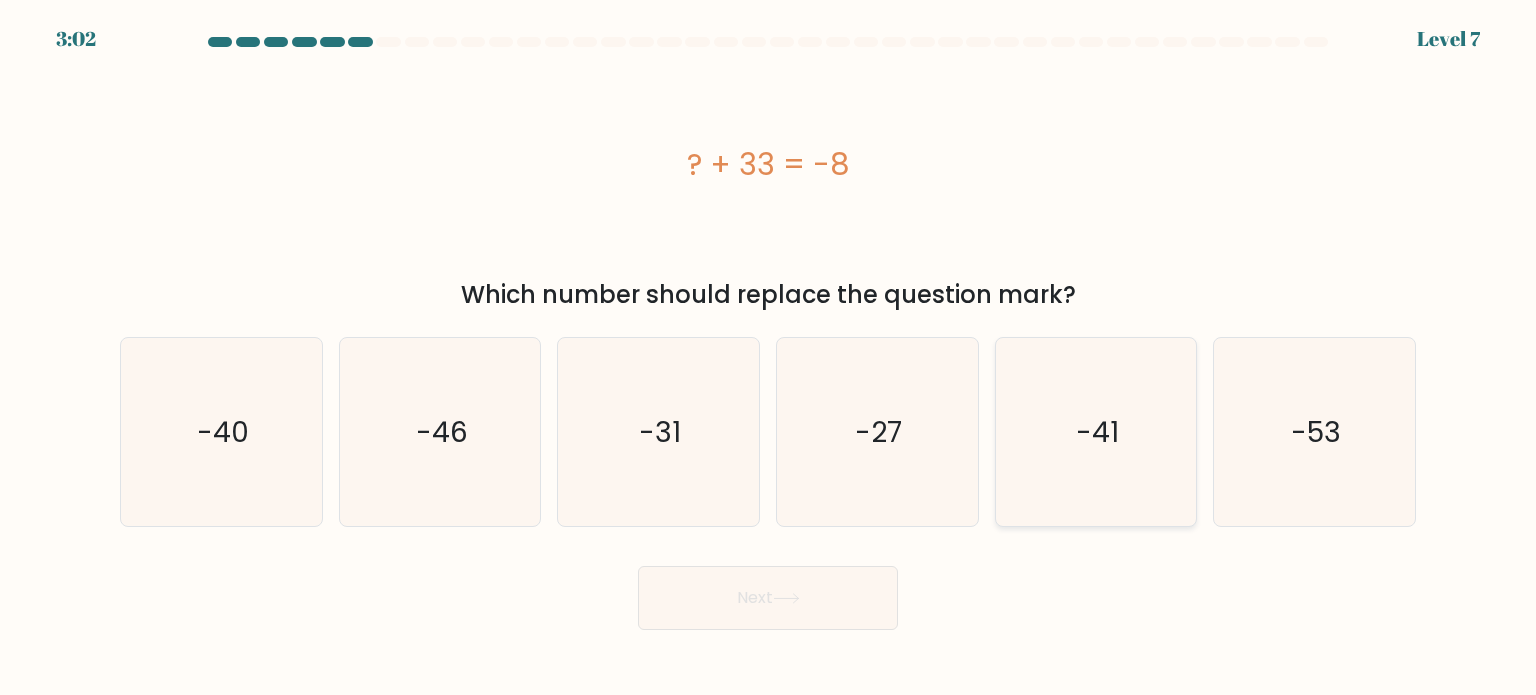 click on "-41" 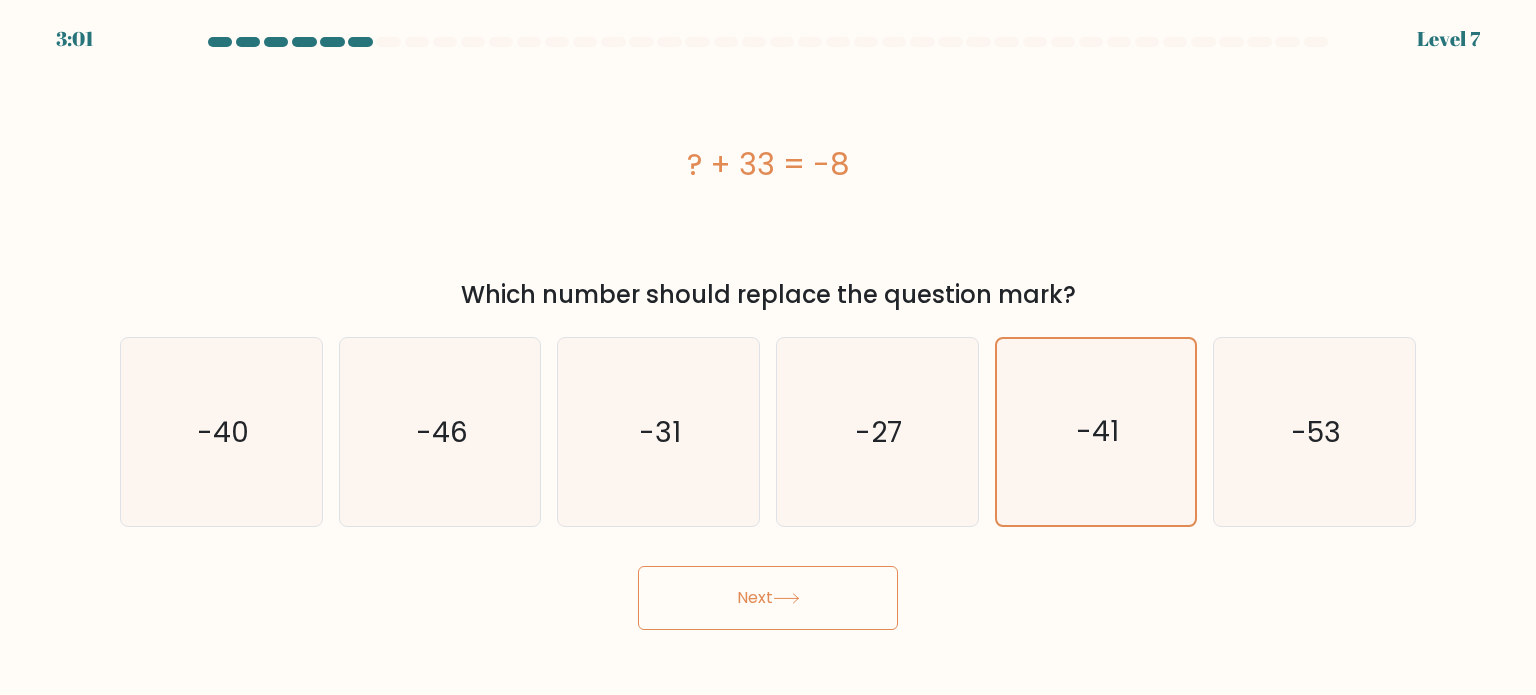 click 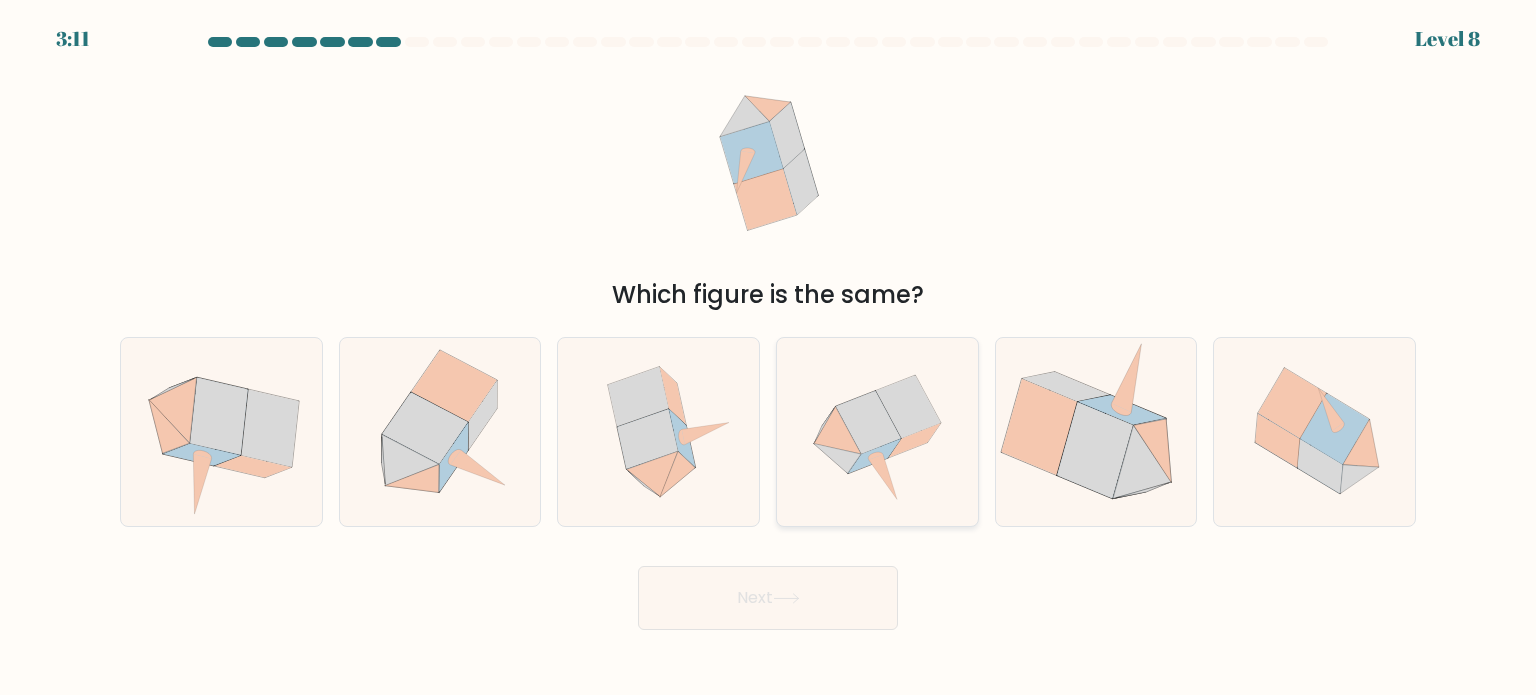 click 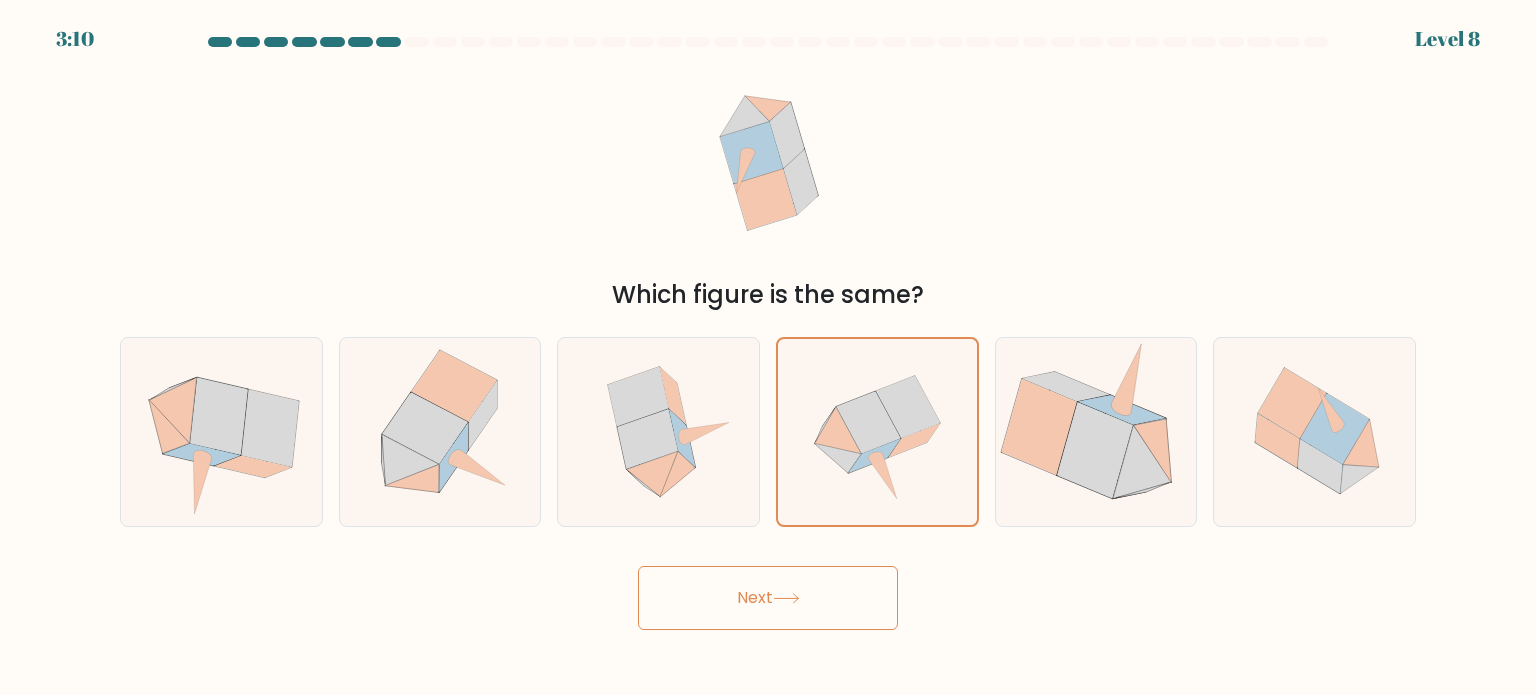 click on "Next" at bounding box center (768, 598) 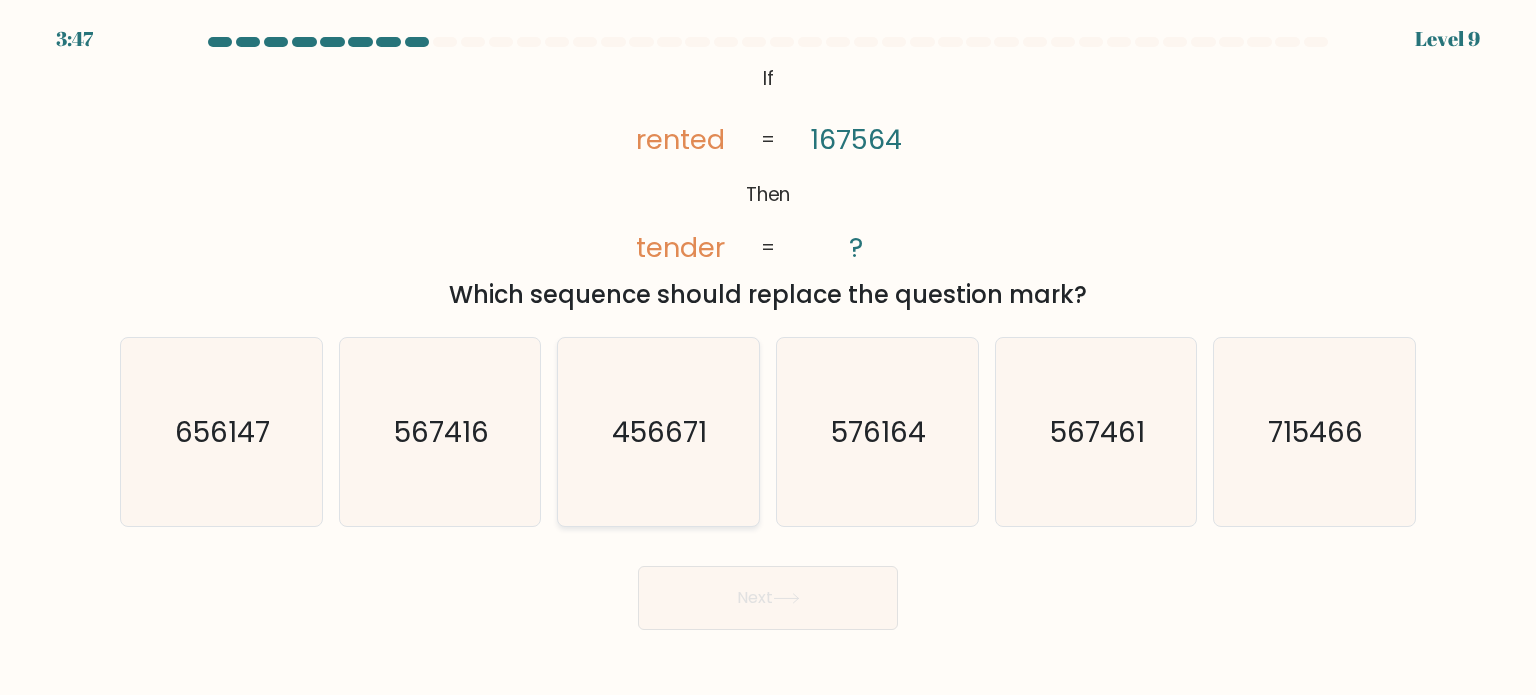 click on "456671" 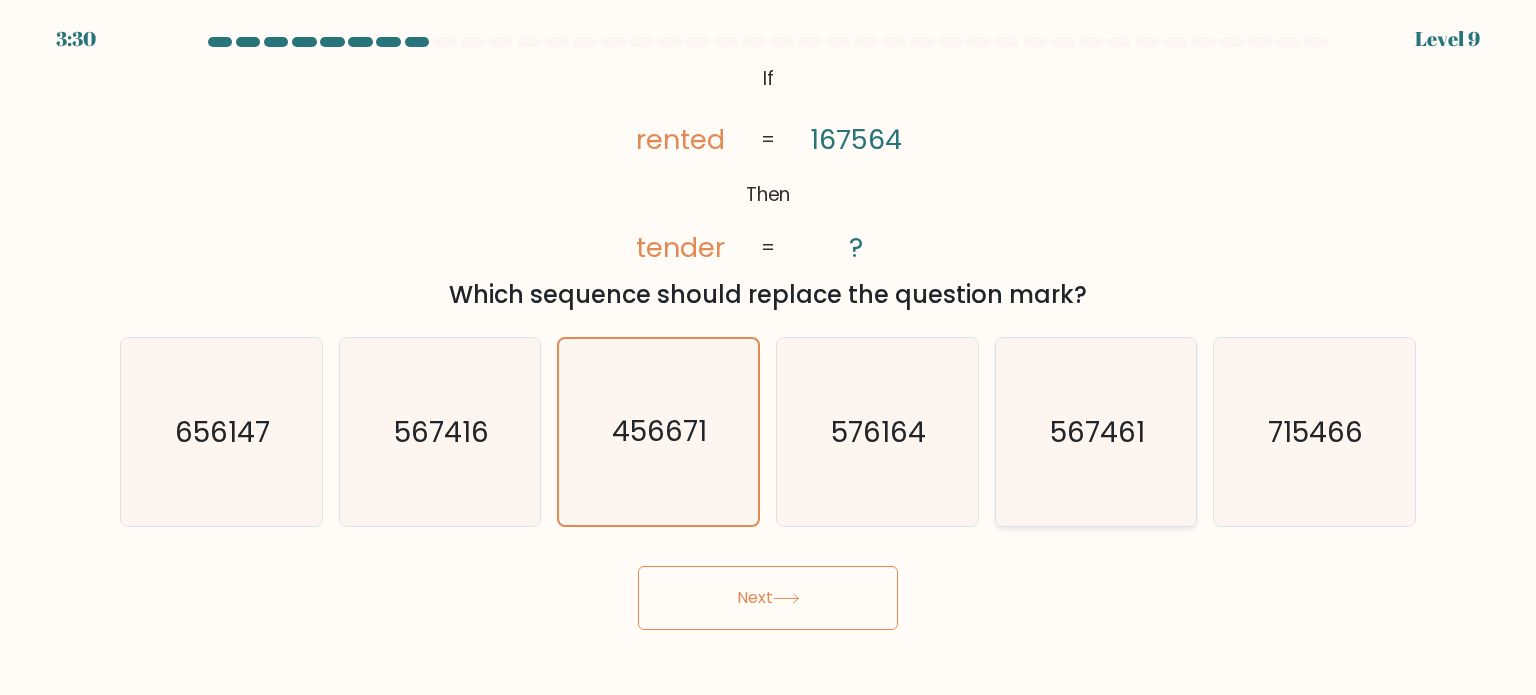 click on "567461" 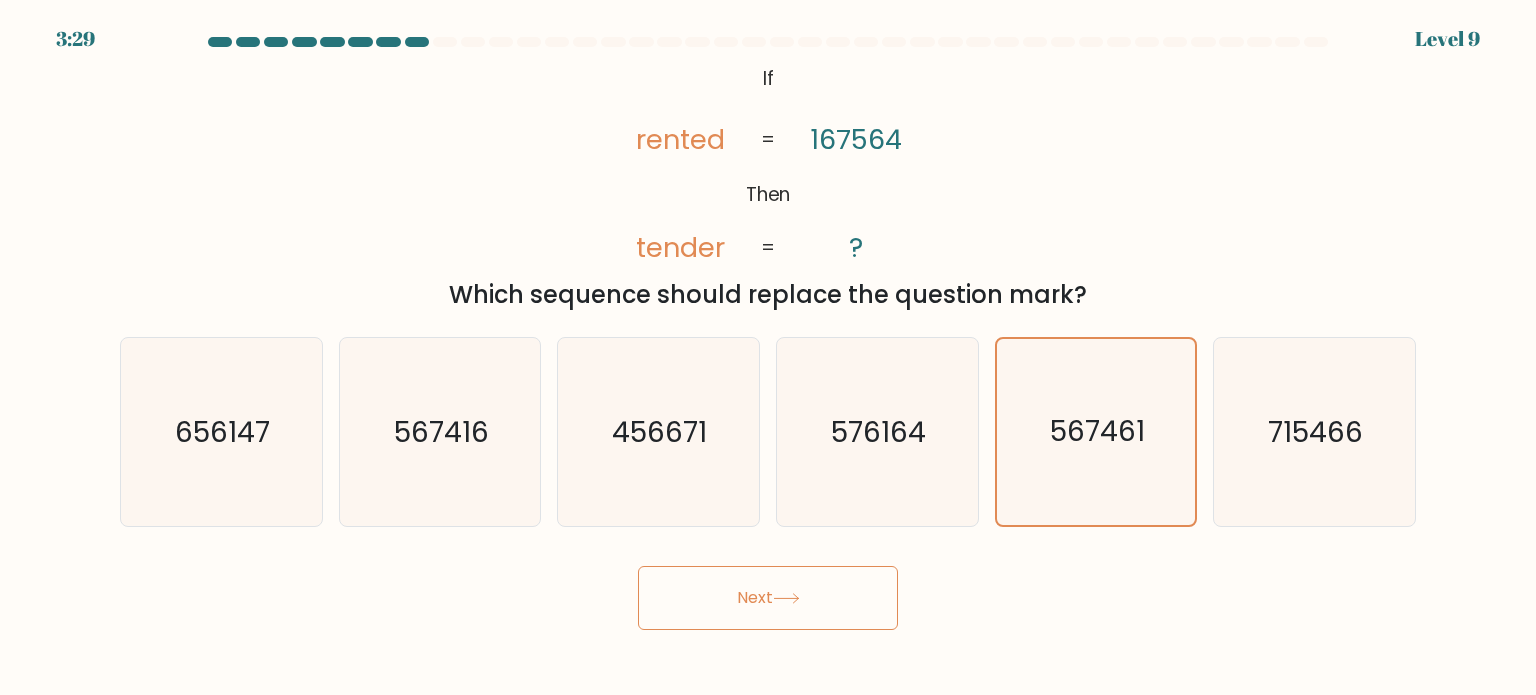 click on "Next" at bounding box center (768, 598) 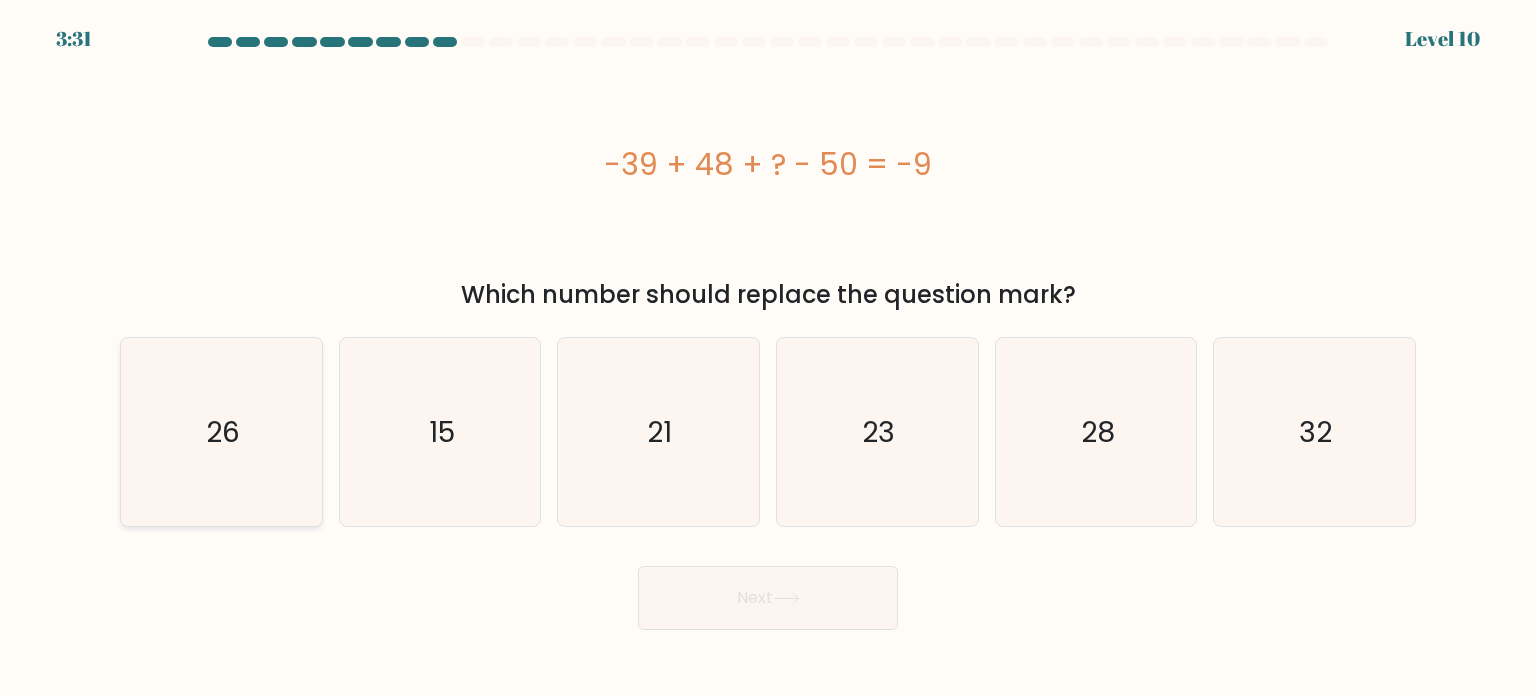 click on "26" 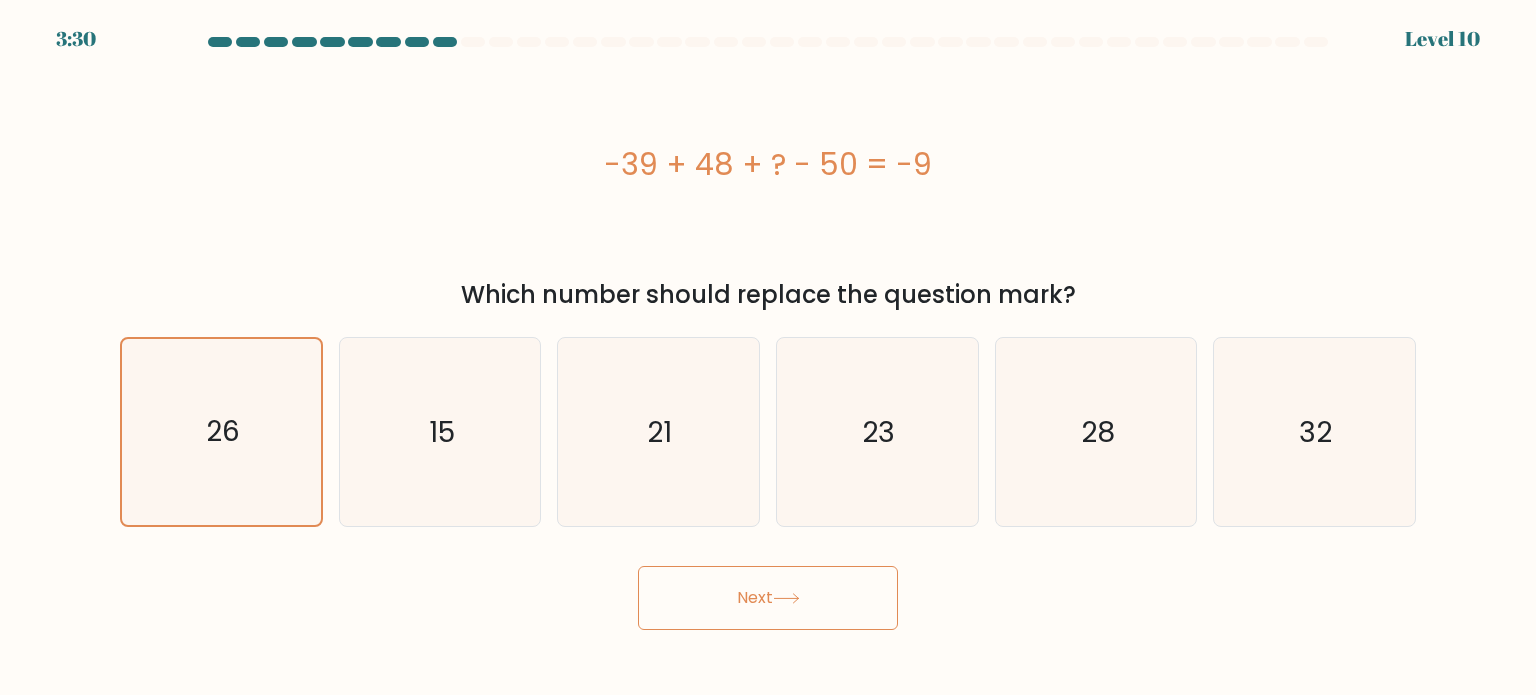 click on "3:30
Level 10" at bounding box center [768, 347] 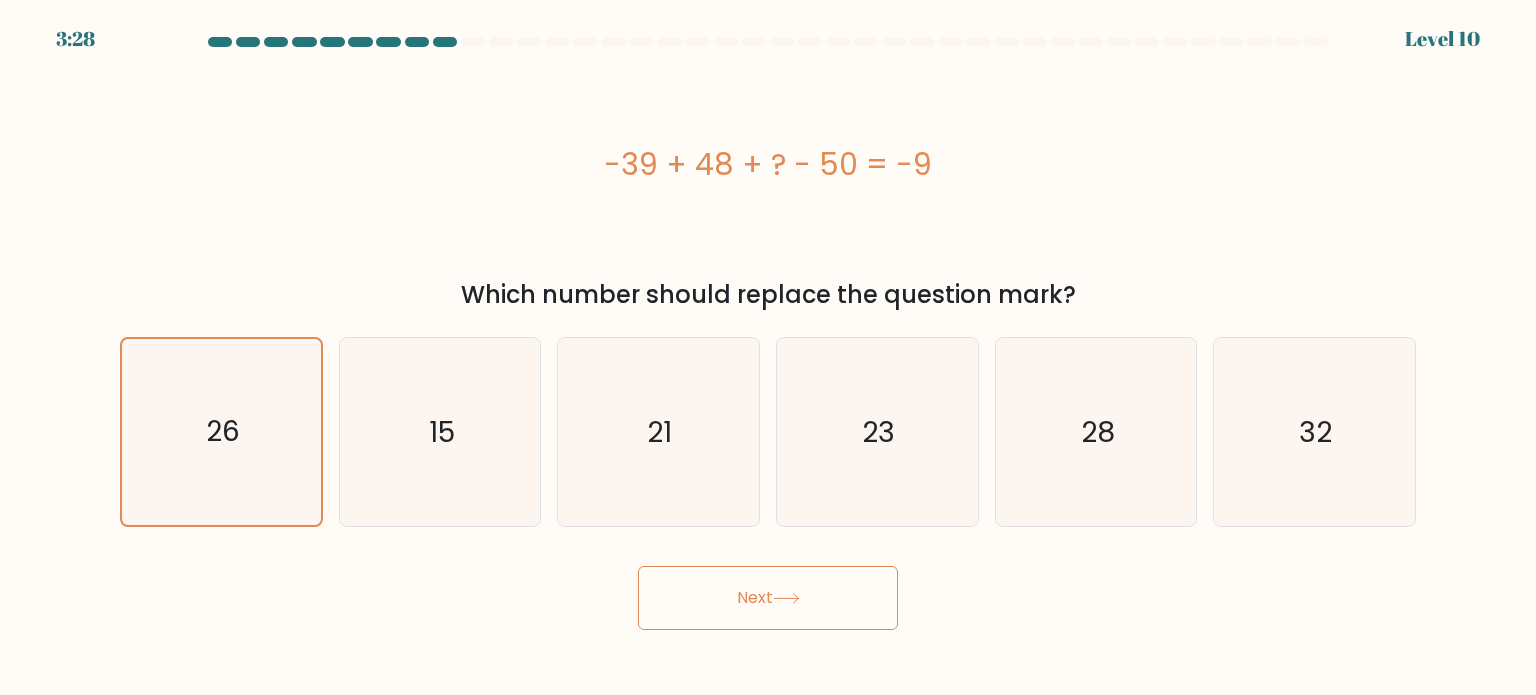 click on "Next" at bounding box center [768, 598] 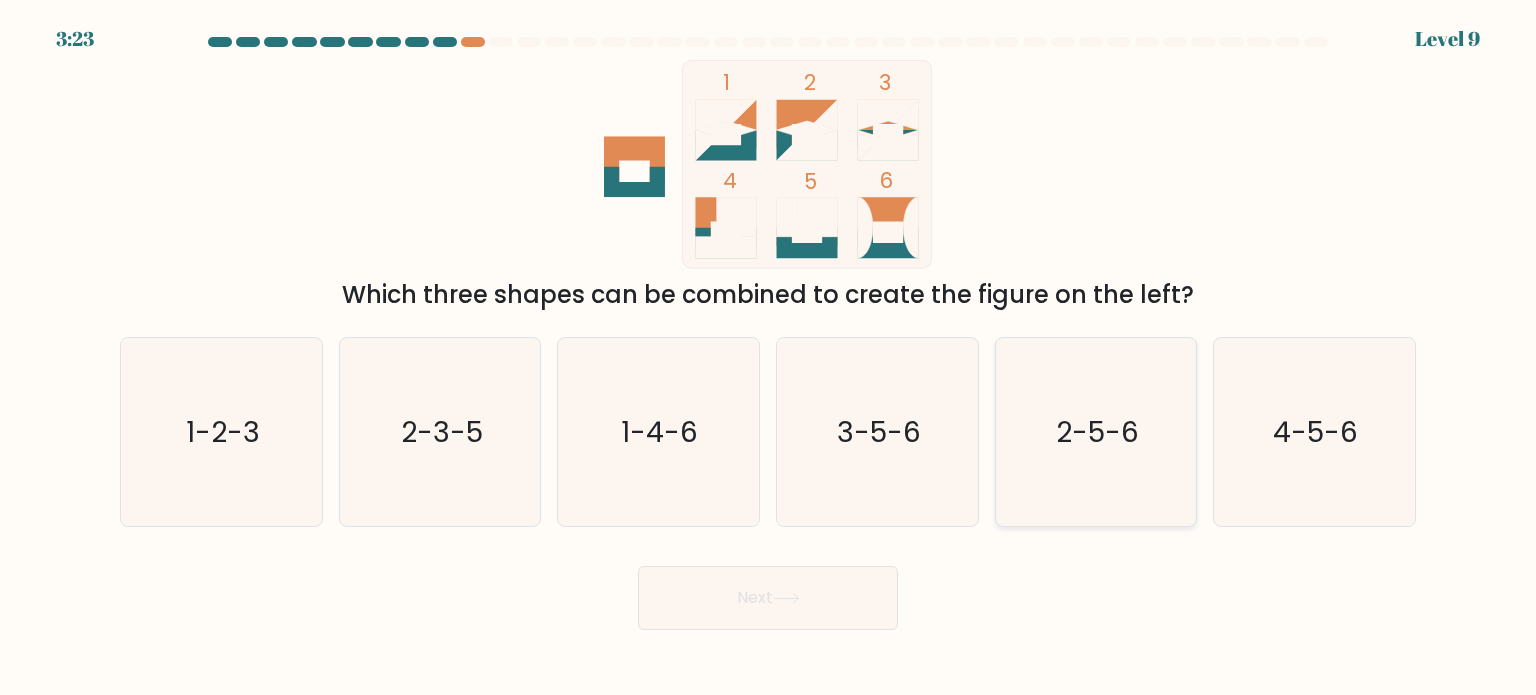 click on "2-5-6" 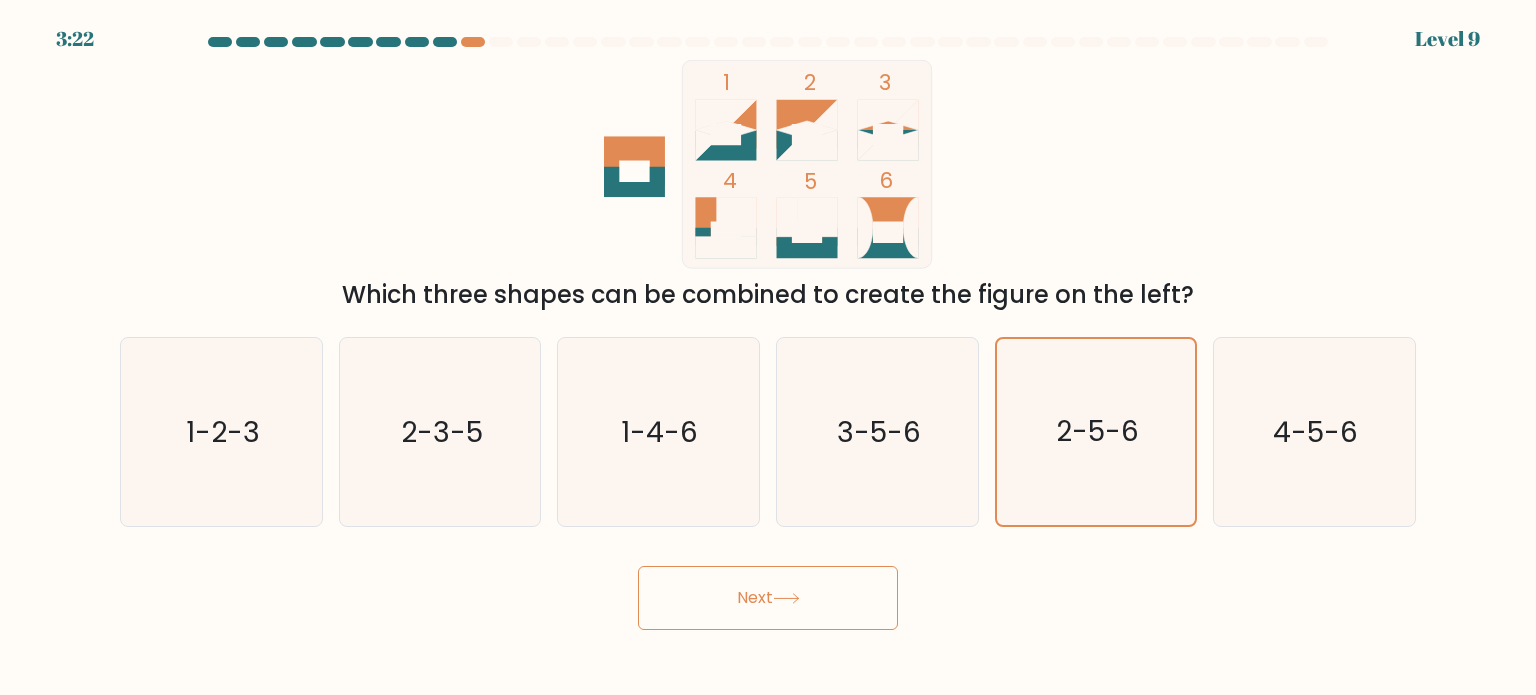 click on "Next" at bounding box center [768, 598] 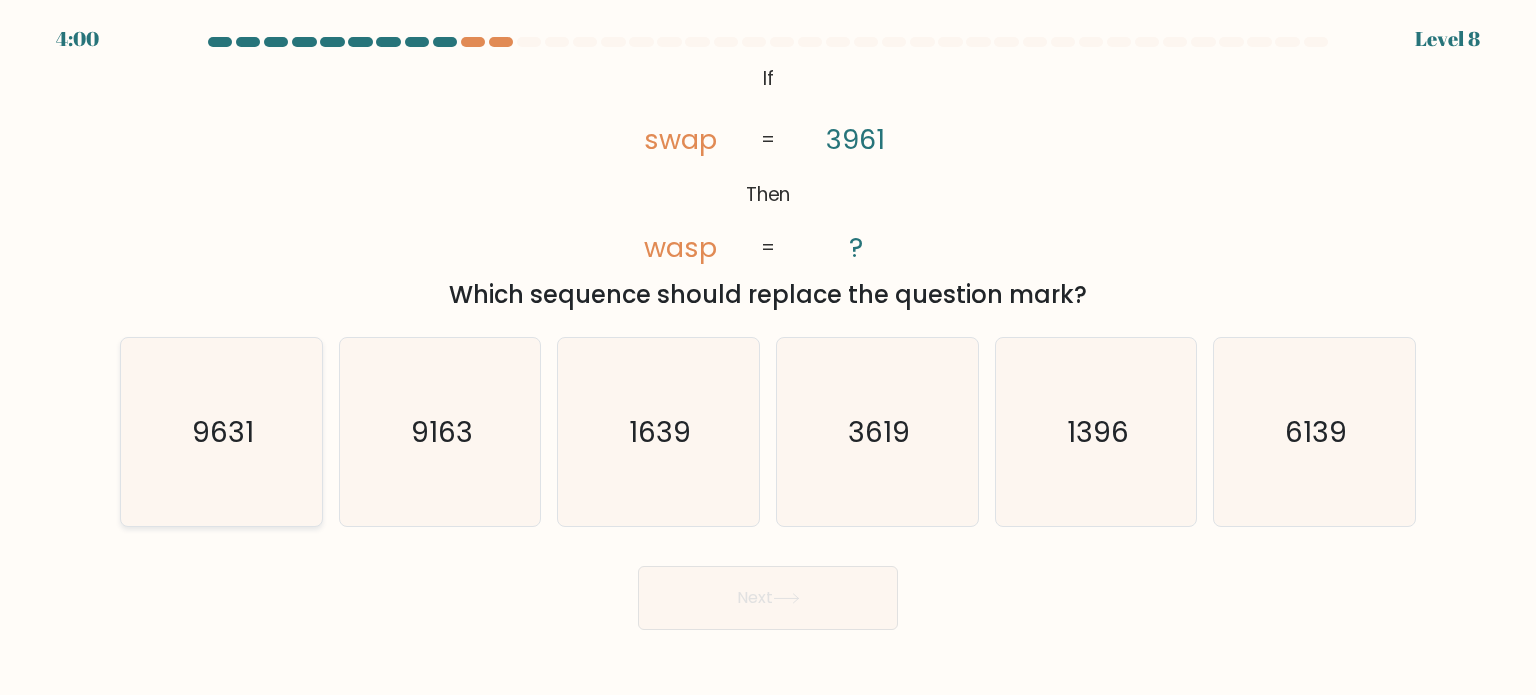 click on "9631" 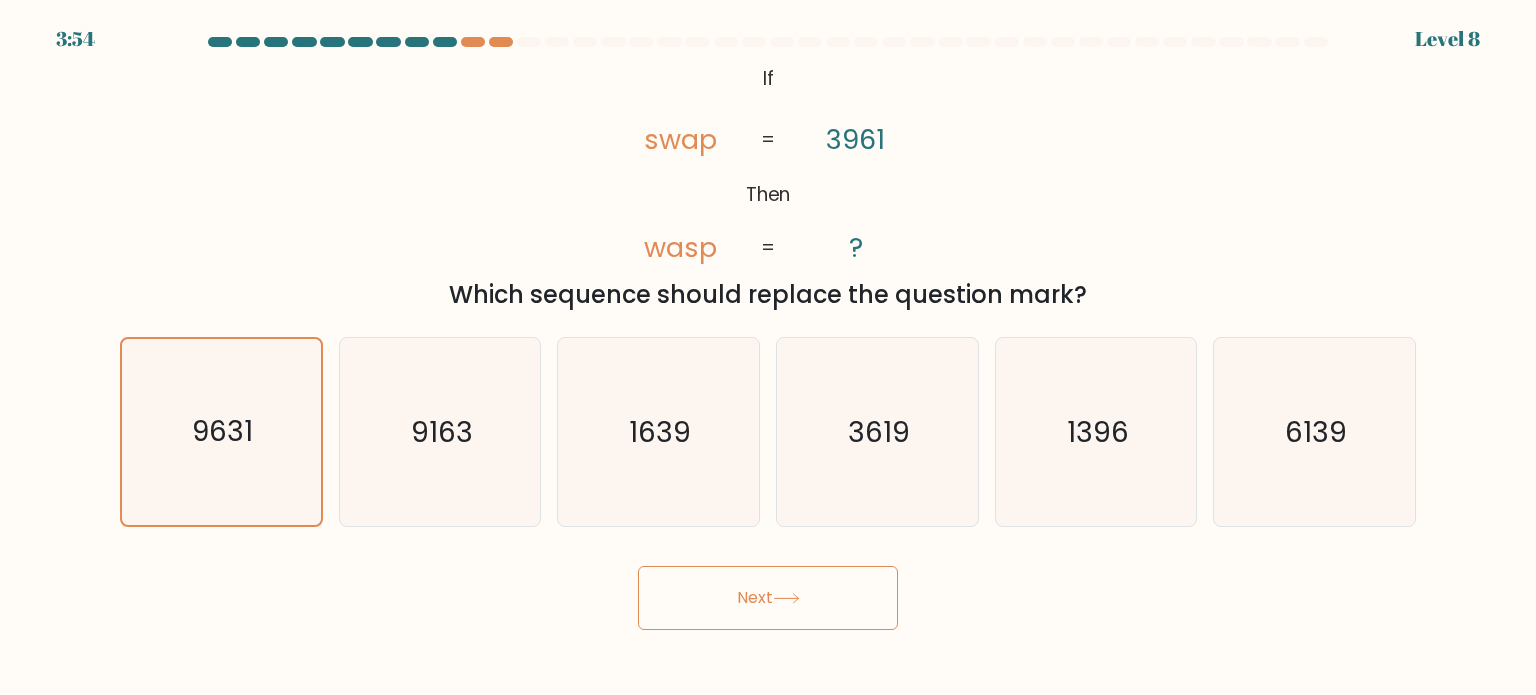 click on "Next" at bounding box center [768, 598] 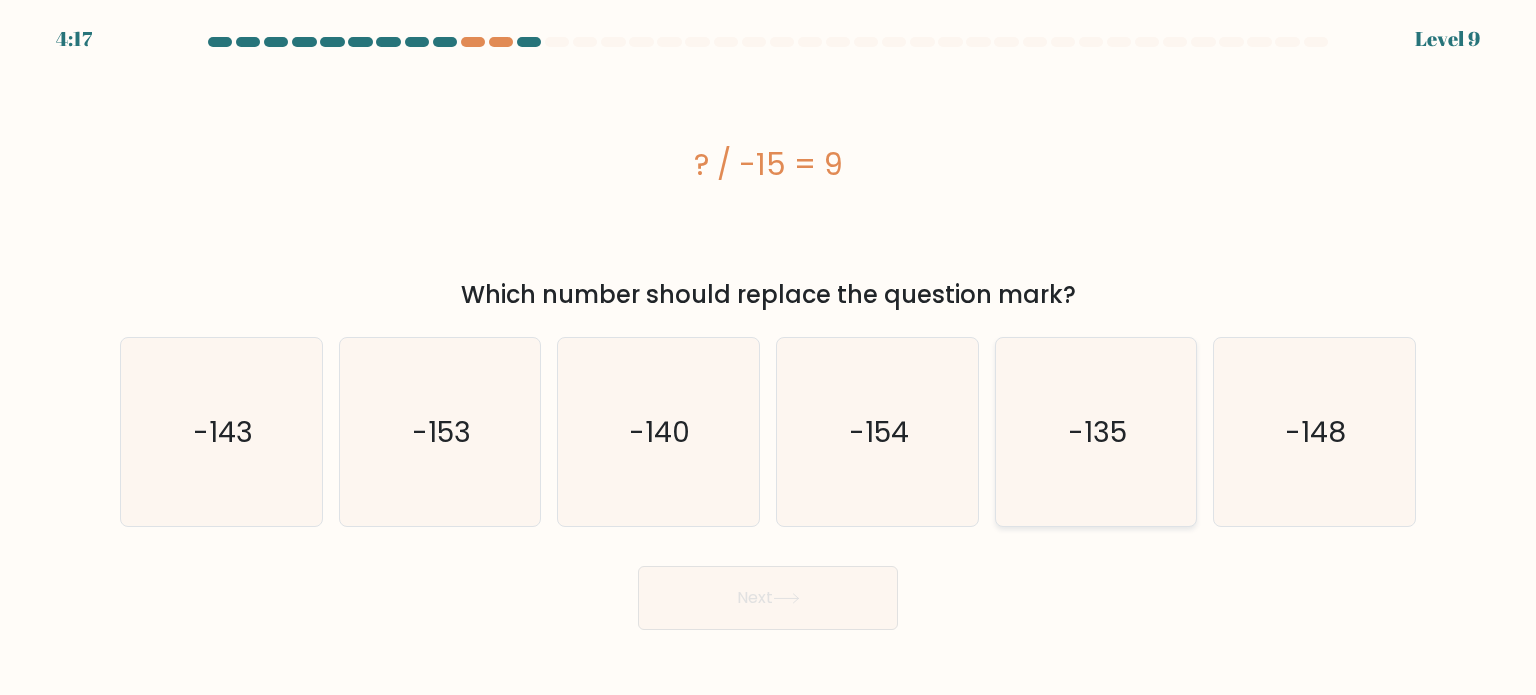 click on "-135" 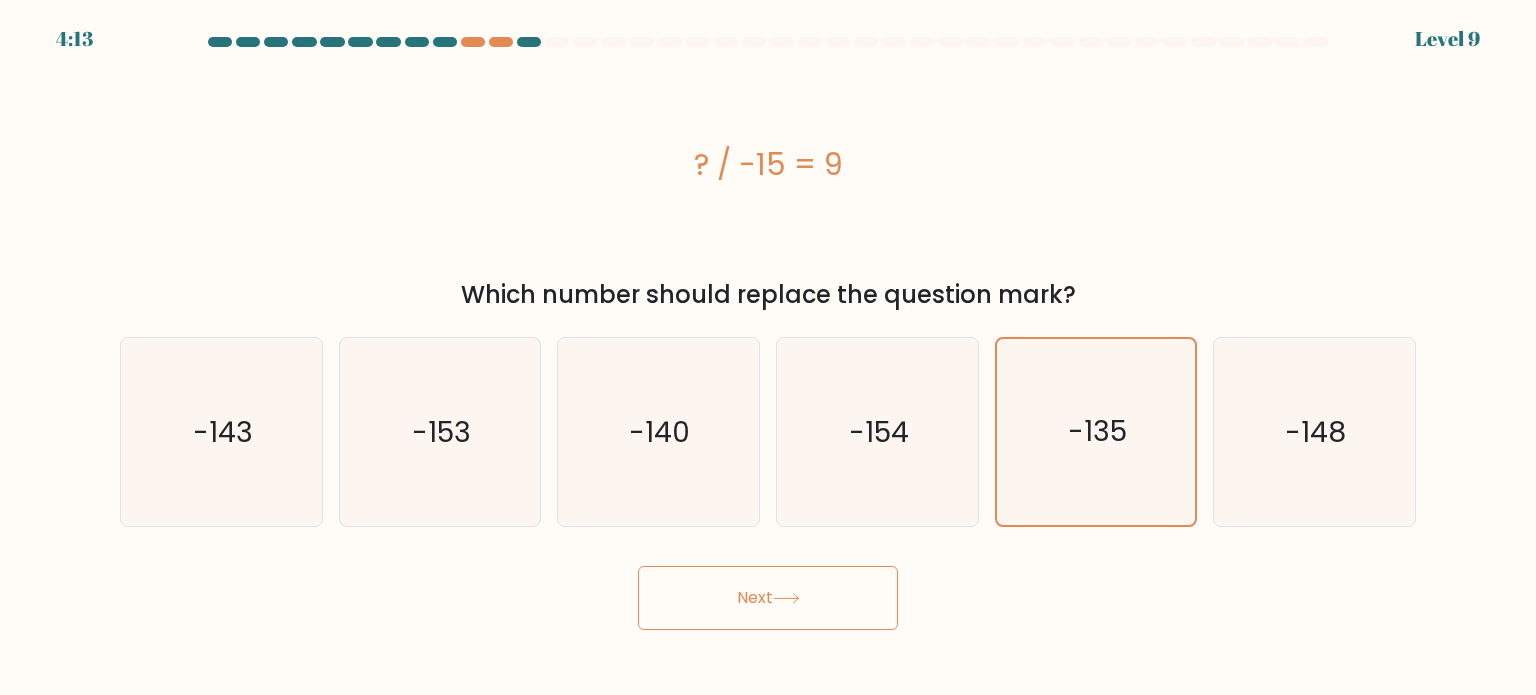 click on "Next" at bounding box center [768, 598] 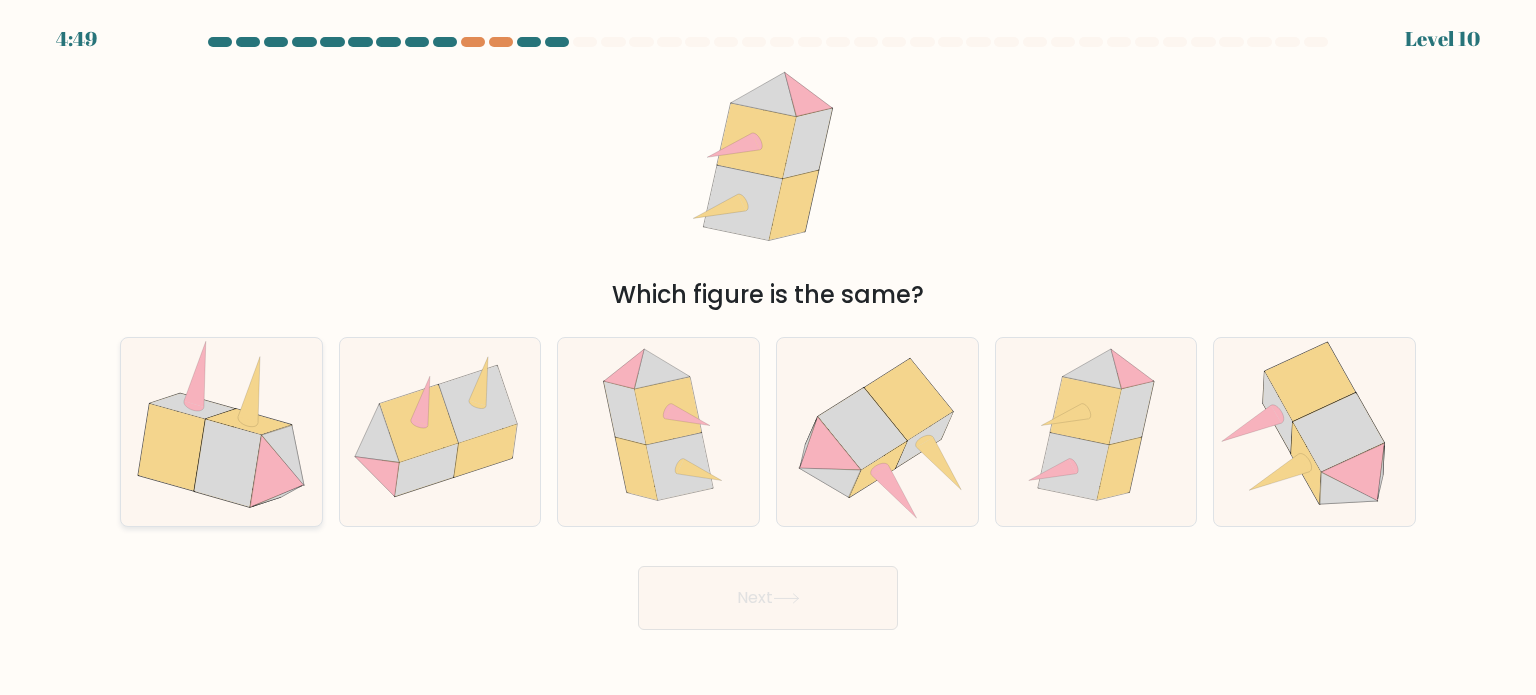 click 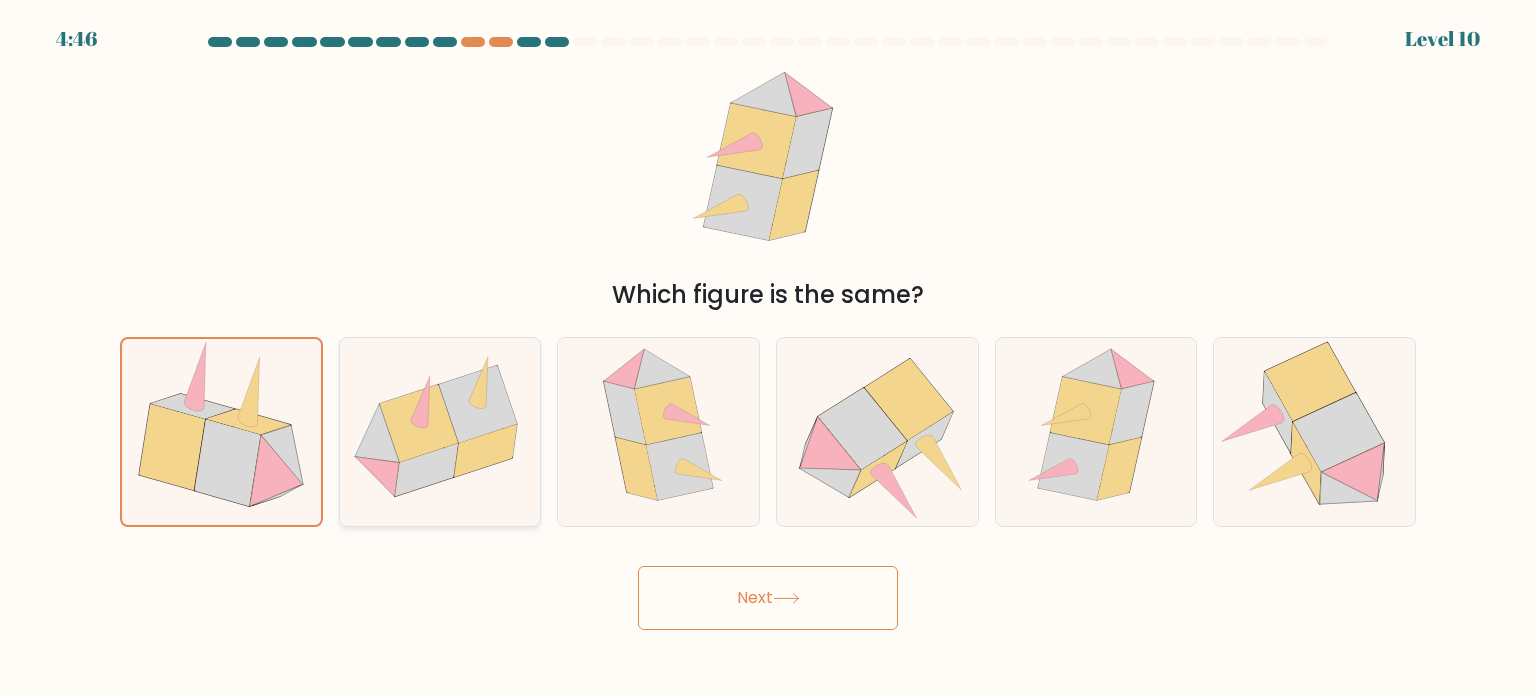 click 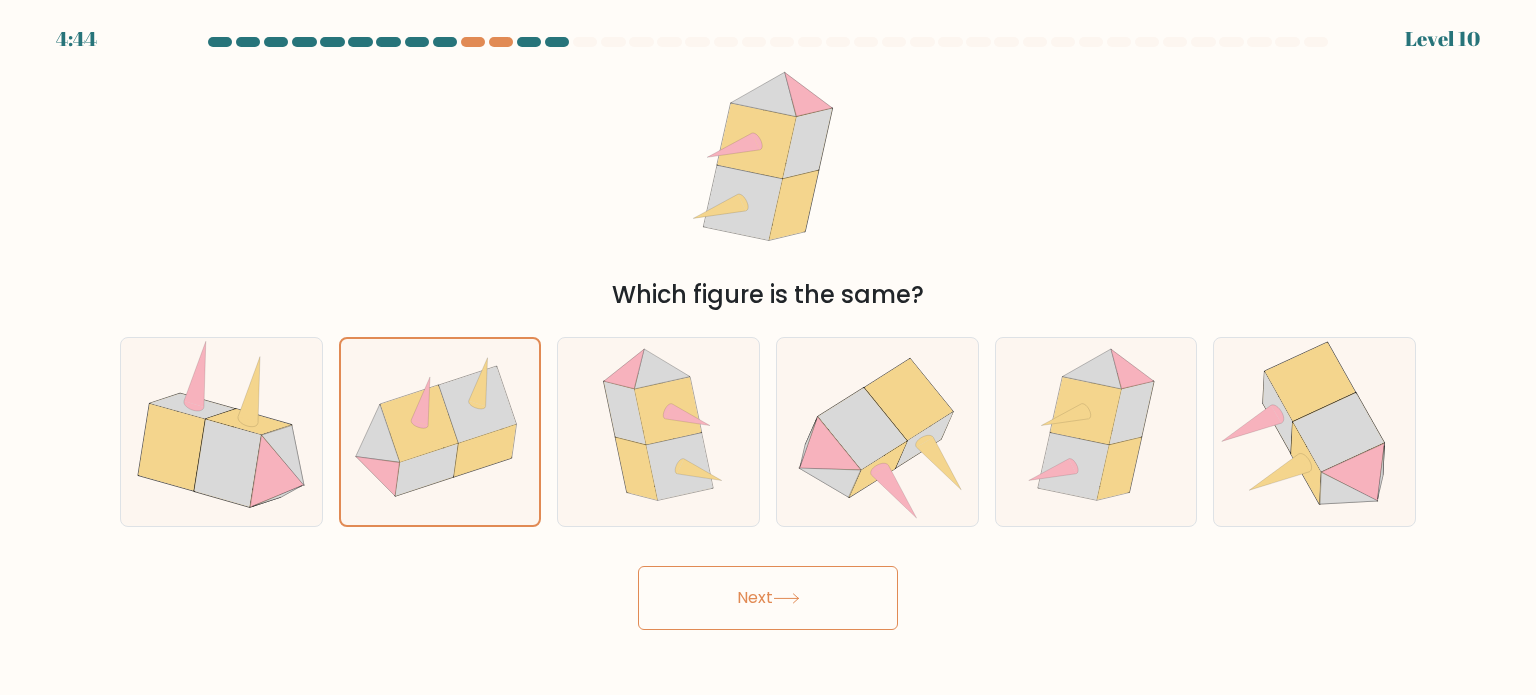 click on "Next" at bounding box center [768, 598] 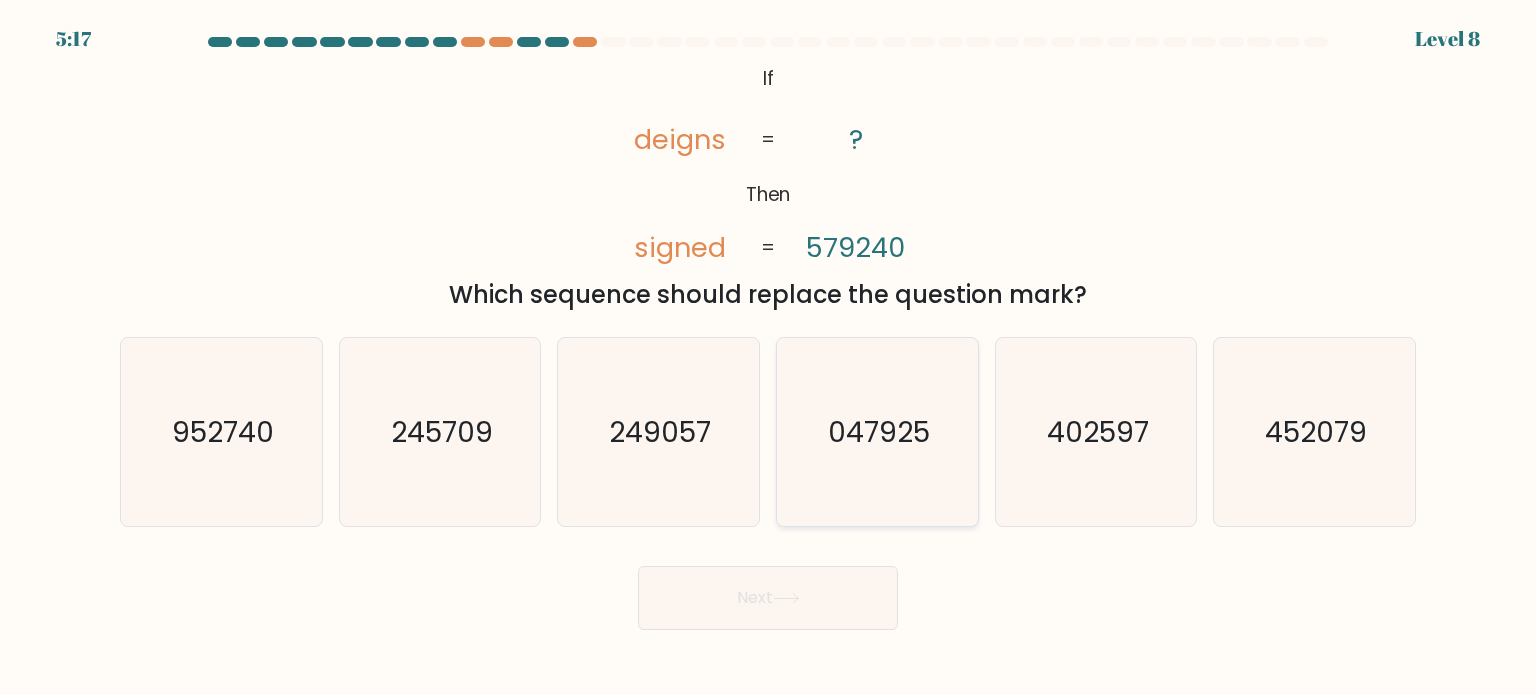 click on "047925" 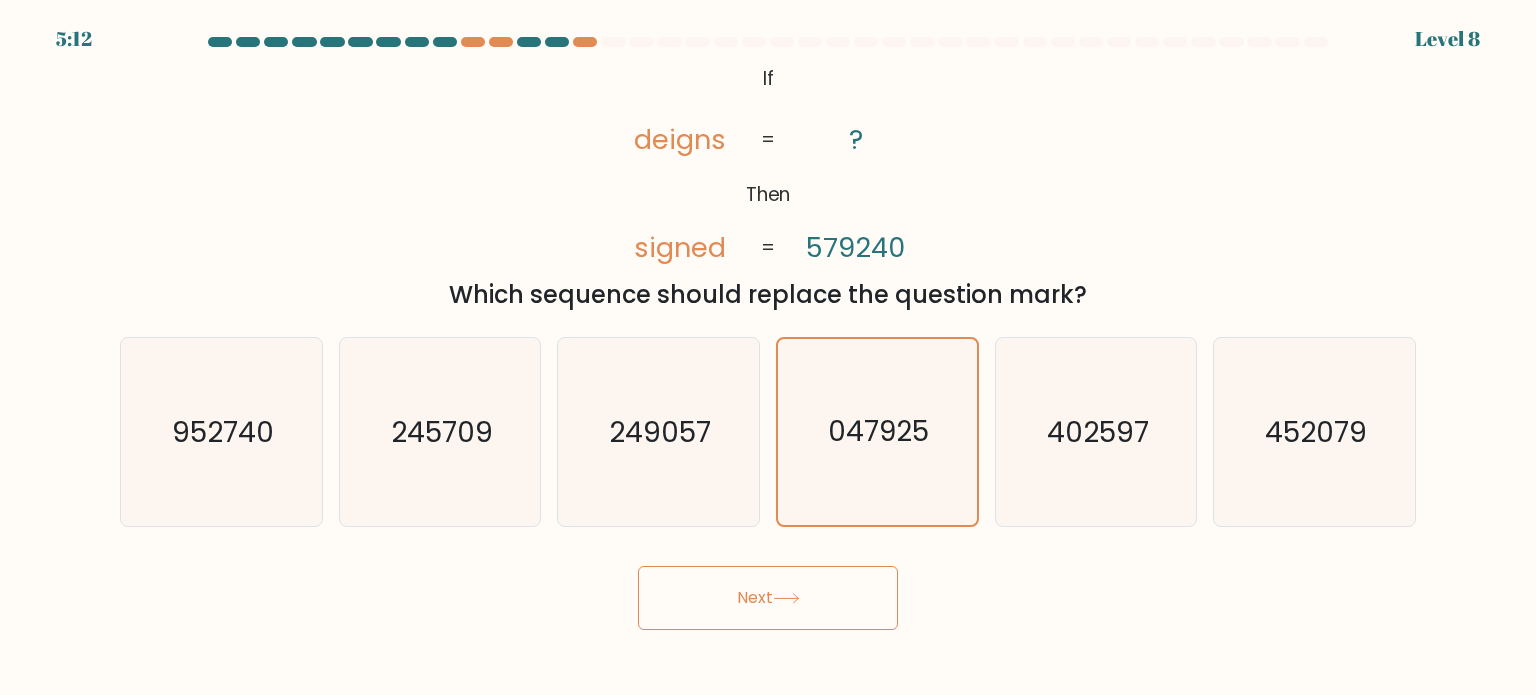 click on "Next" at bounding box center (768, 598) 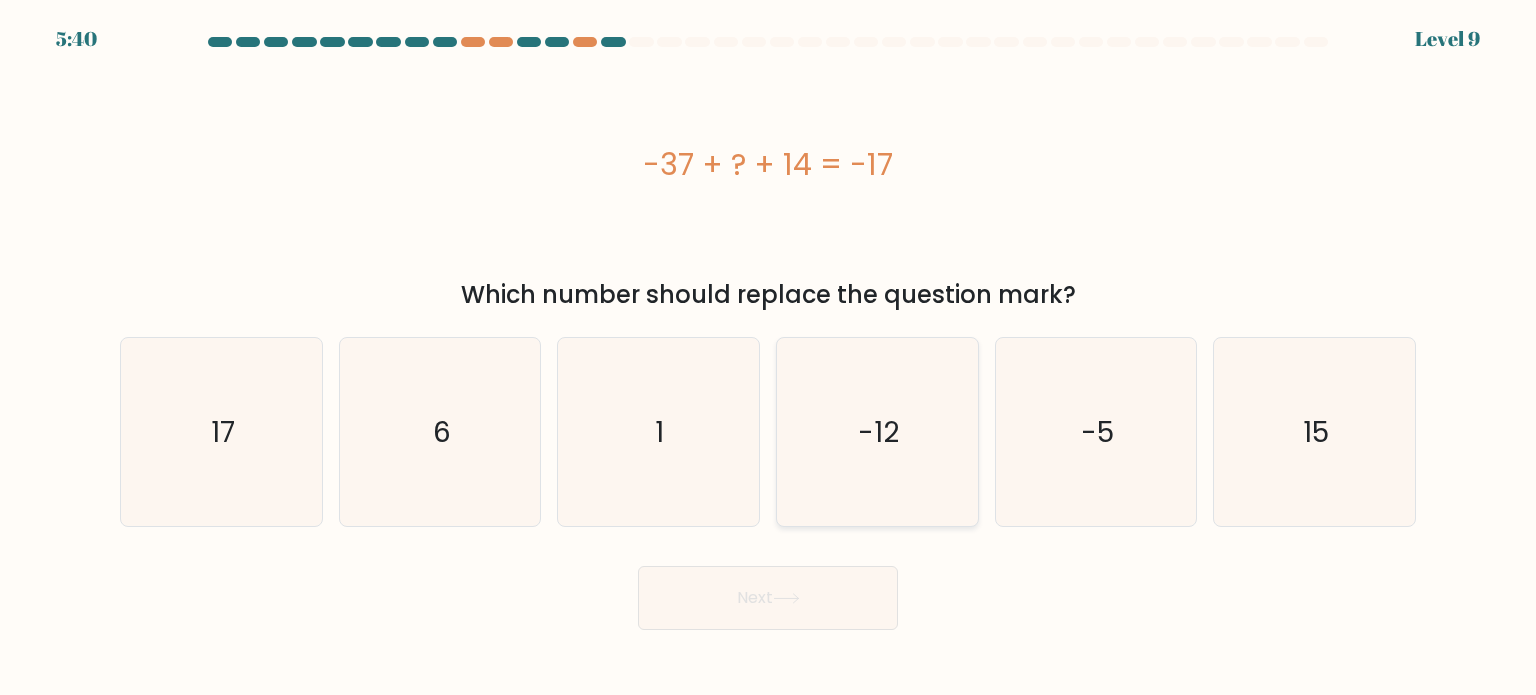 click on "-12" 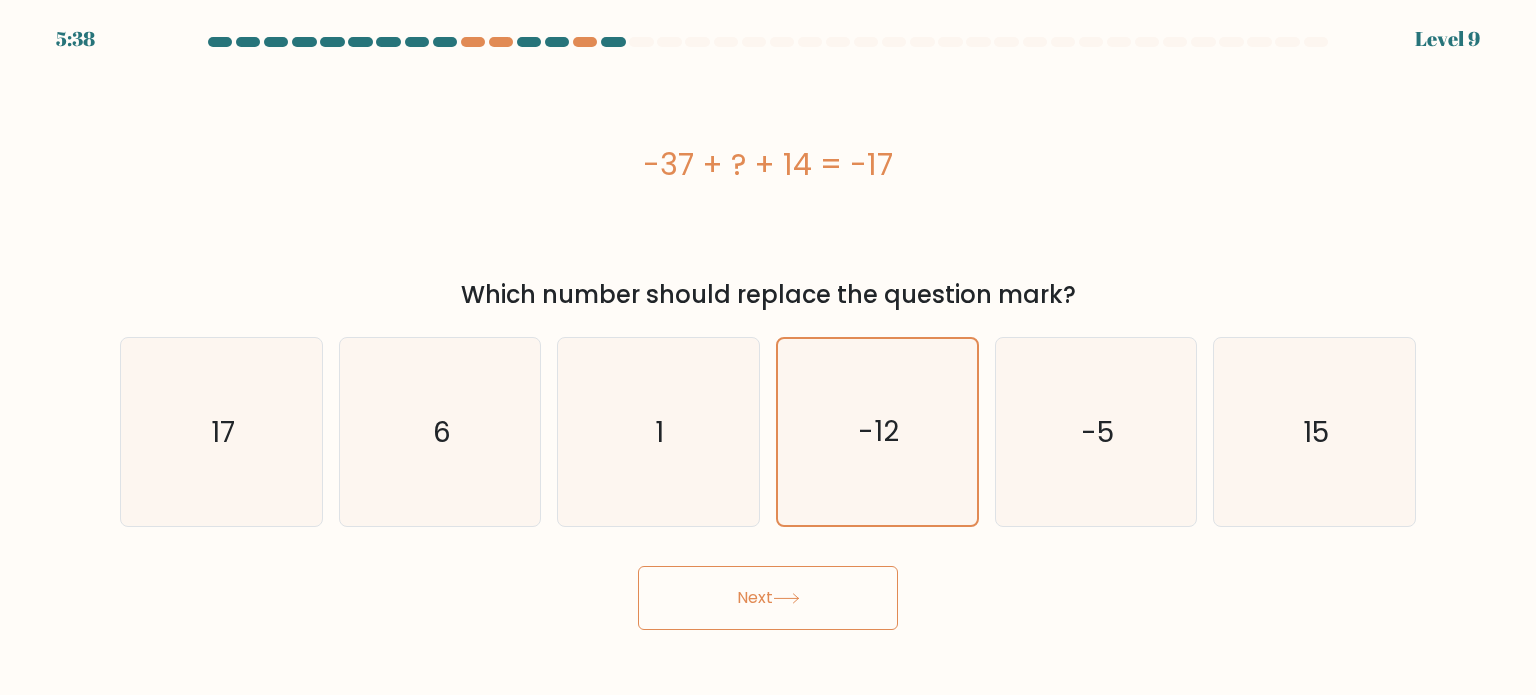 click on "Next" at bounding box center [768, 598] 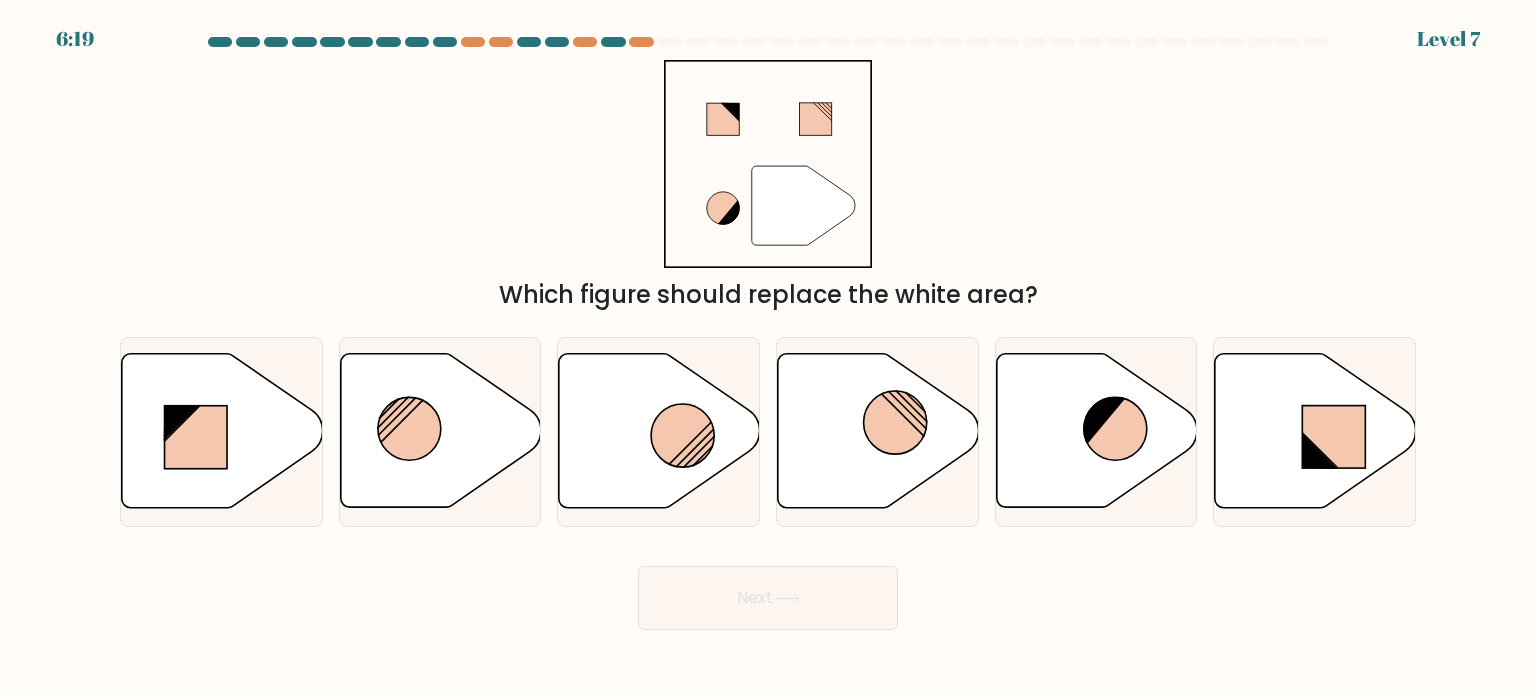 click on "Next" at bounding box center [768, 598] 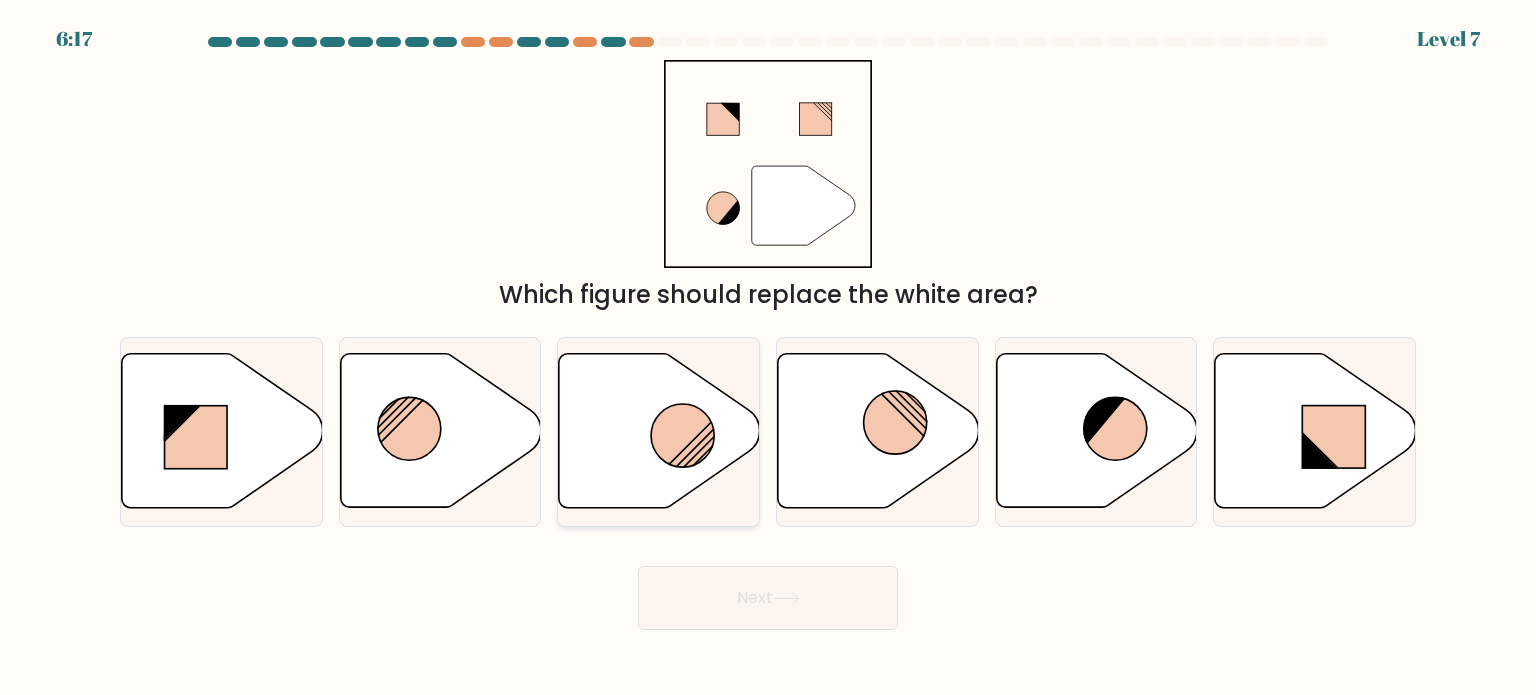 click 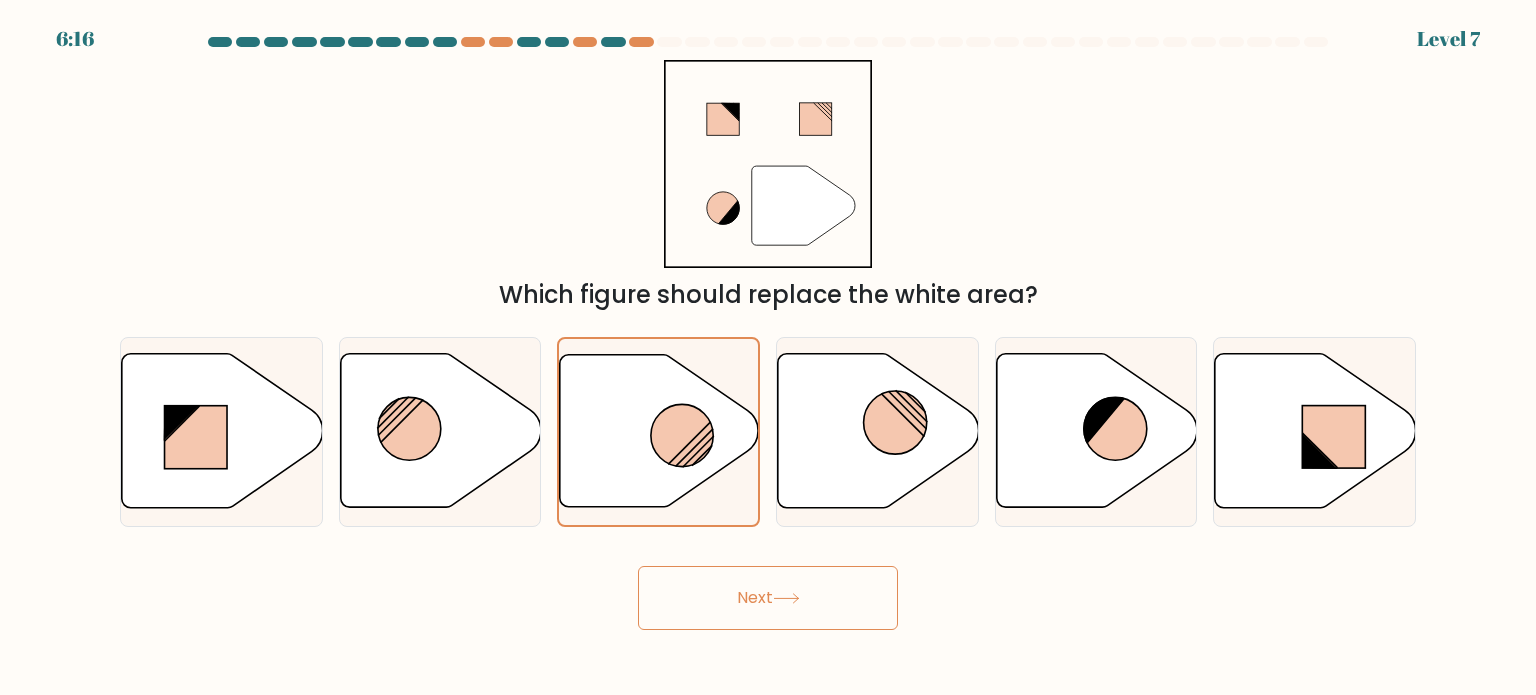 click on "Next" at bounding box center [768, 598] 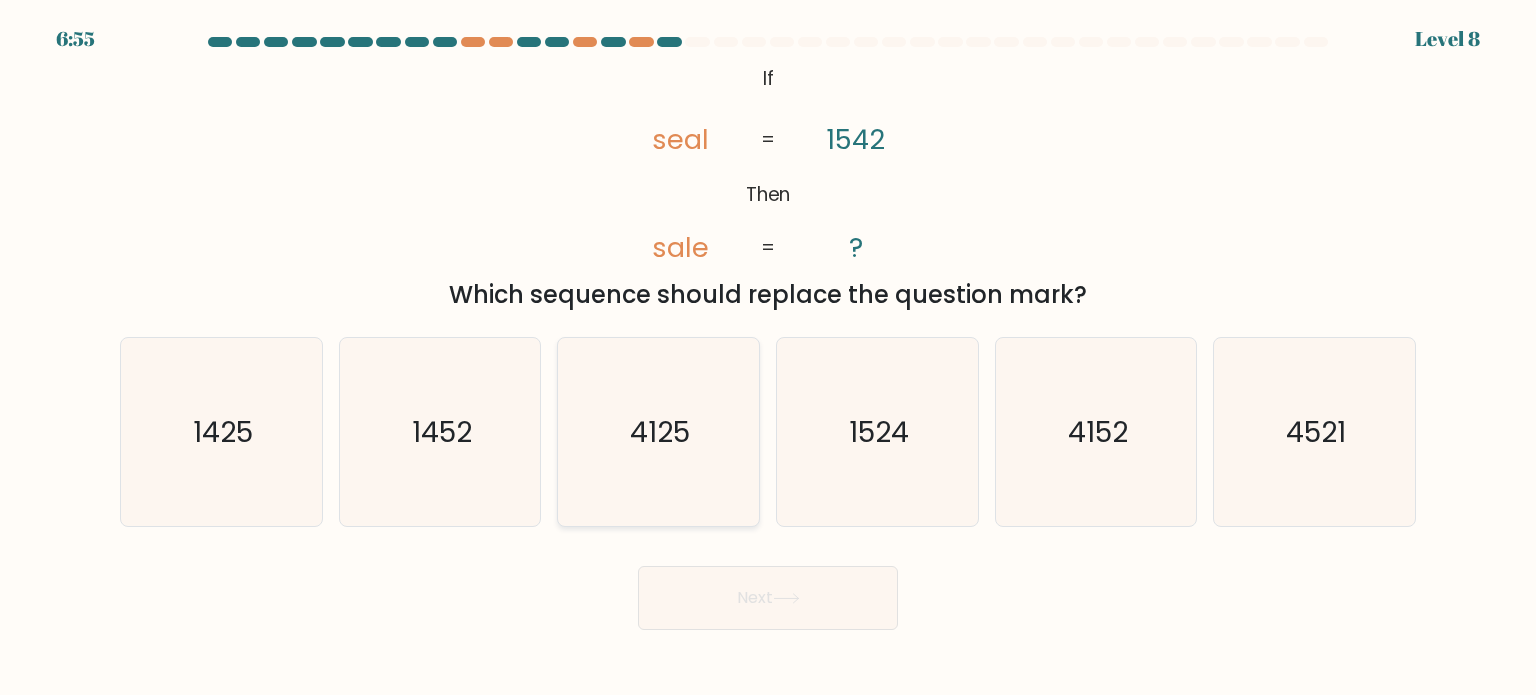 click on "4125" 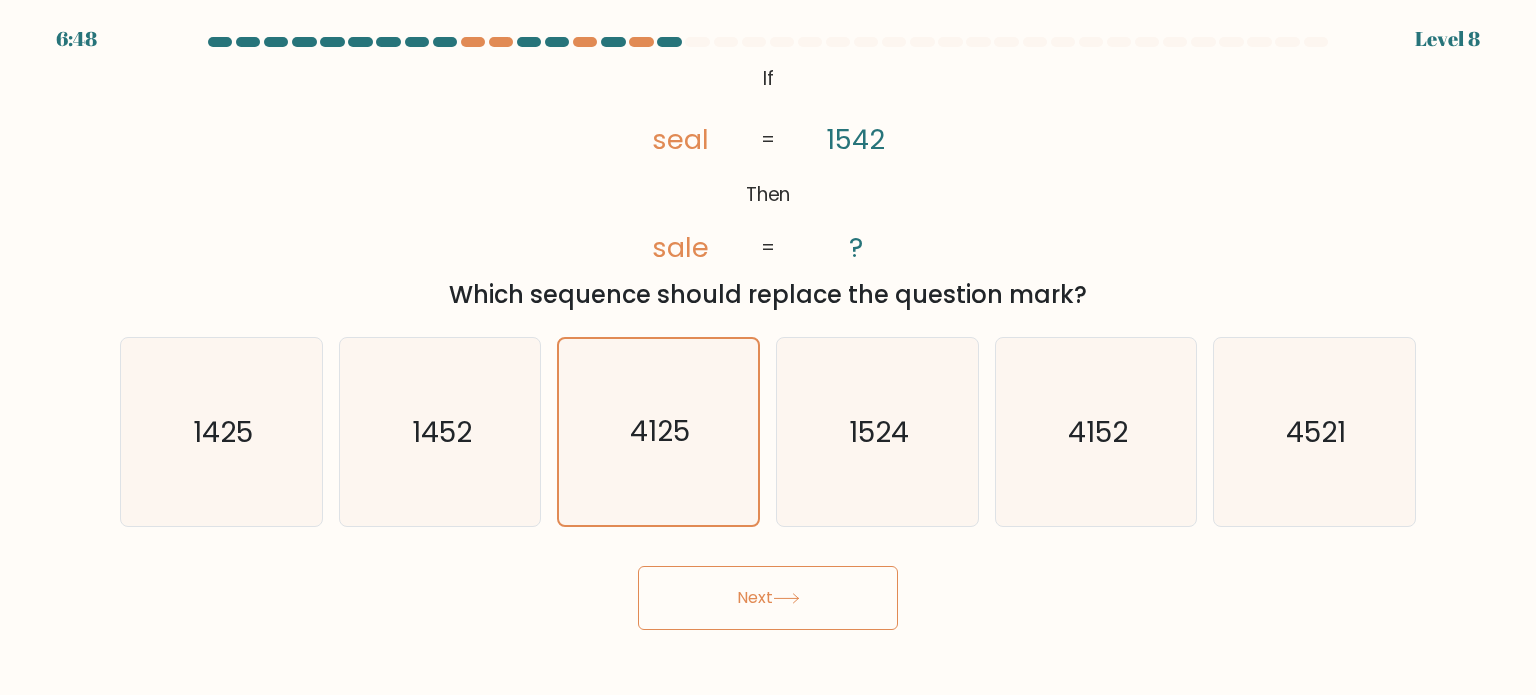 click on "Next" at bounding box center [768, 598] 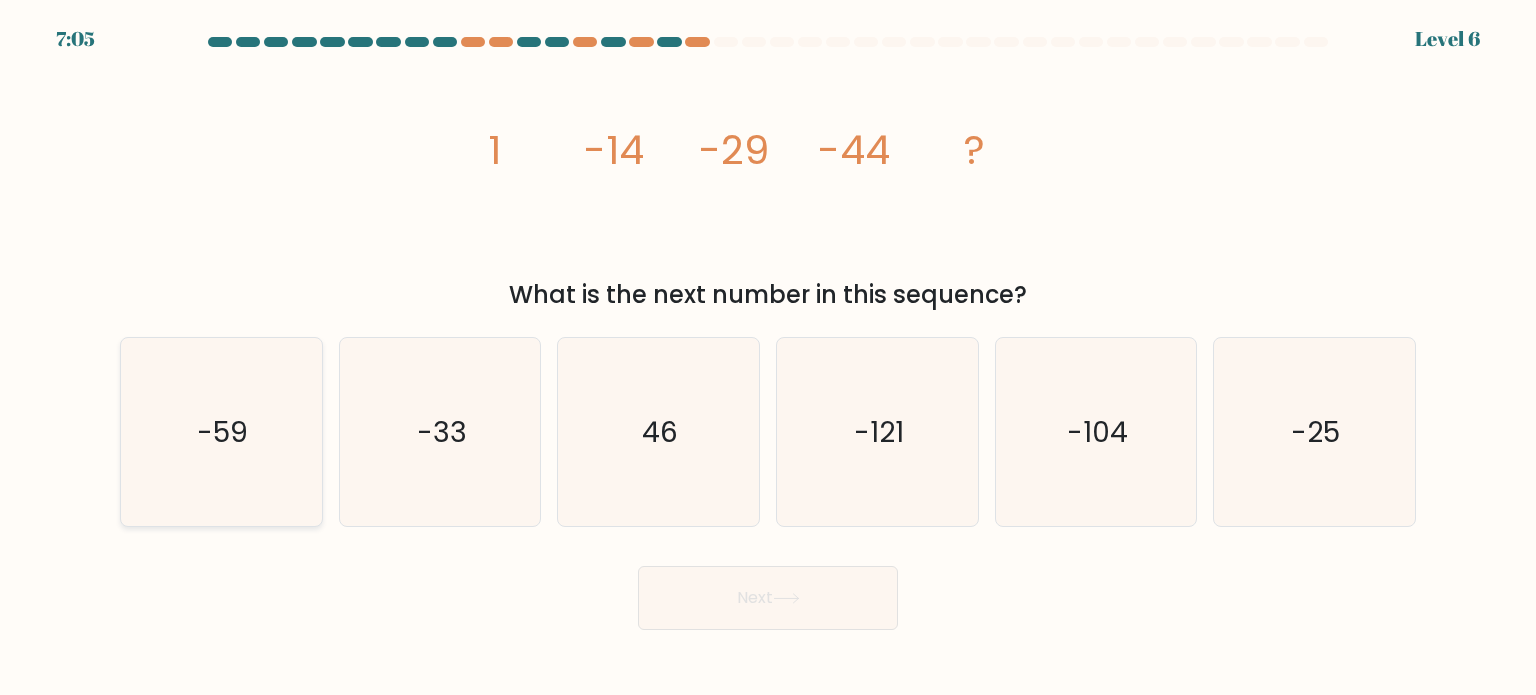 click on "-59" 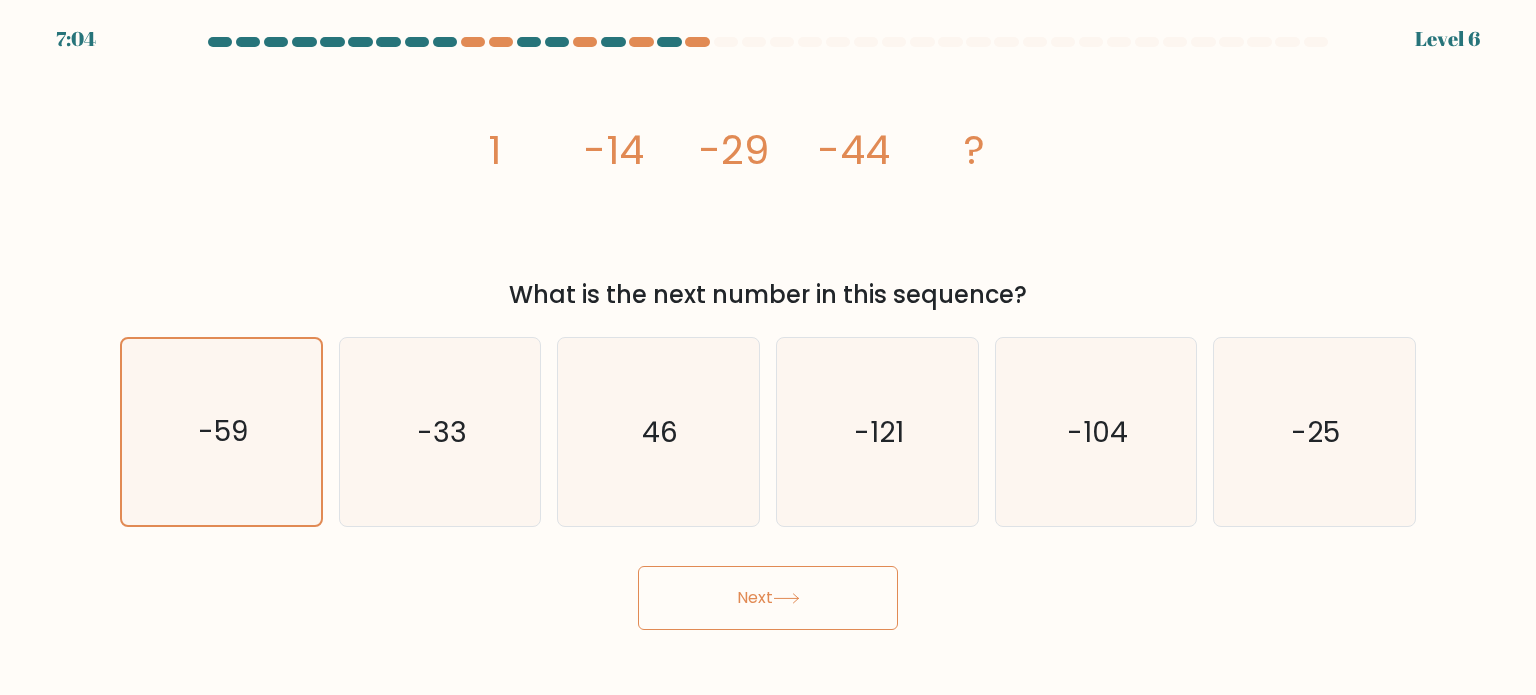 click on "Next" at bounding box center [768, 598] 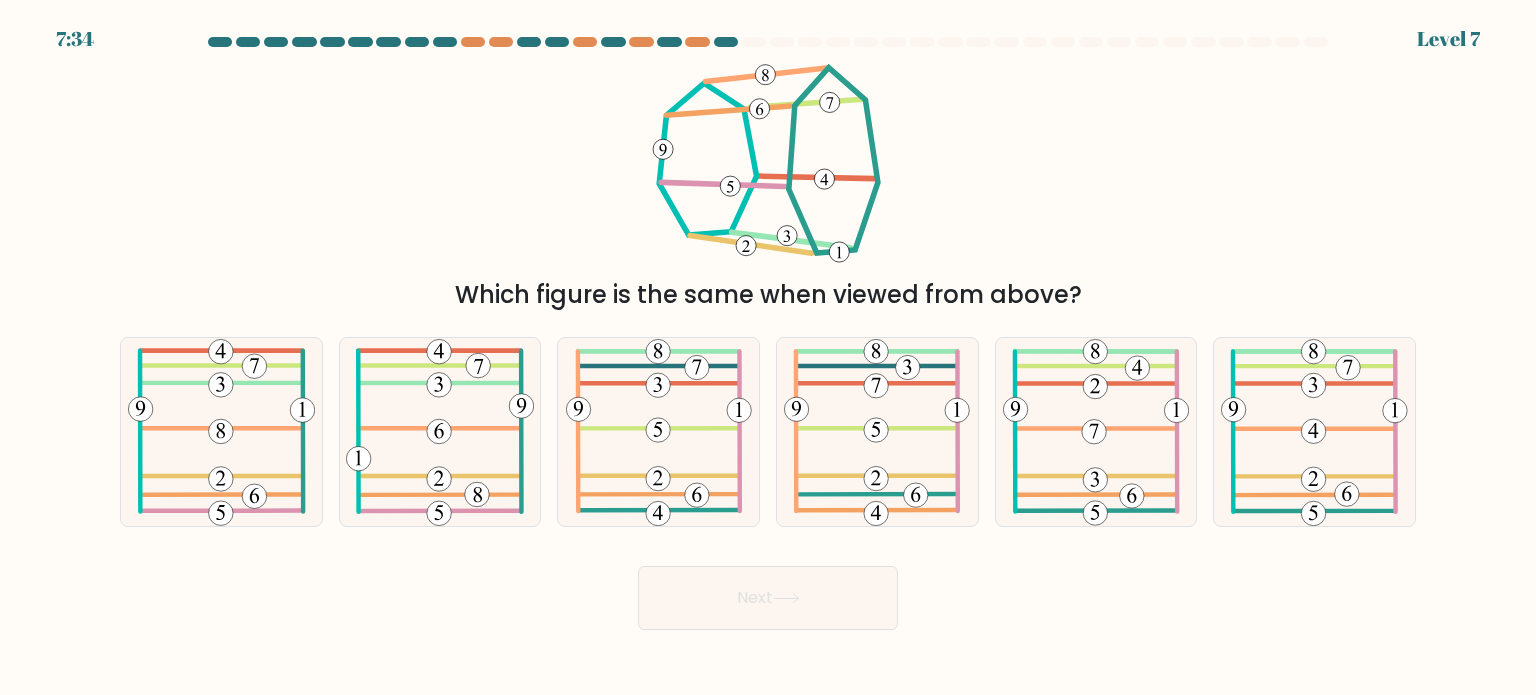 click at bounding box center [768, 333] 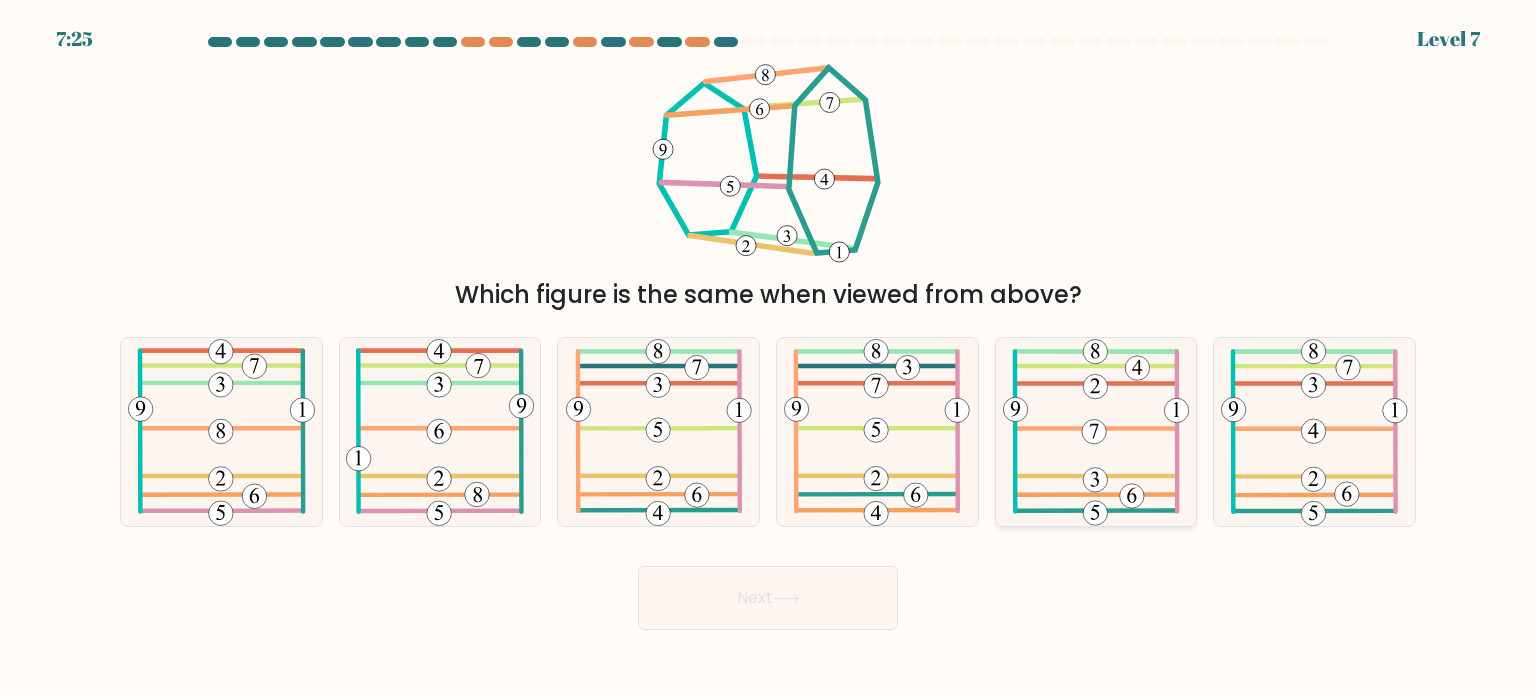 click 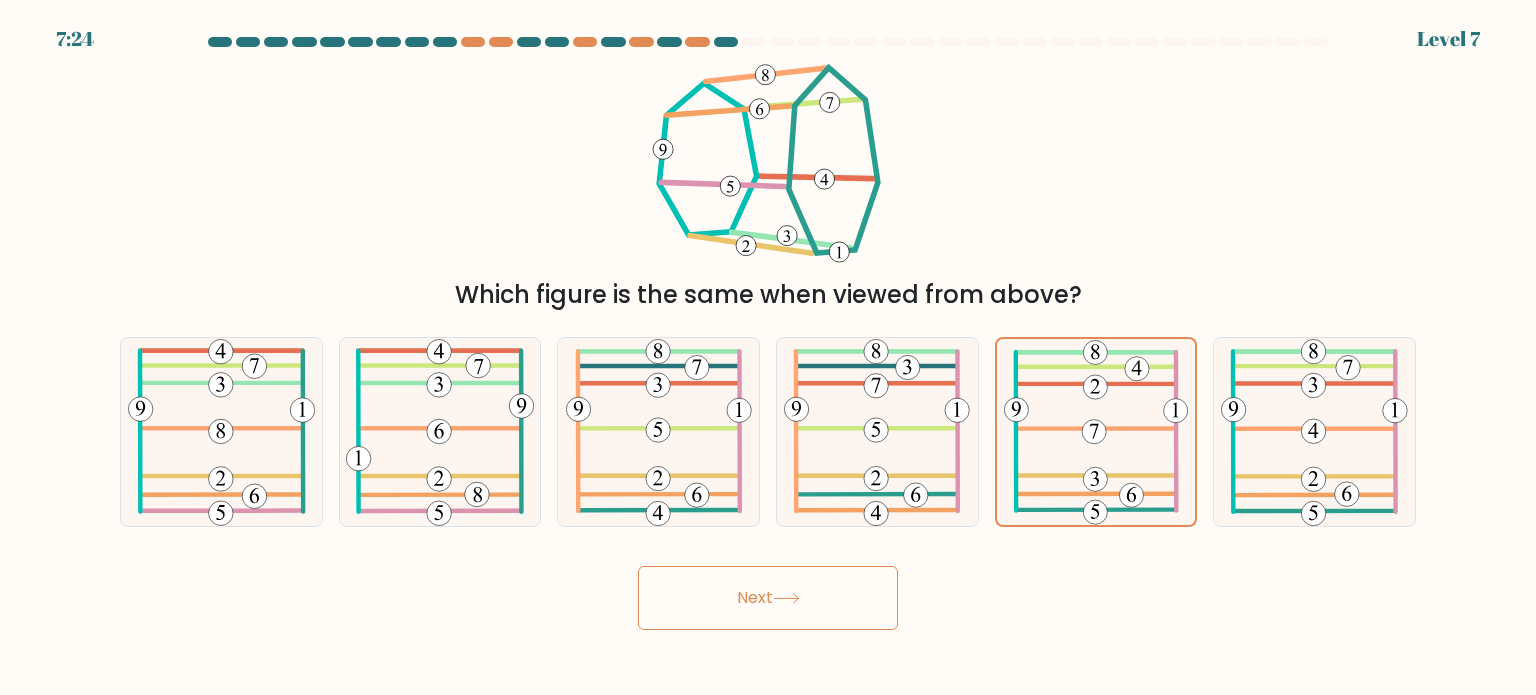 click on "Next" at bounding box center [768, 598] 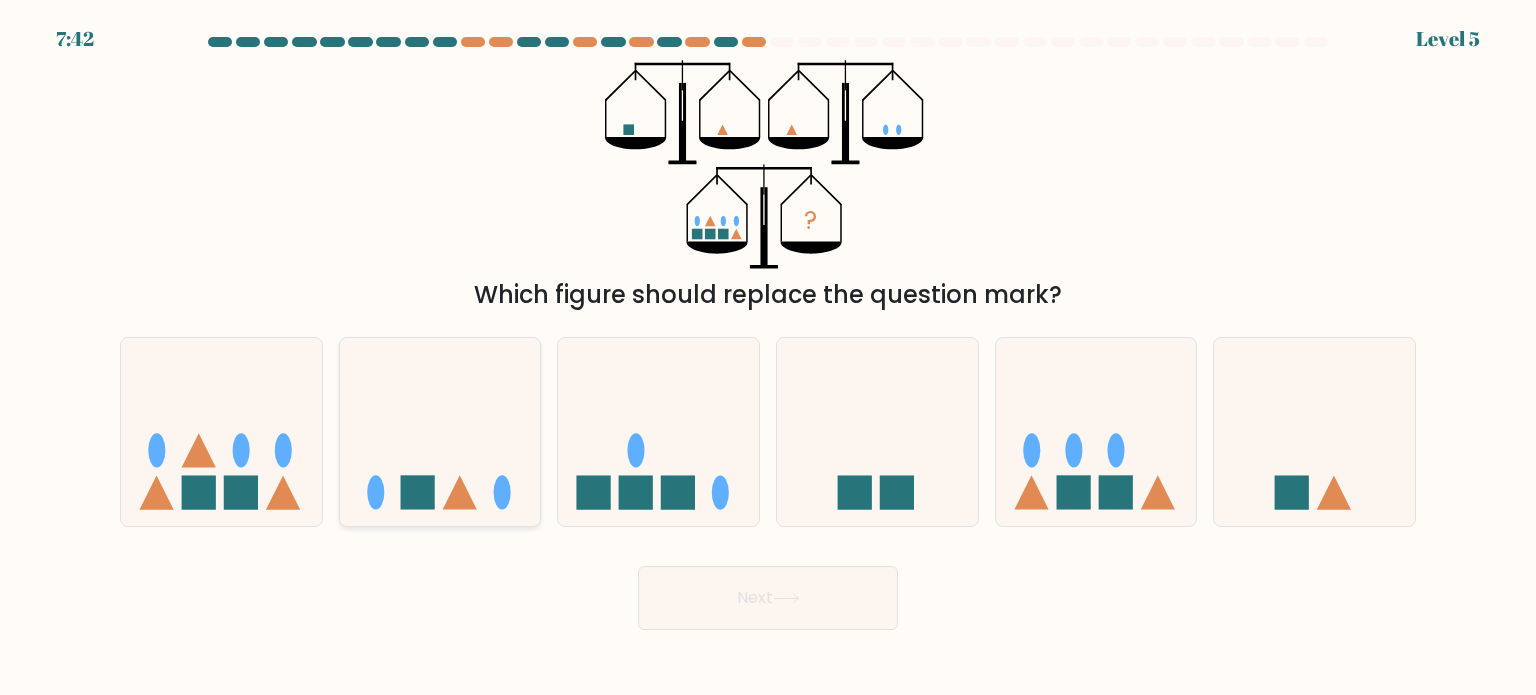 click 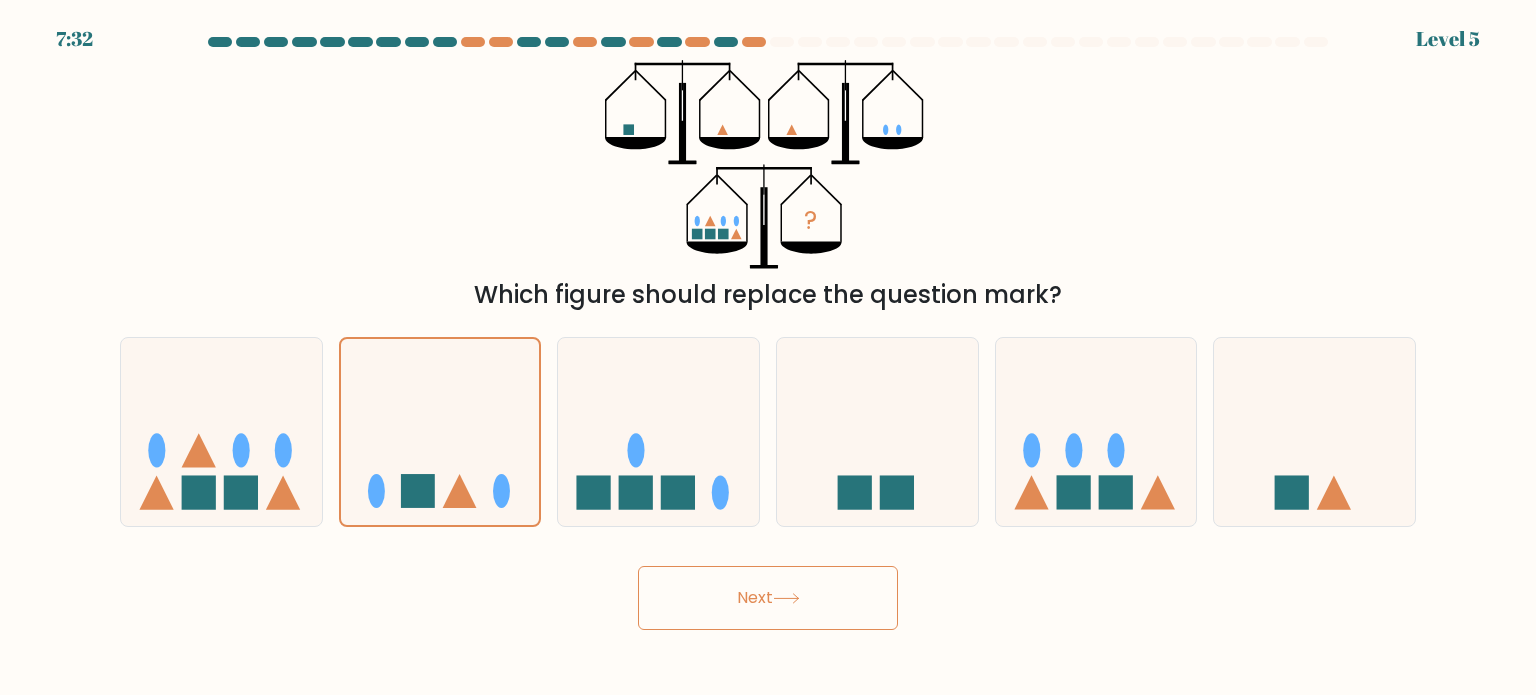 click on "Next" at bounding box center [768, 598] 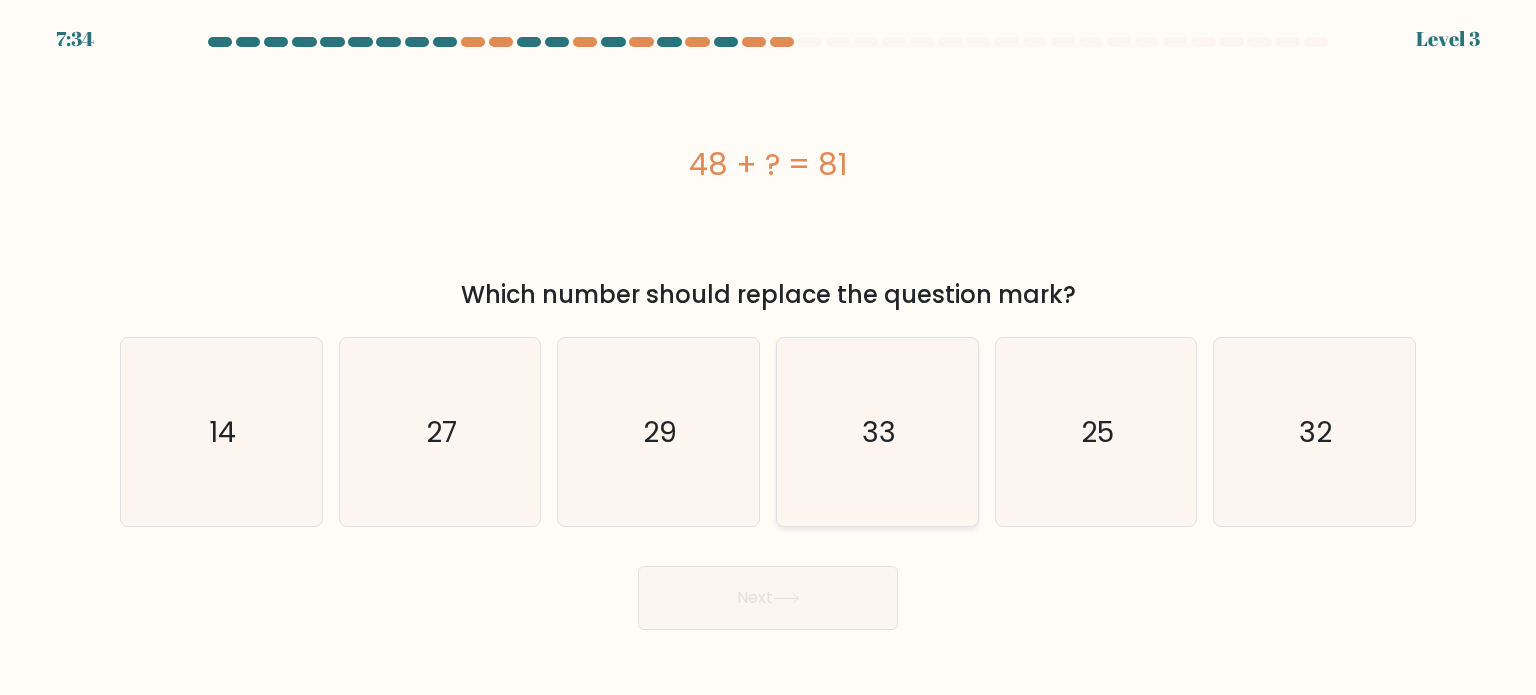click on "33" 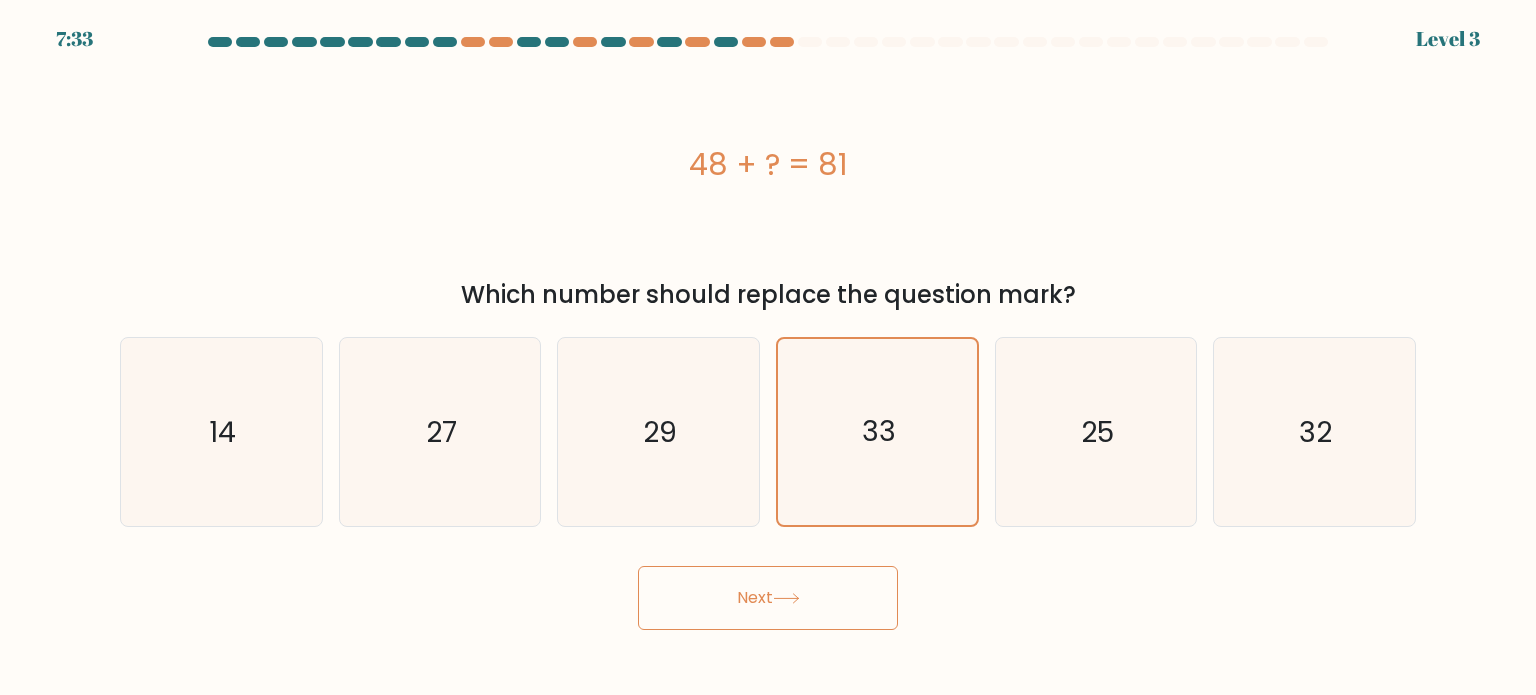 click 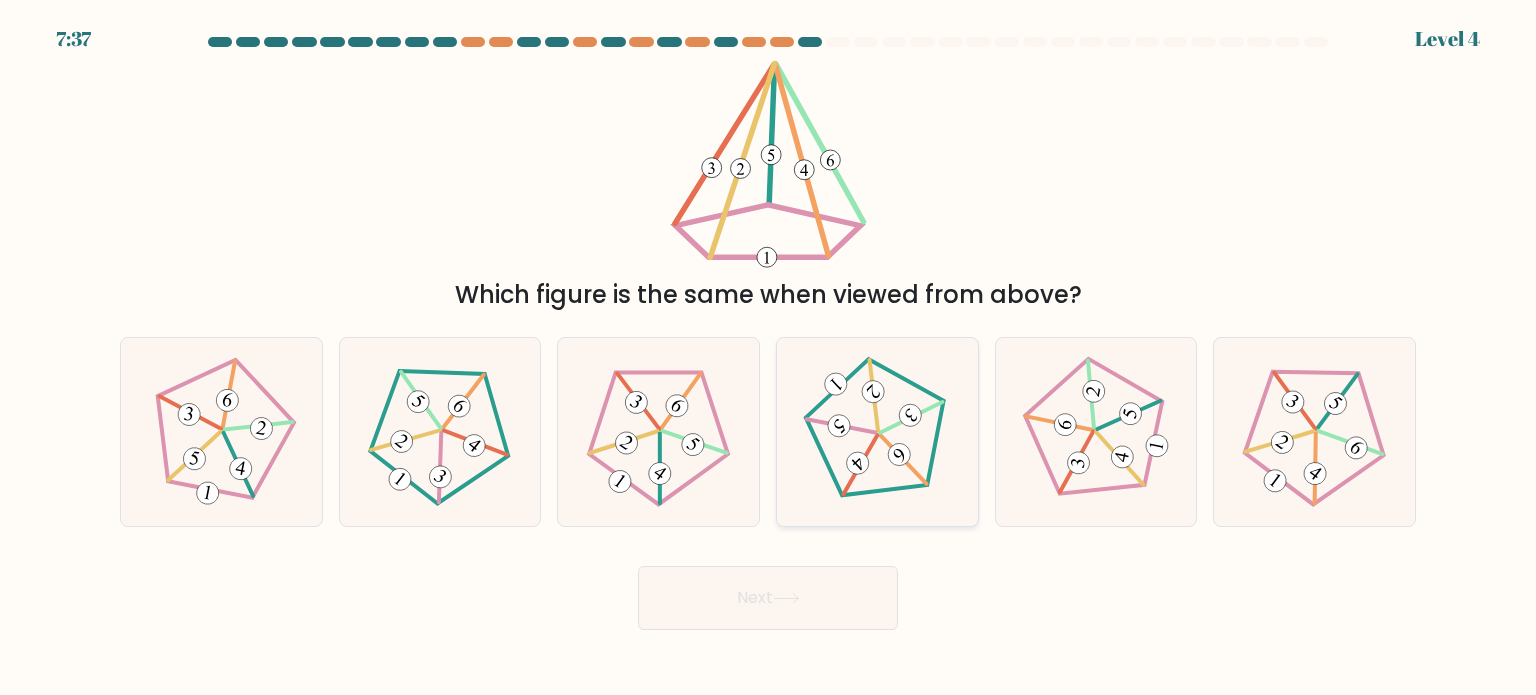 click 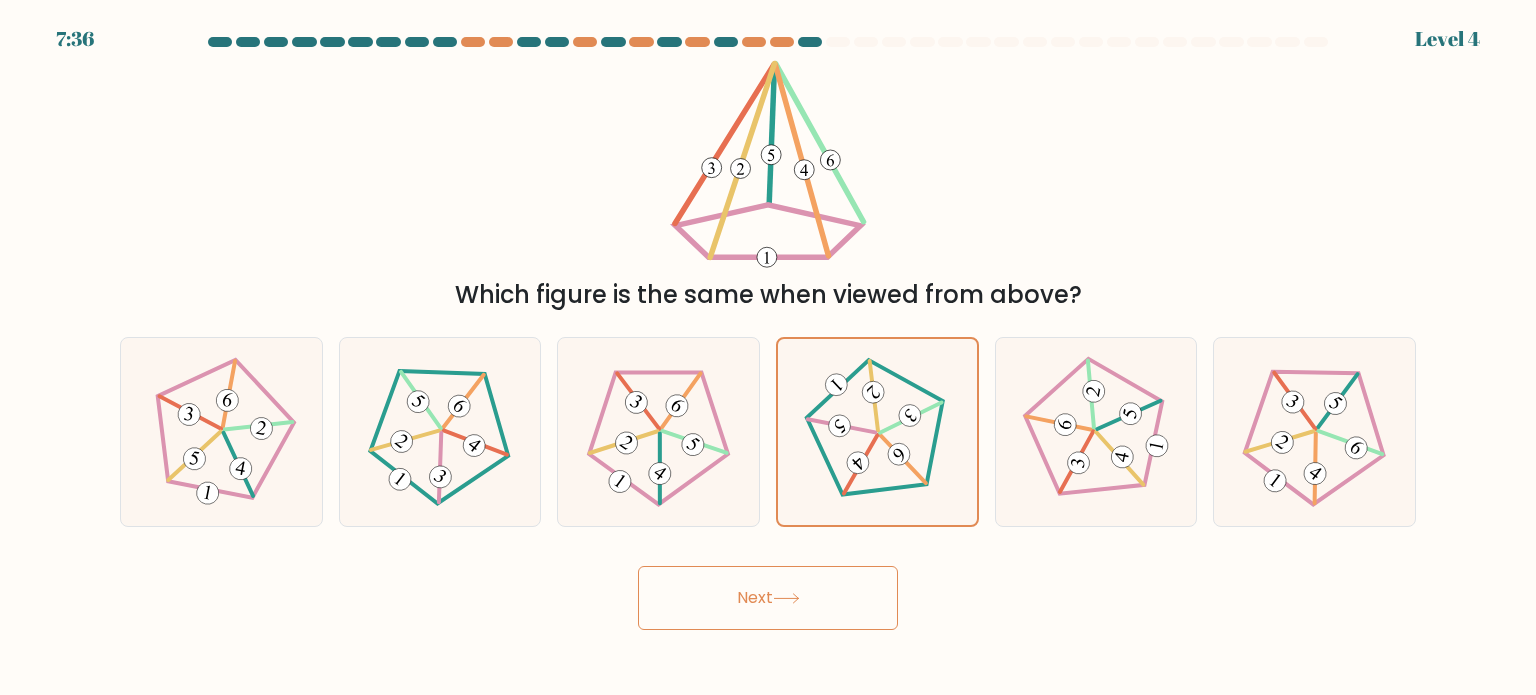 click on "7:36
Level 4" at bounding box center (768, 347) 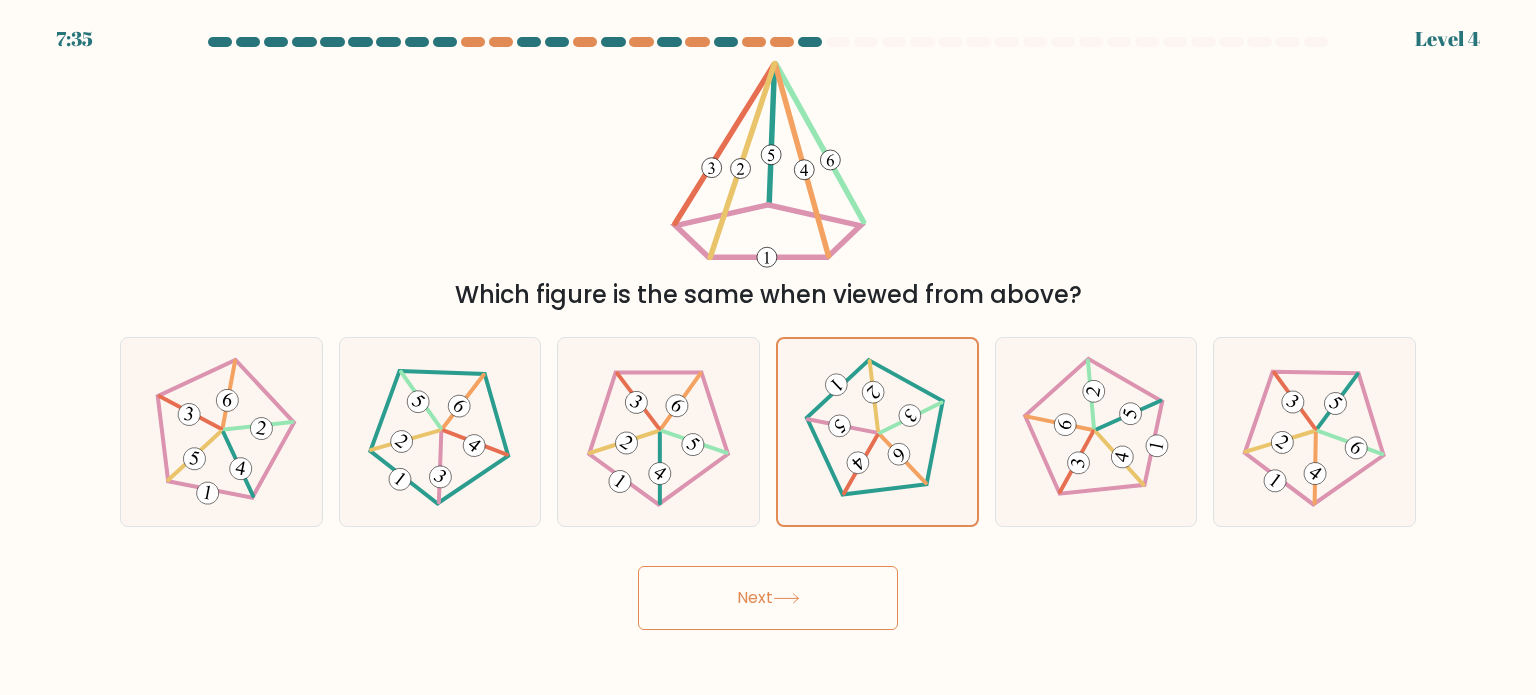click on "Next" at bounding box center (768, 598) 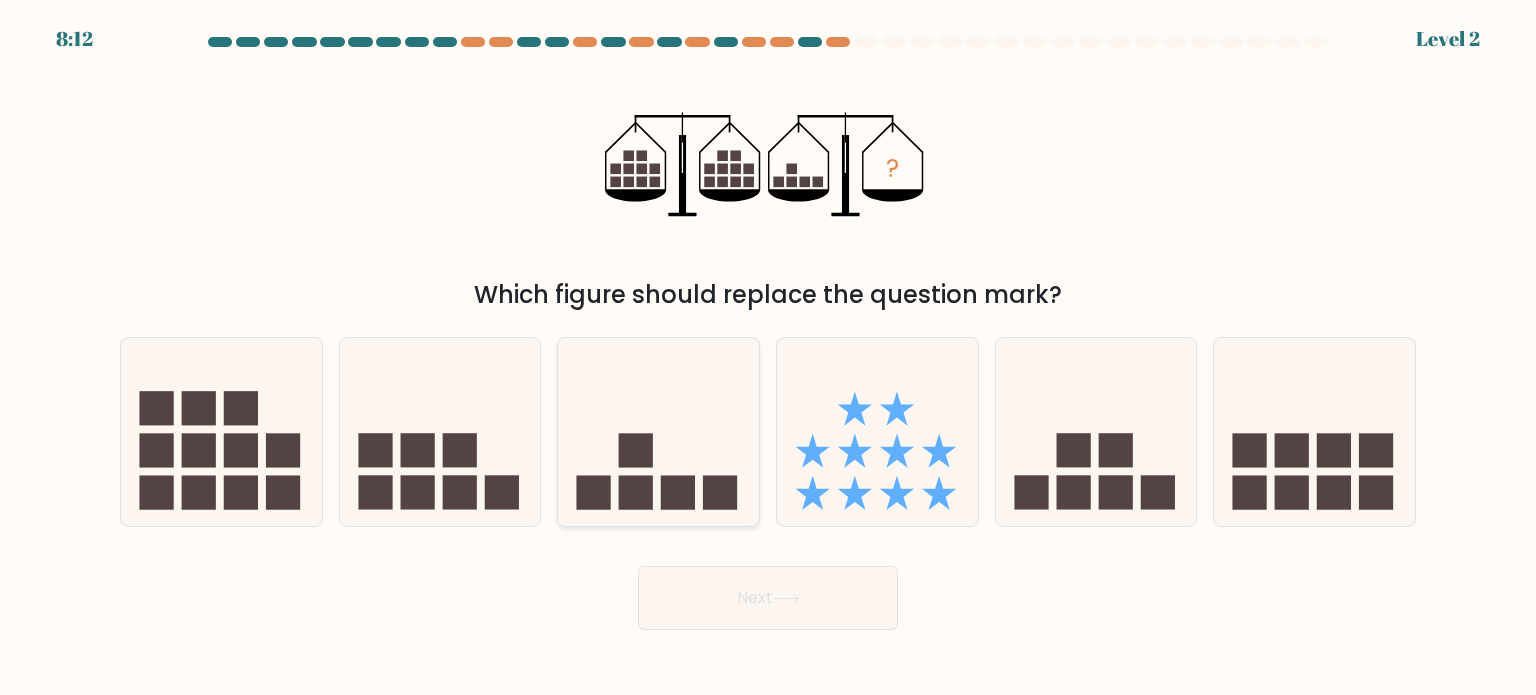 click 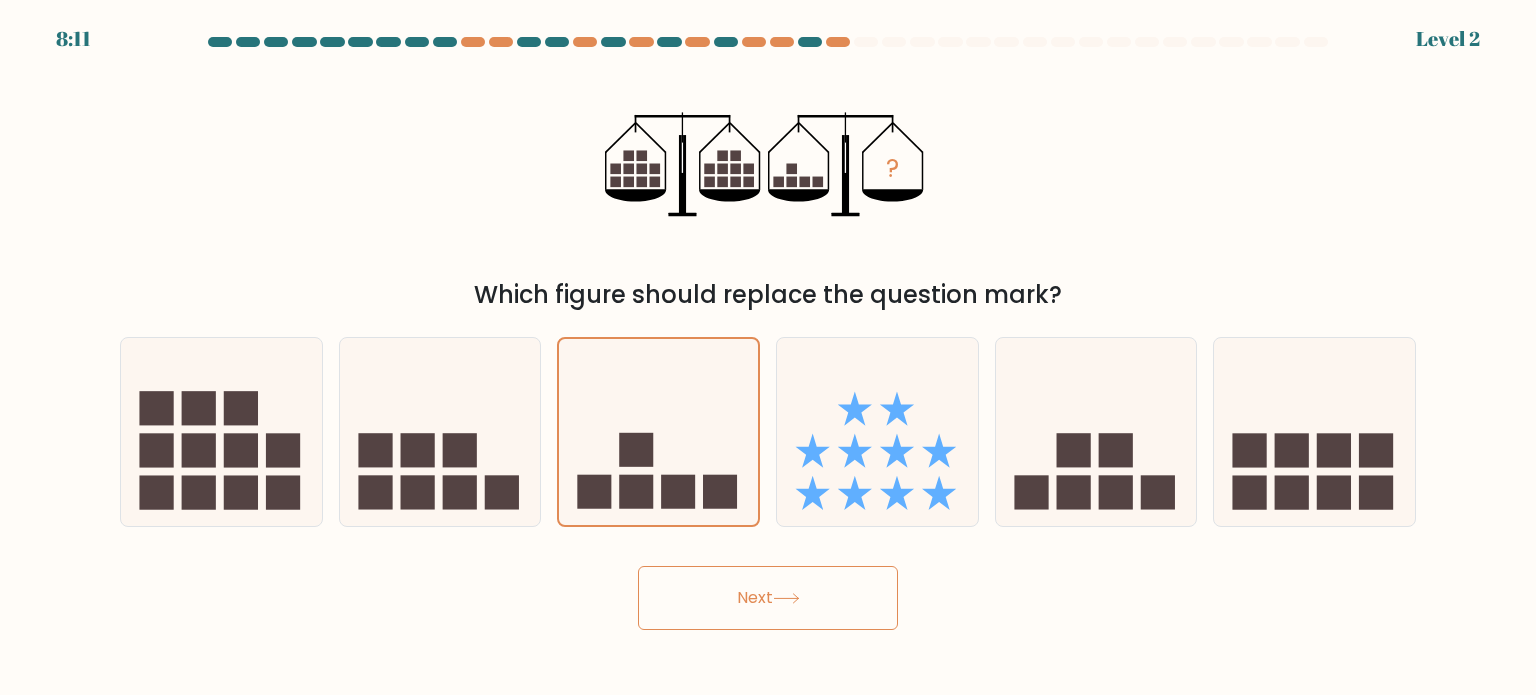click 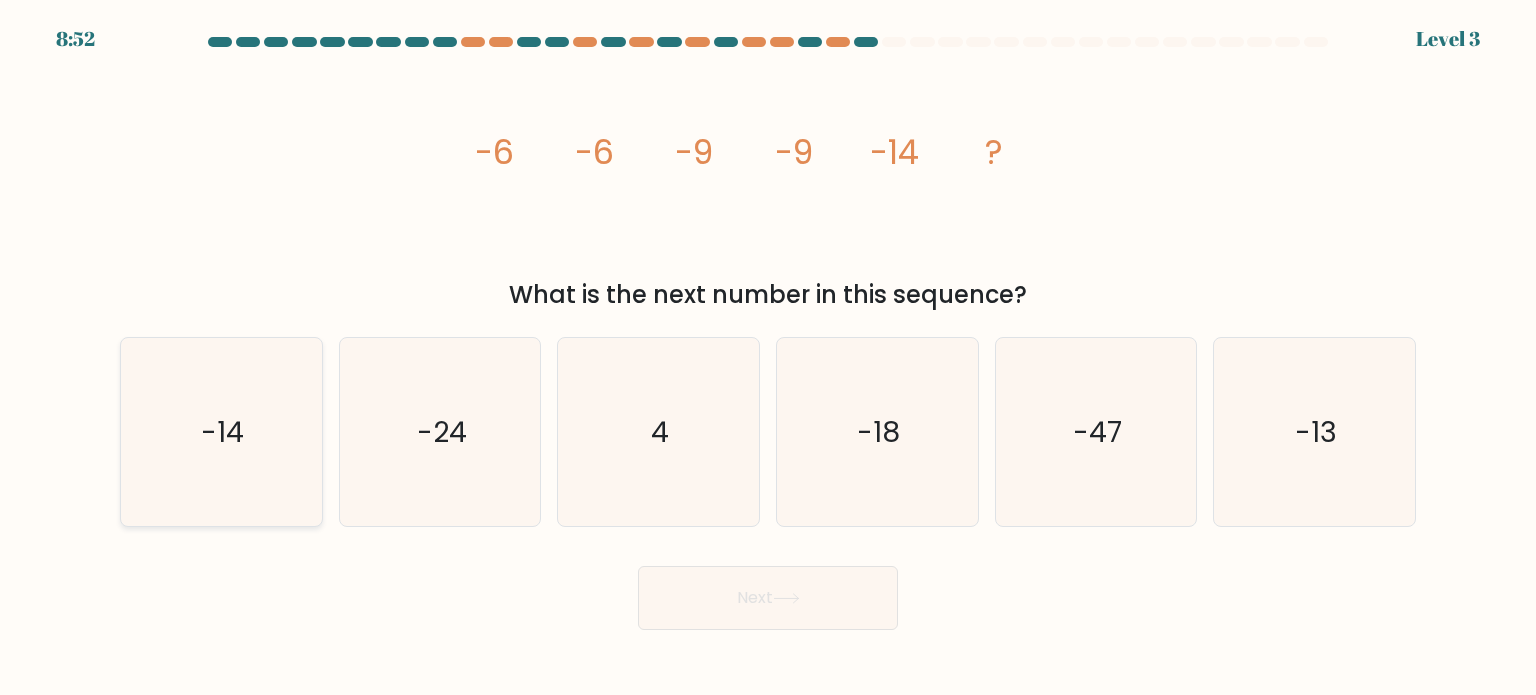click on "-14" 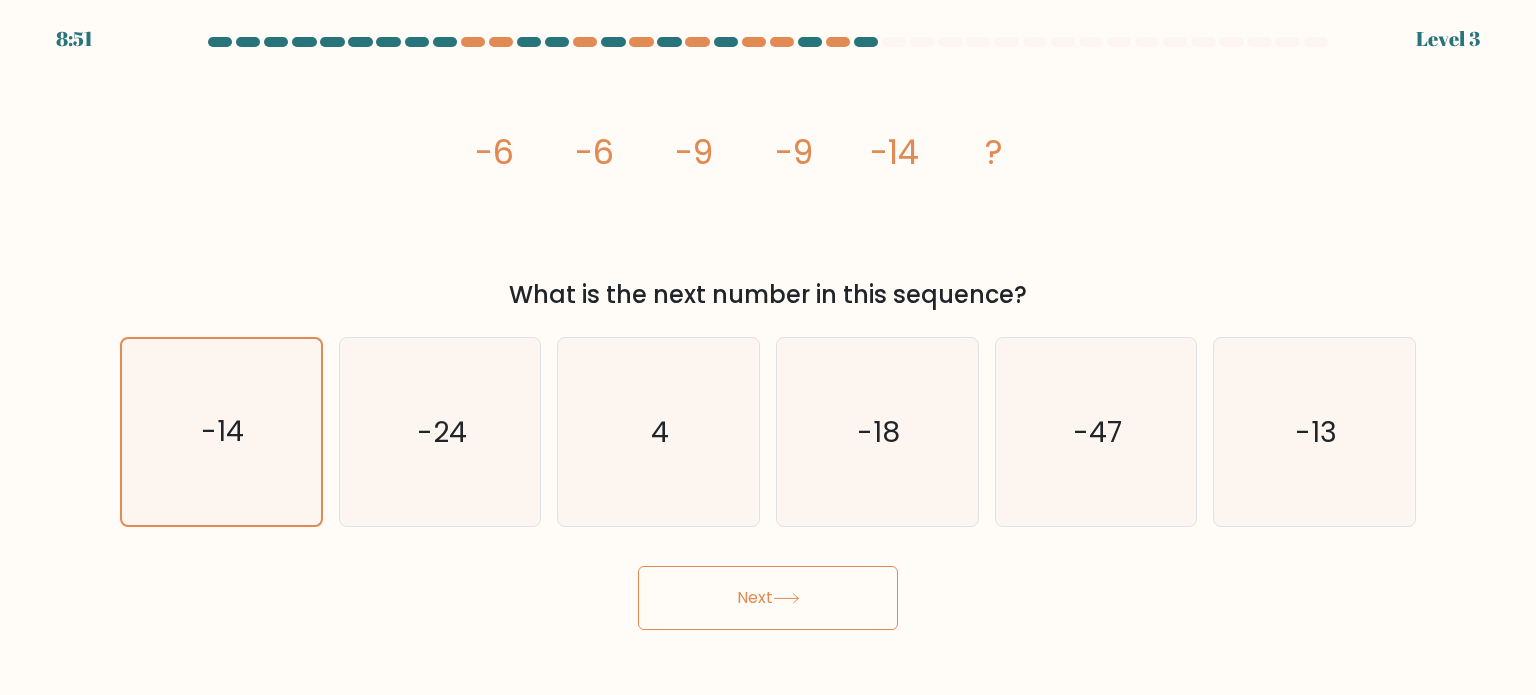 click on "8:51
Level 3" at bounding box center [768, 347] 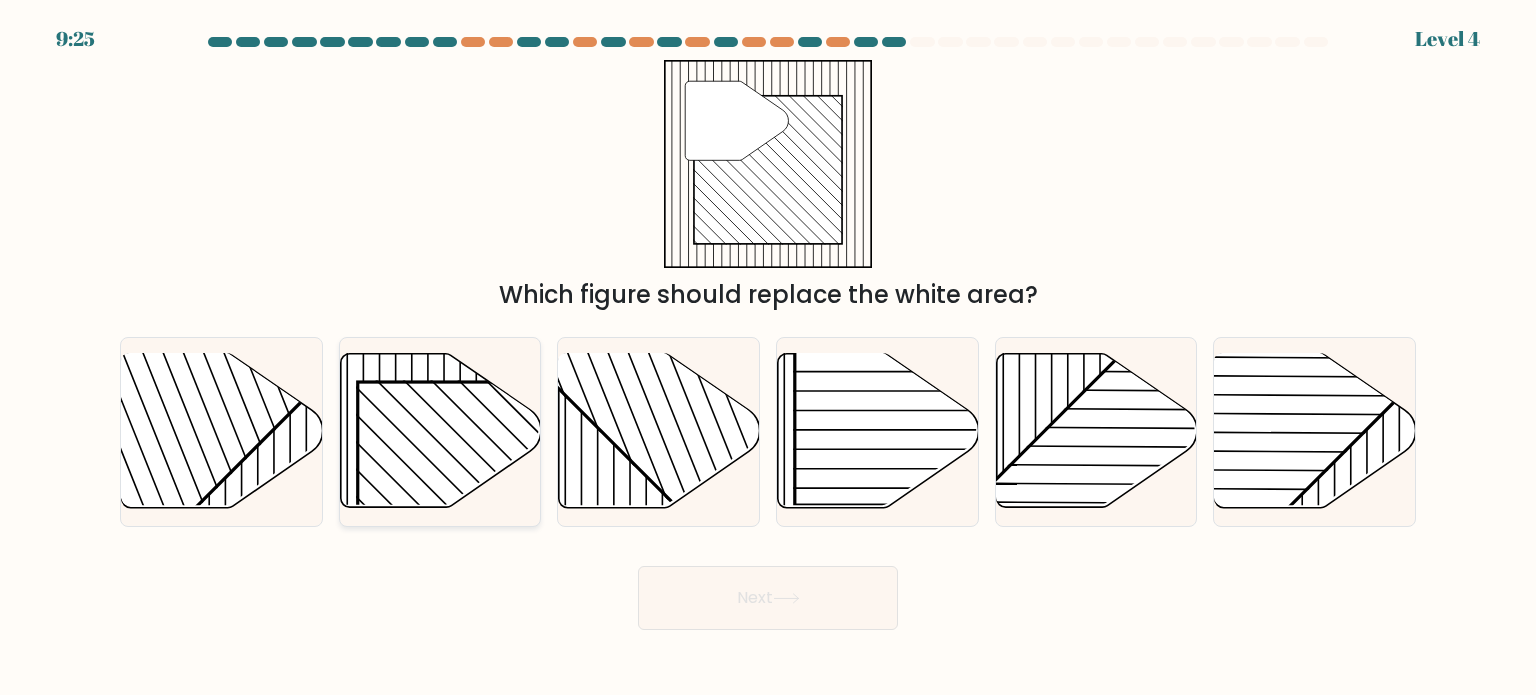 click 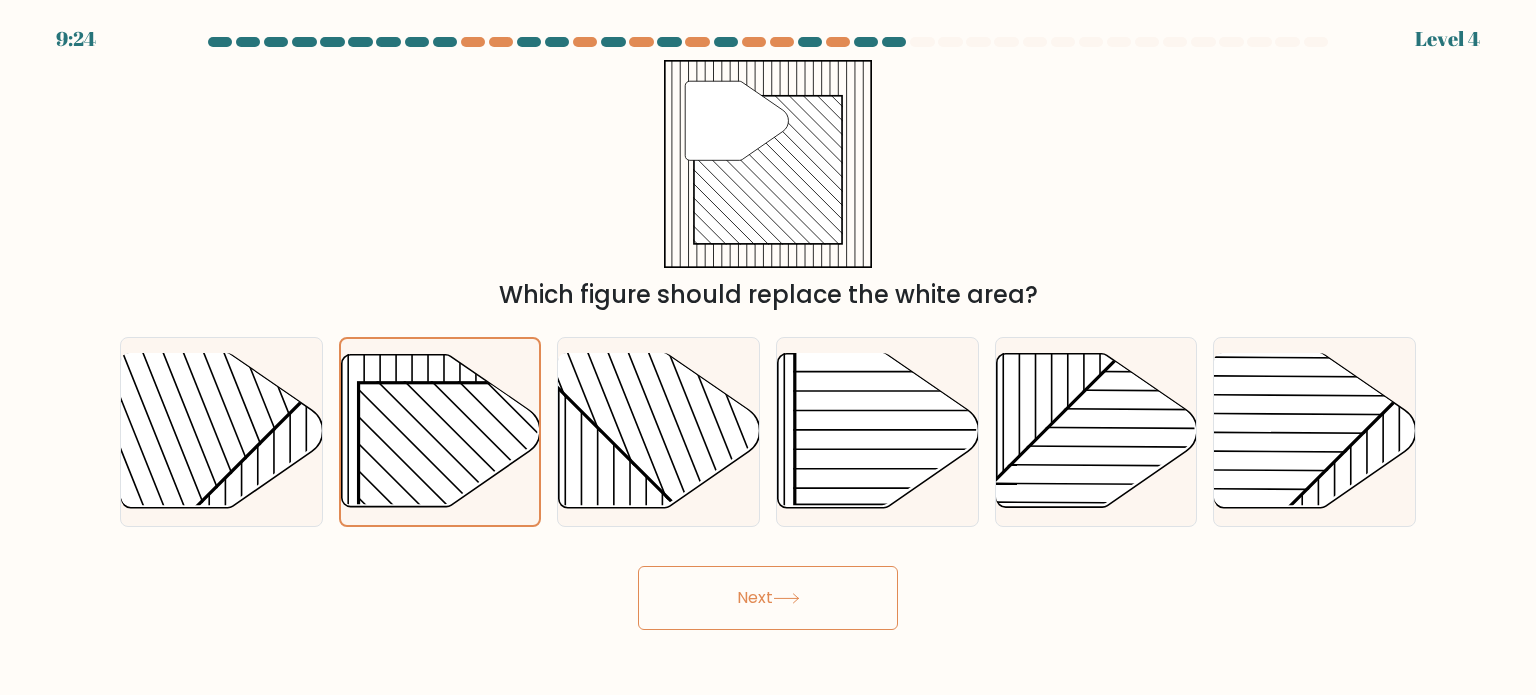 click on "Next" at bounding box center (768, 598) 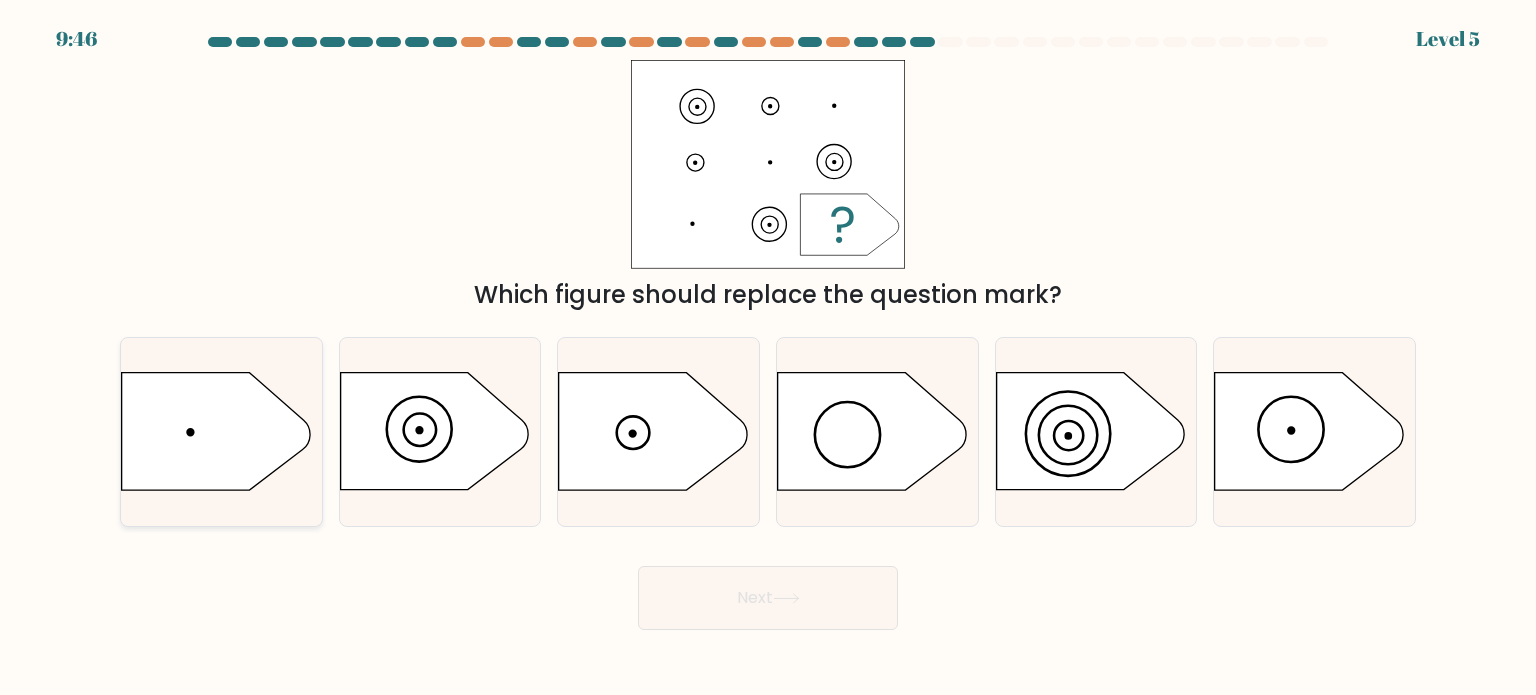 click 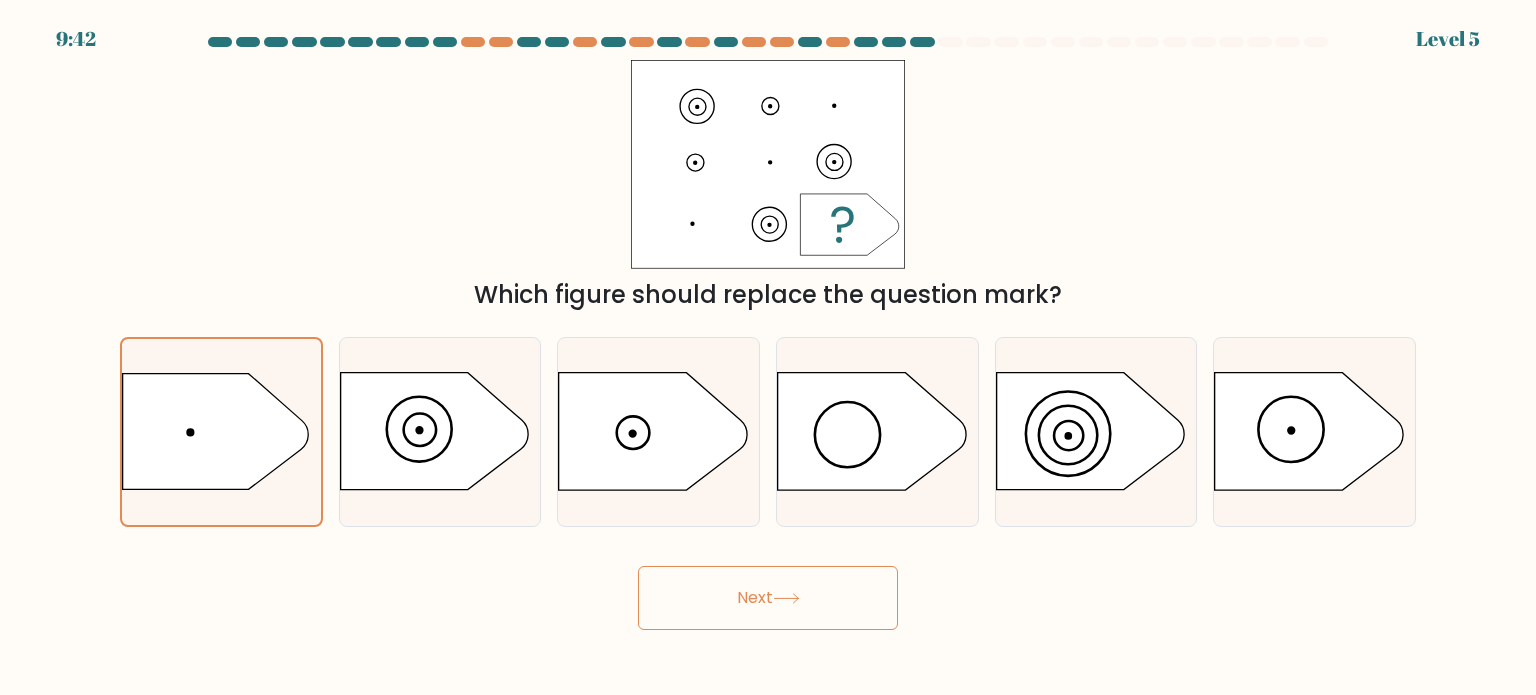 click on "Next" at bounding box center (768, 598) 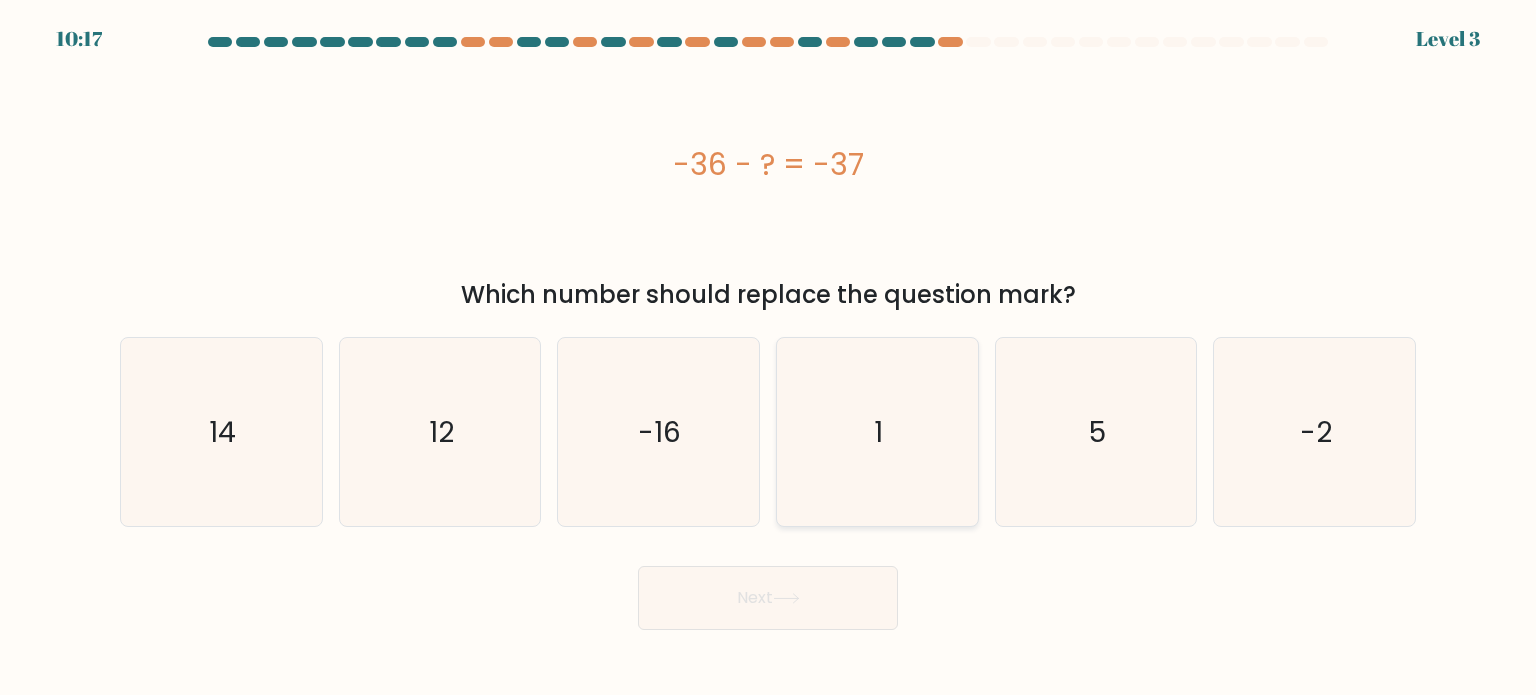 click on "1" 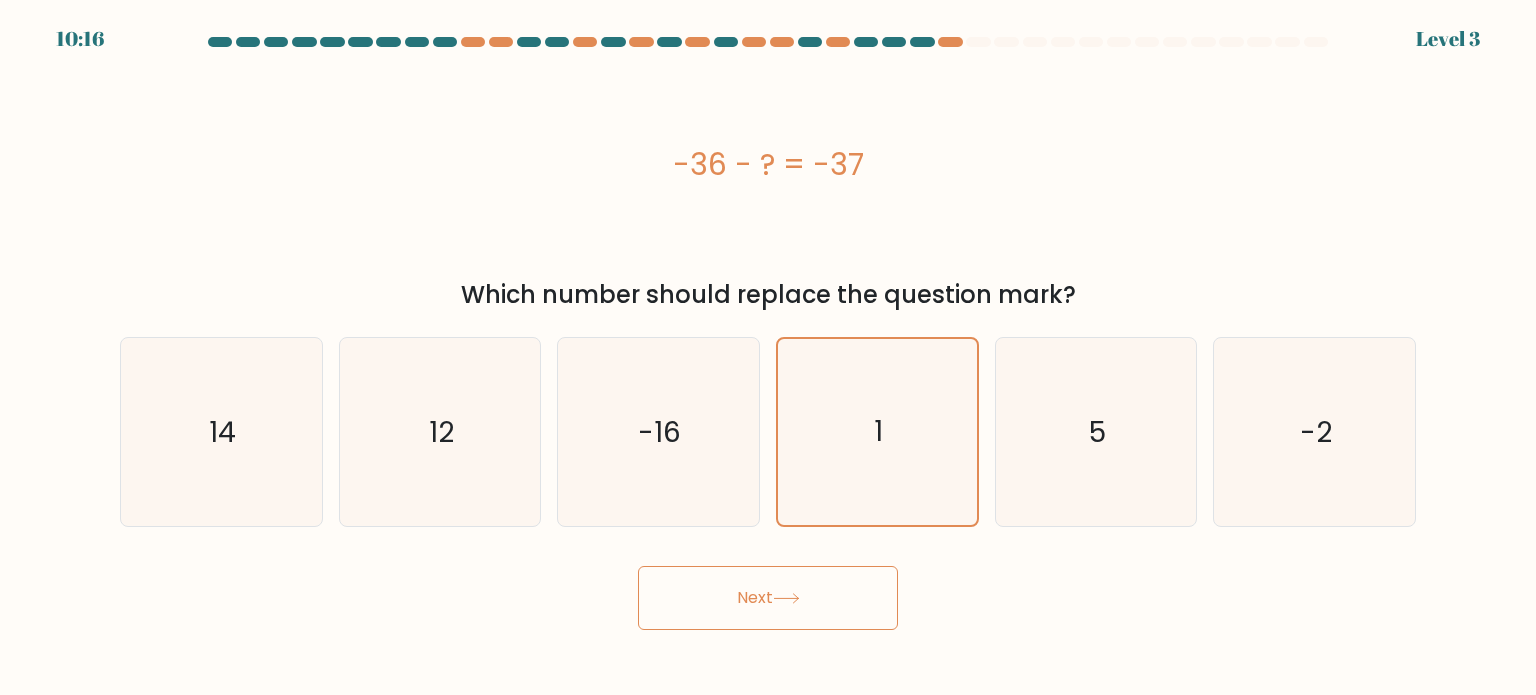 click on "Next" at bounding box center [768, 598] 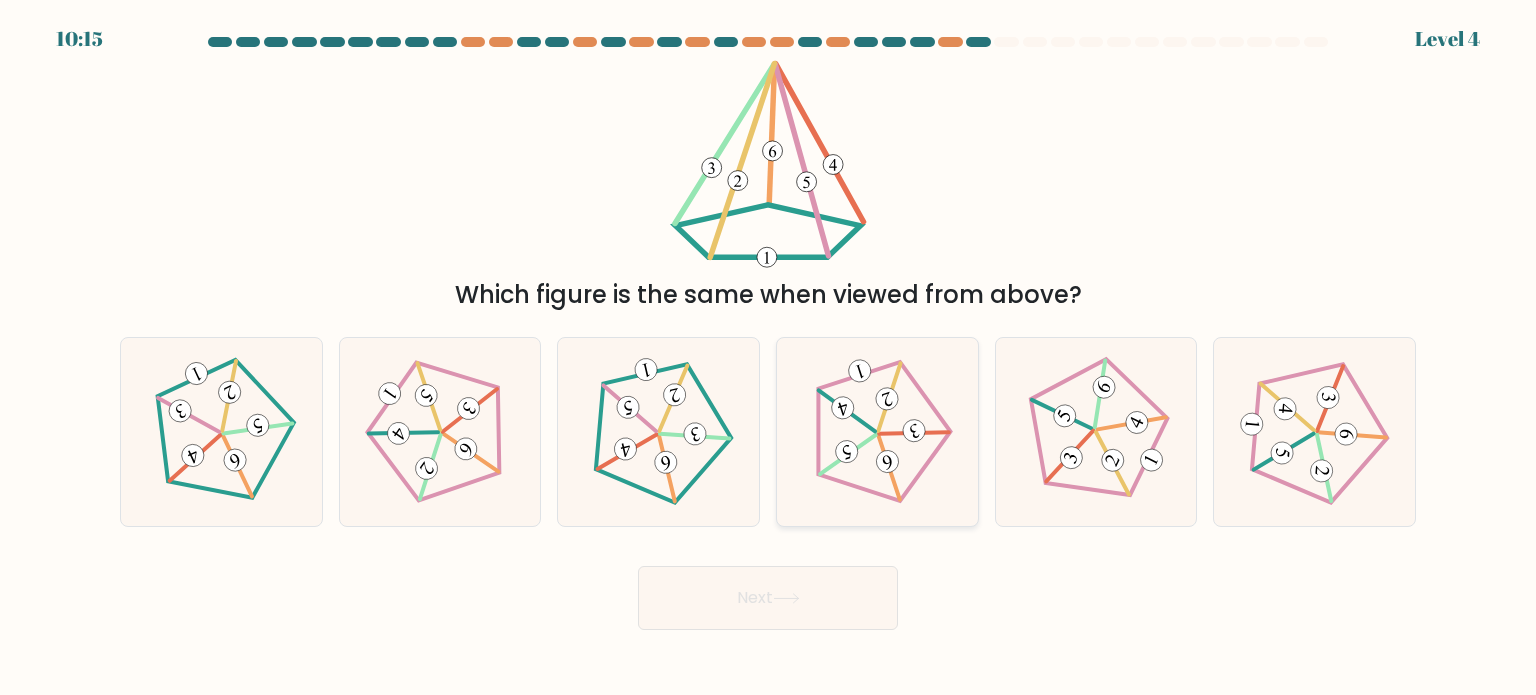 click 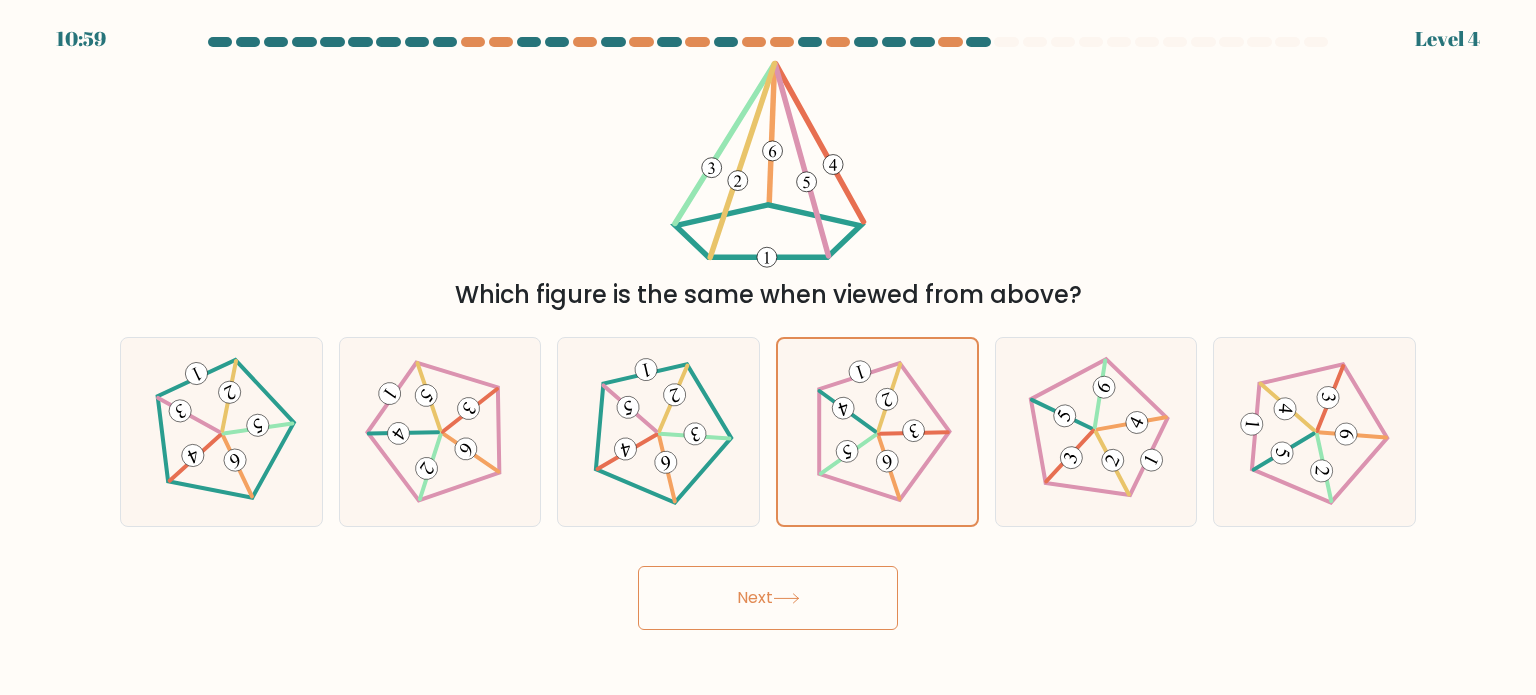 click on "Next" at bounding box center [768, 598] 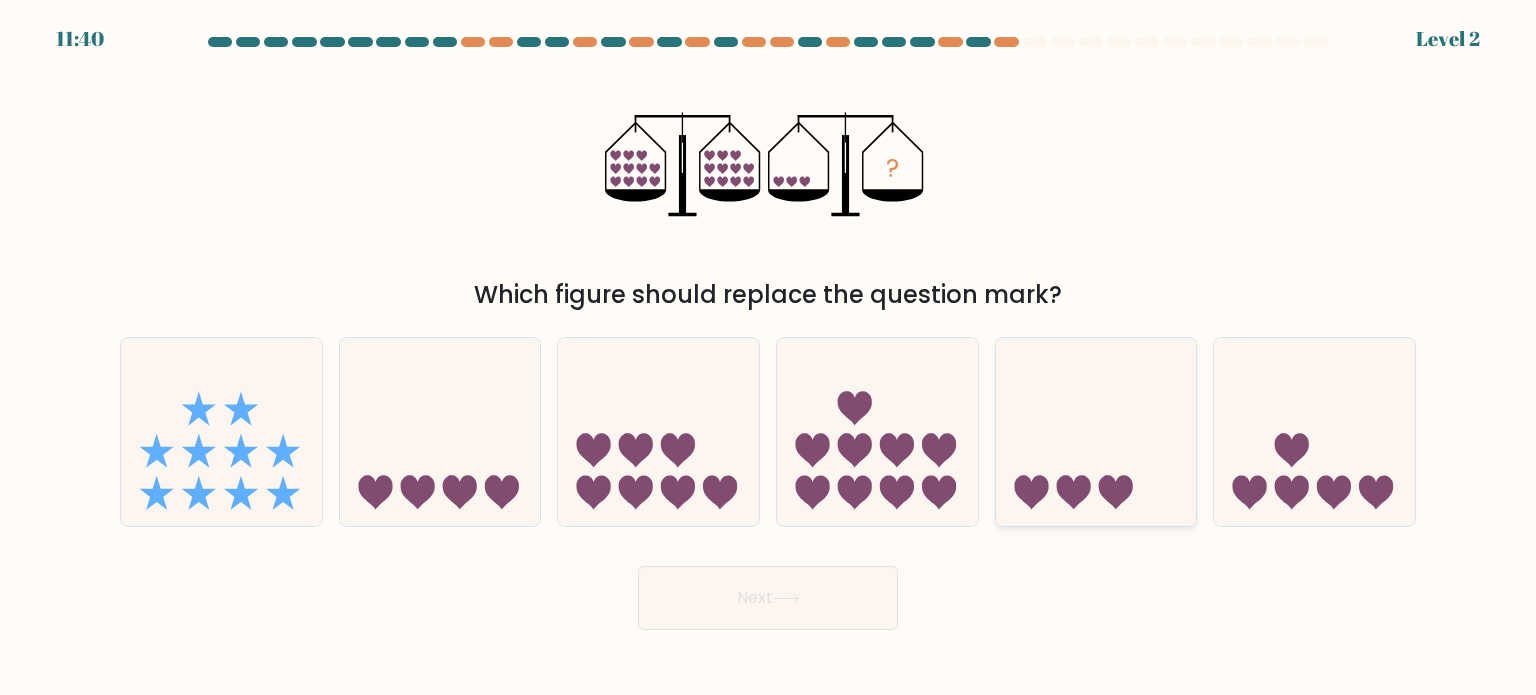 click 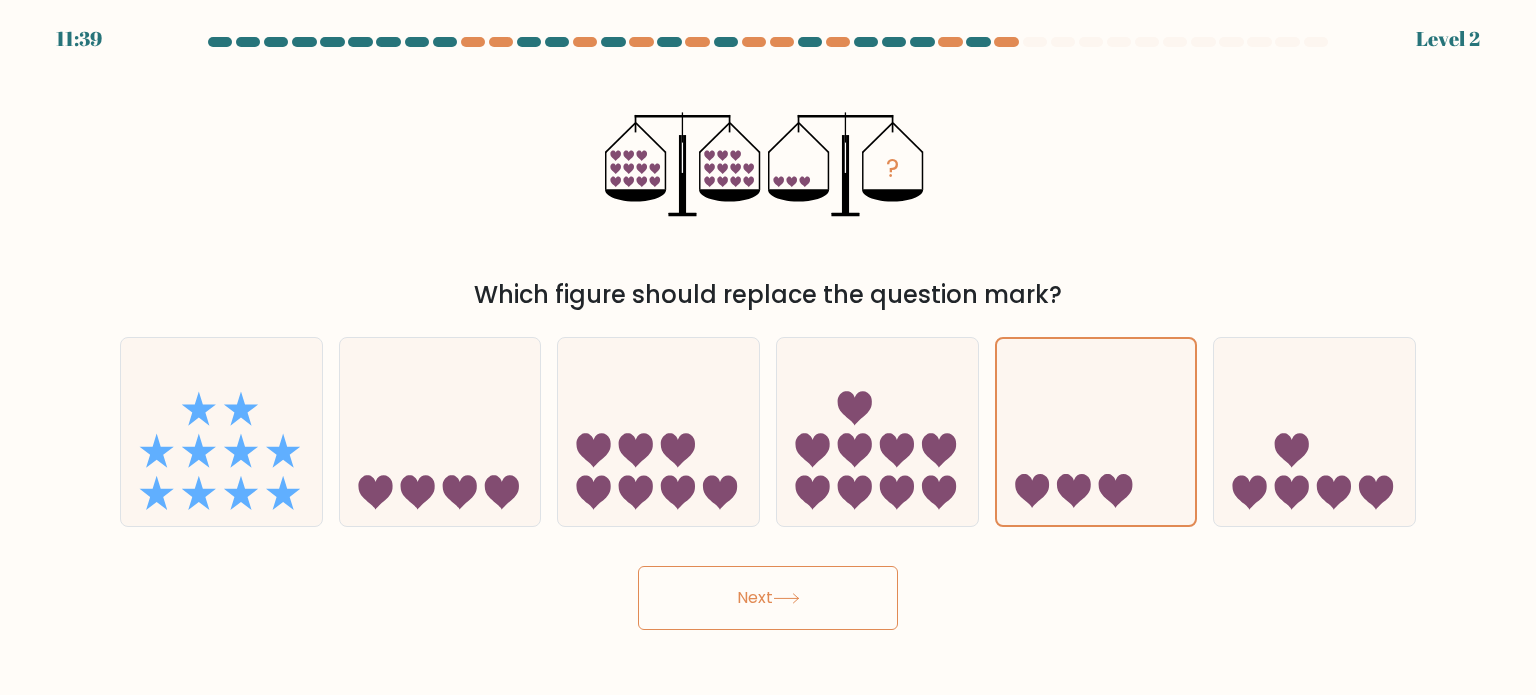 click on "Next" at bounding box center (768, 598) 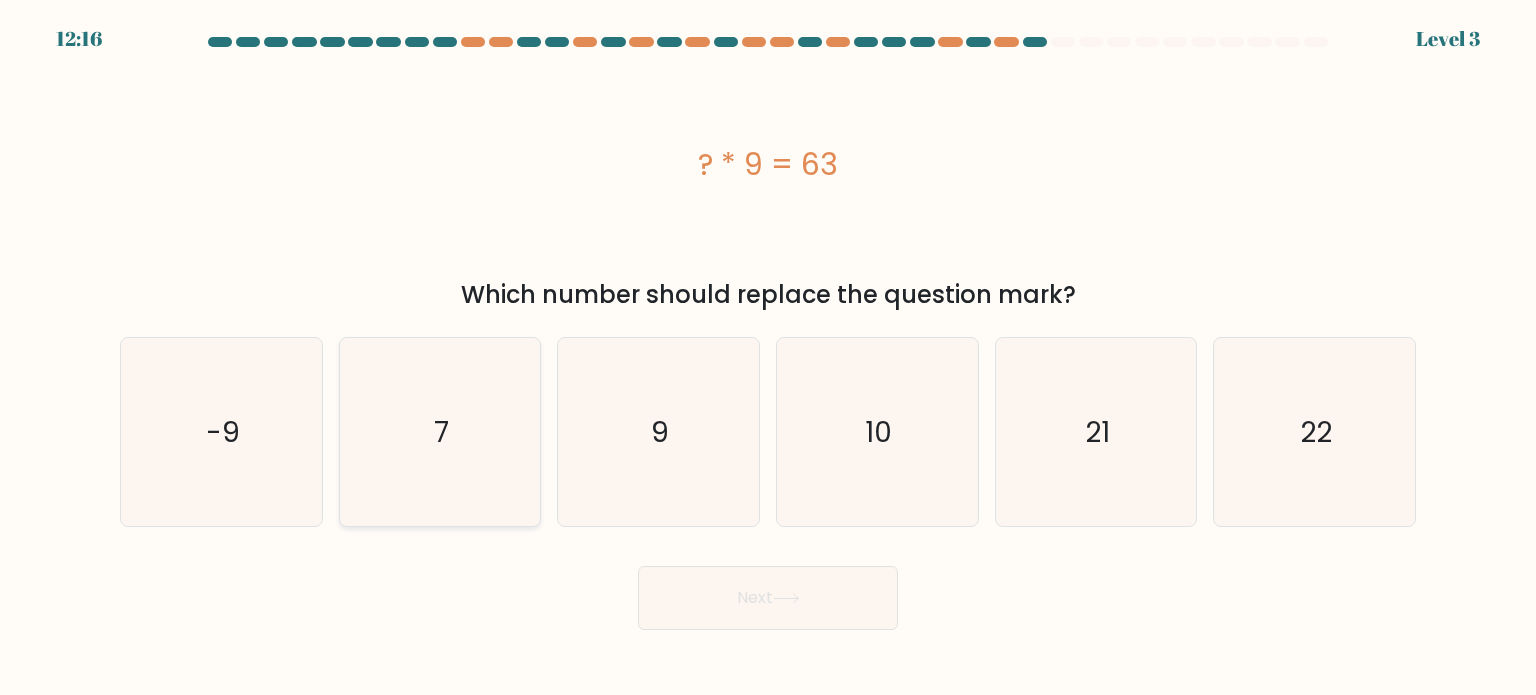click on "7" 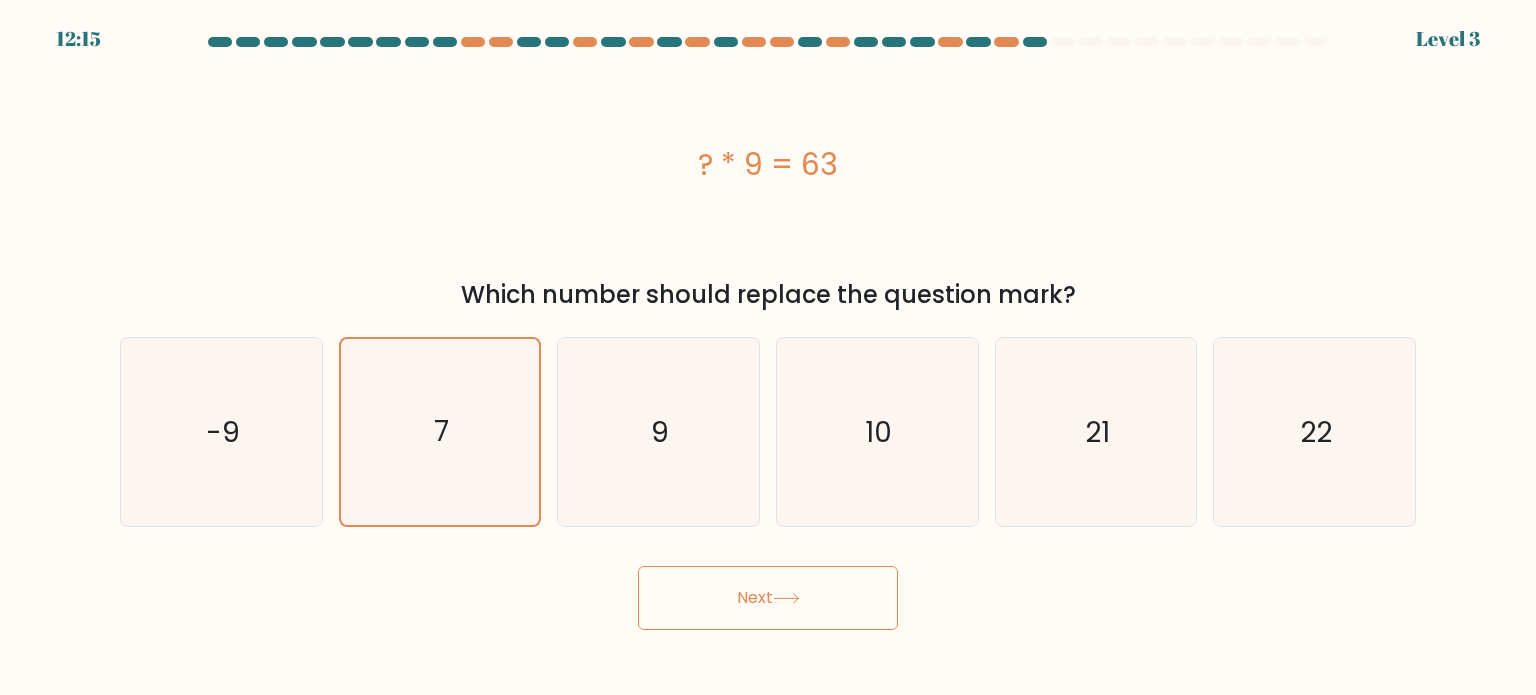 click on "Next" at bounding box center [768, 598] 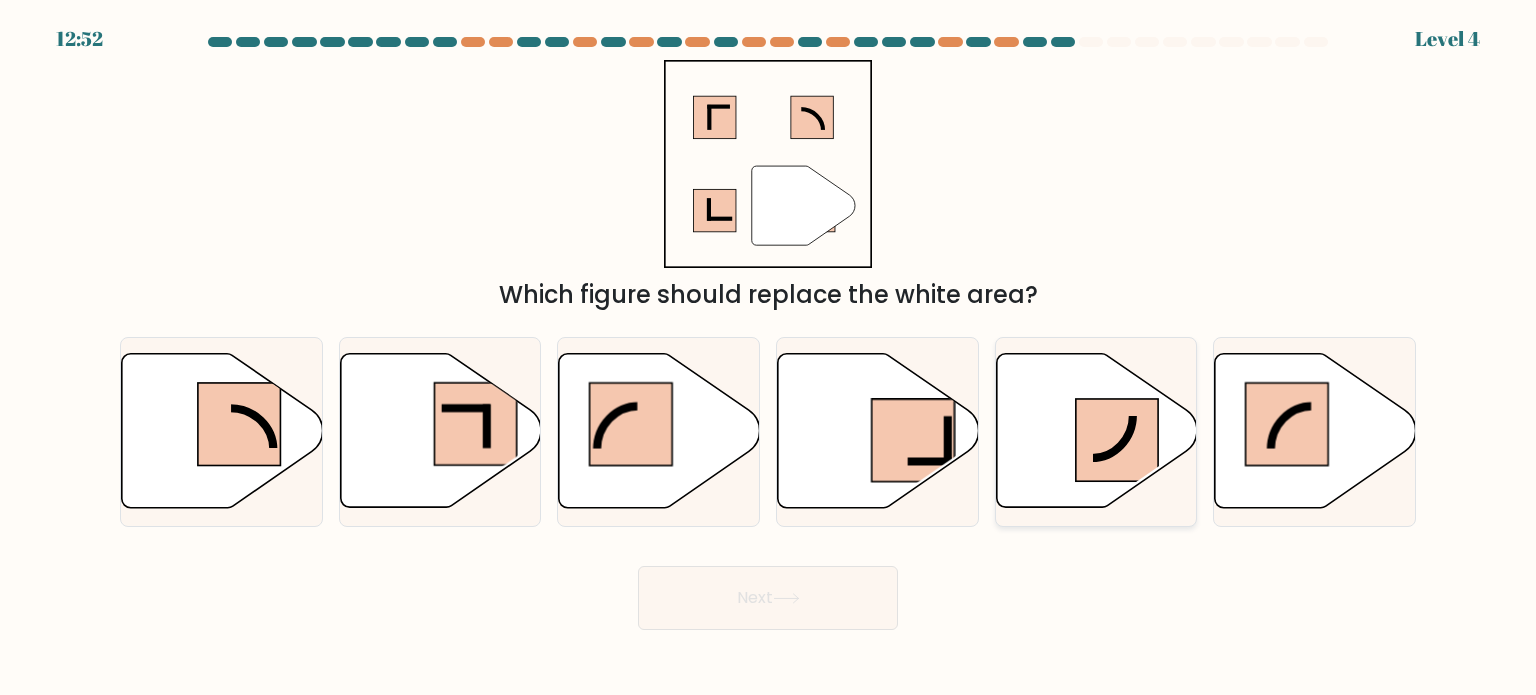 click 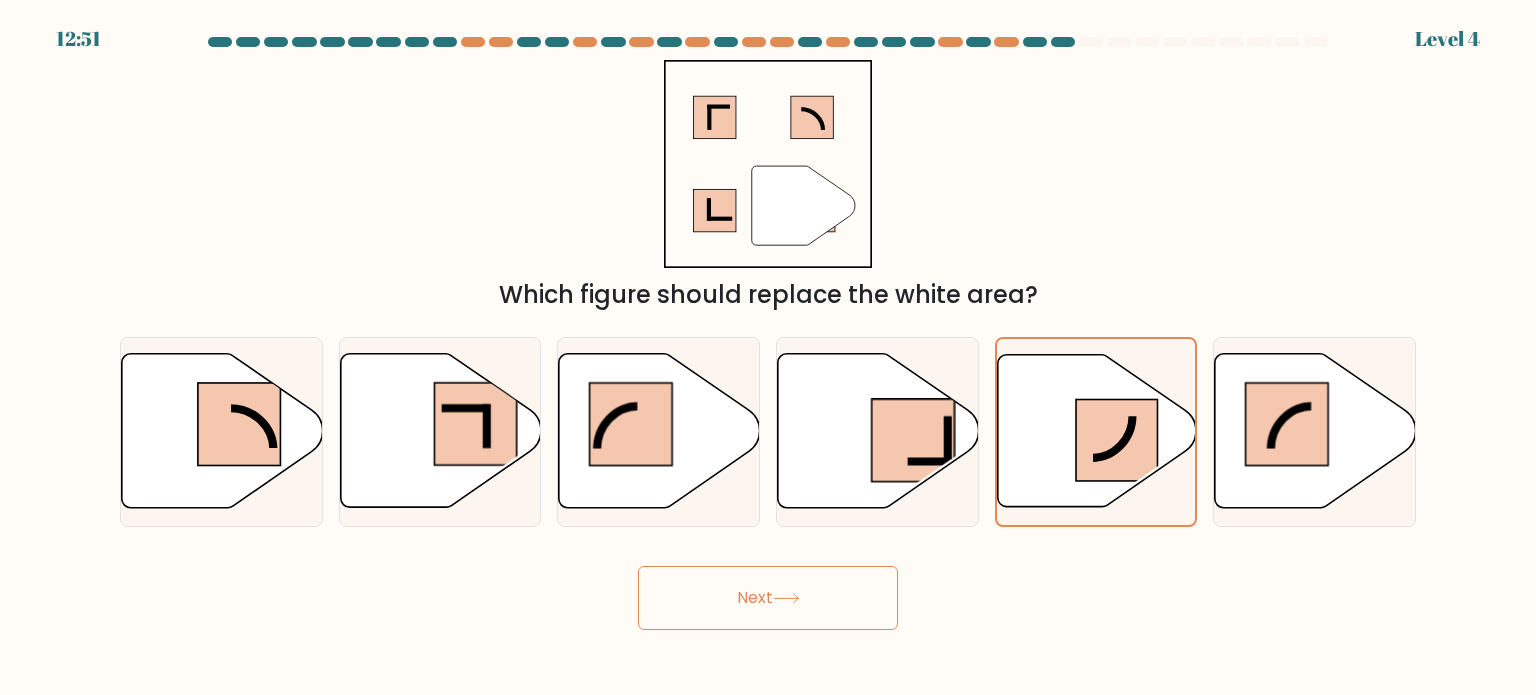 click on "Next" at bounding box center (768, 598) 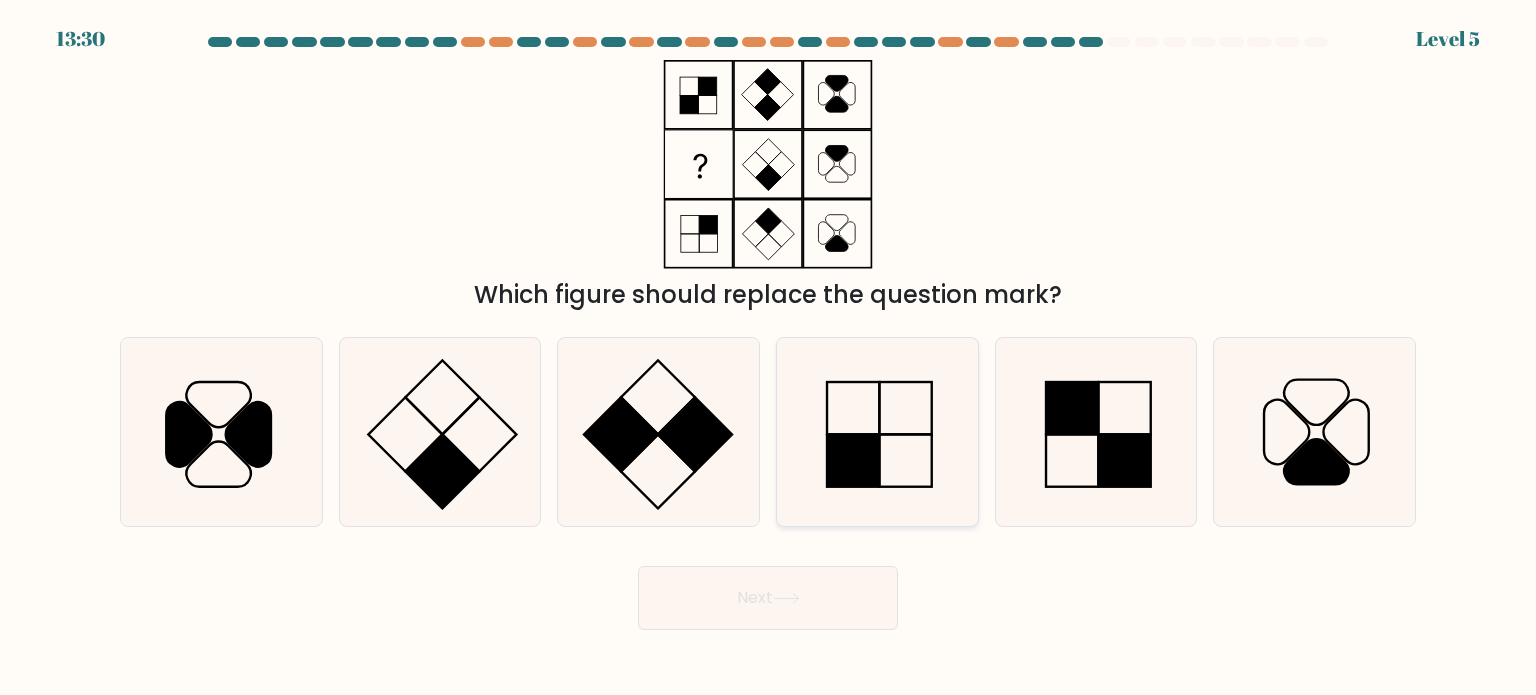 click 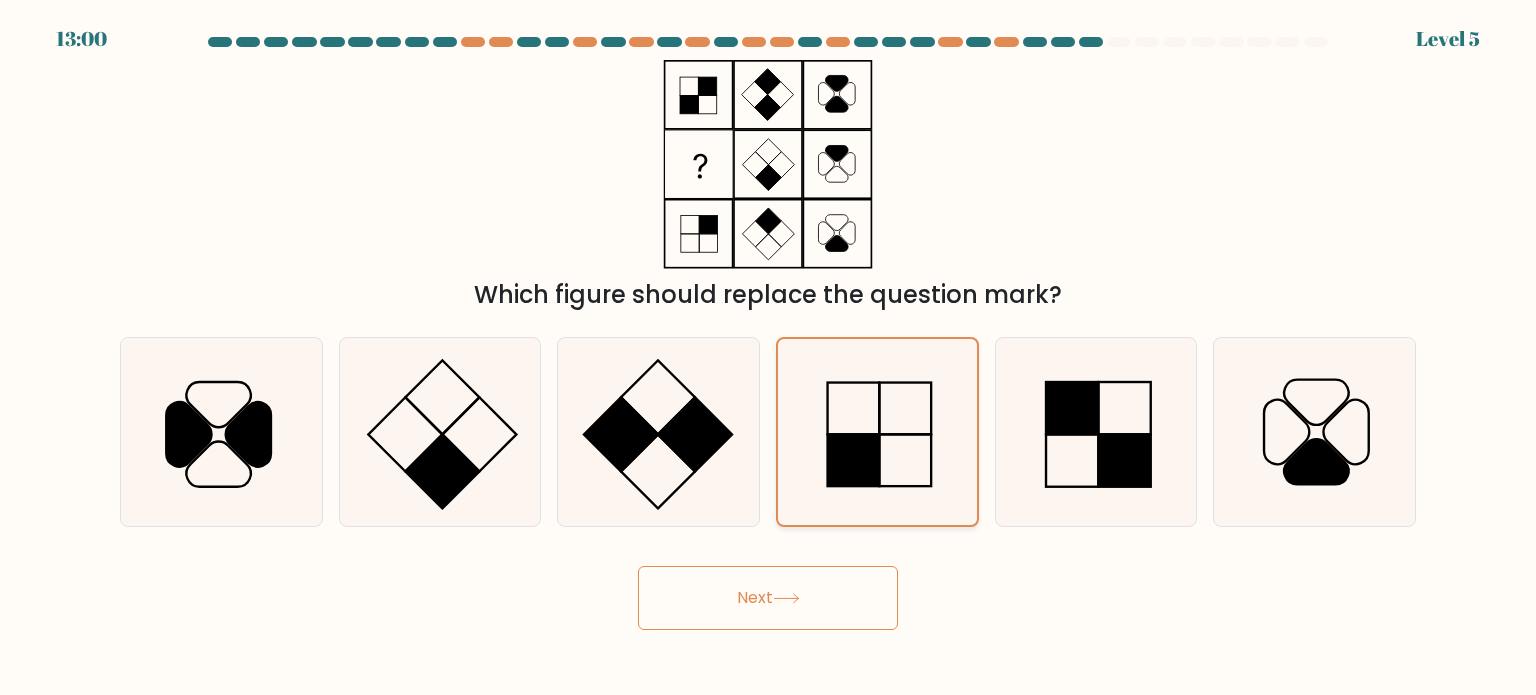 click 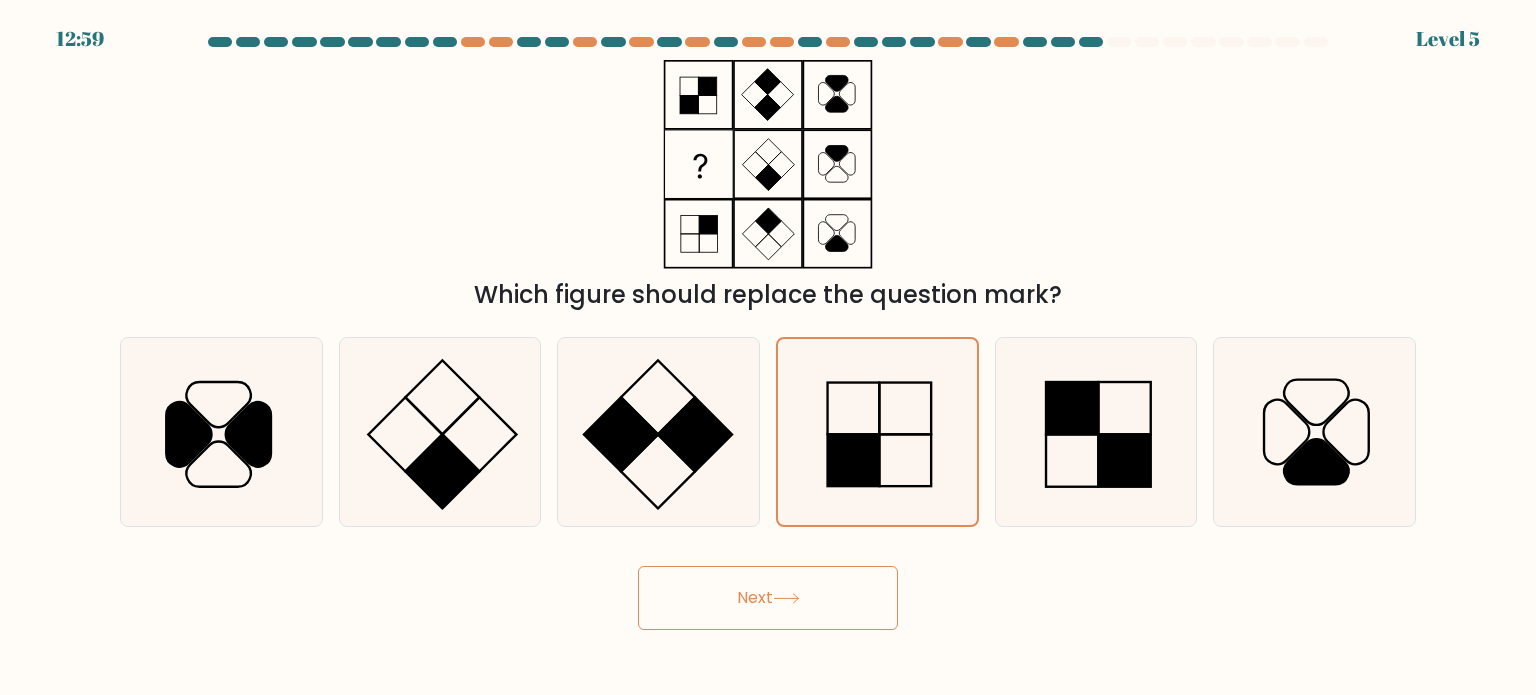 click on "Next" at bounding box center (768, 598) 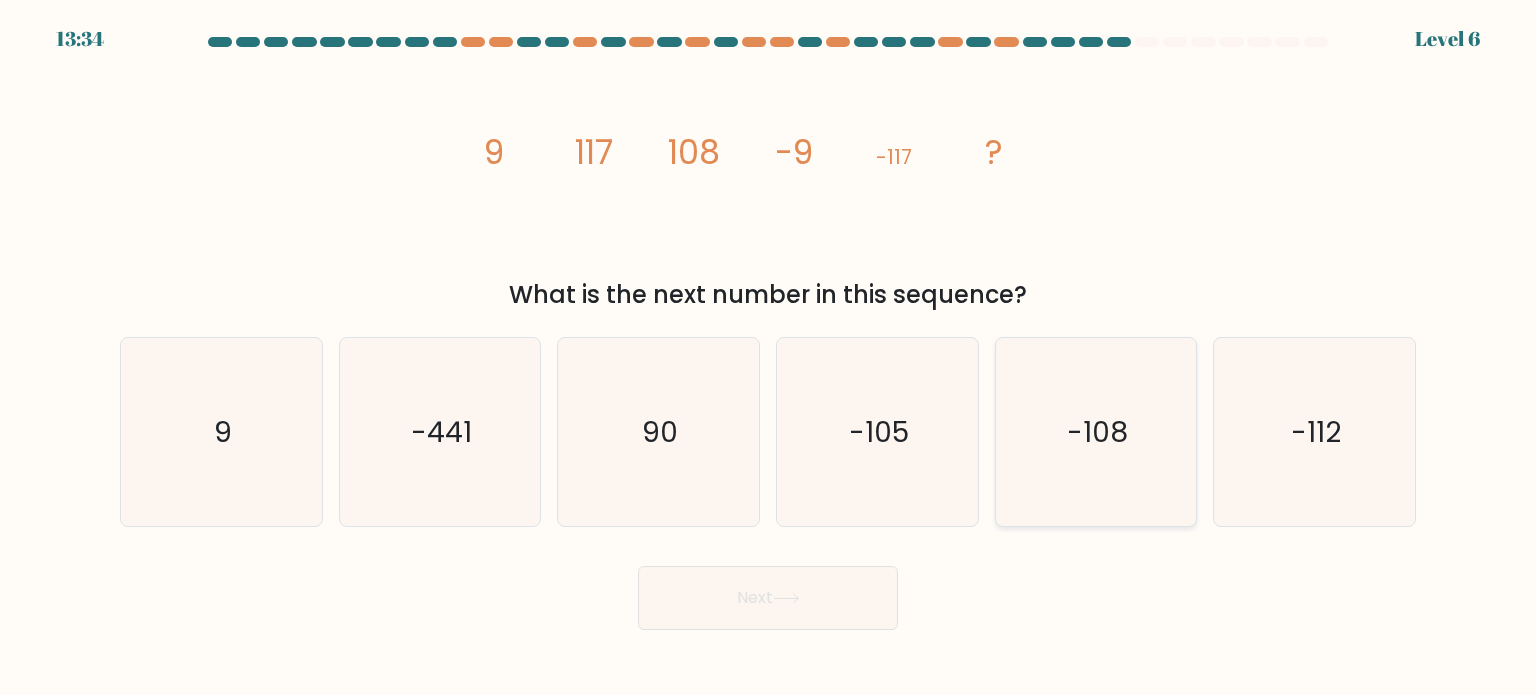 click on "-108" 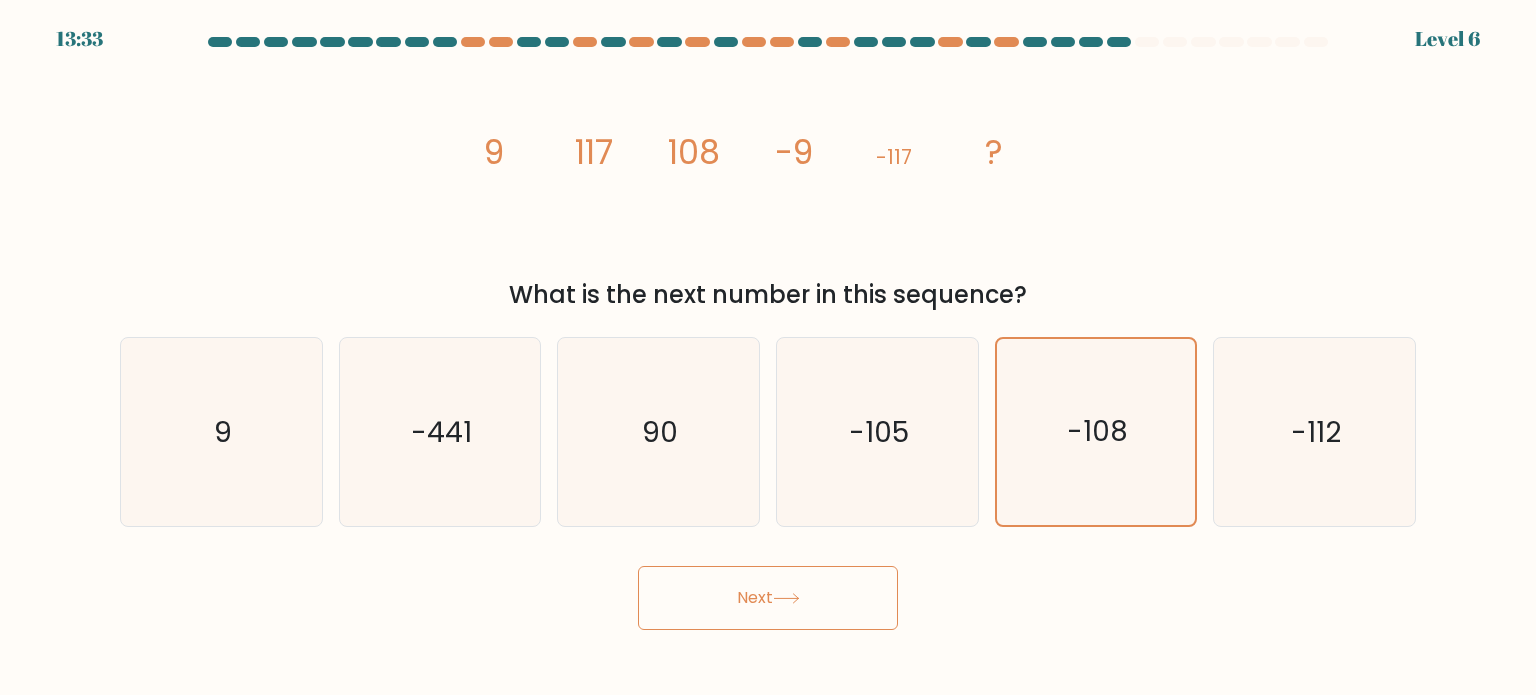 click on "Next" at bounding box center [768, 598] 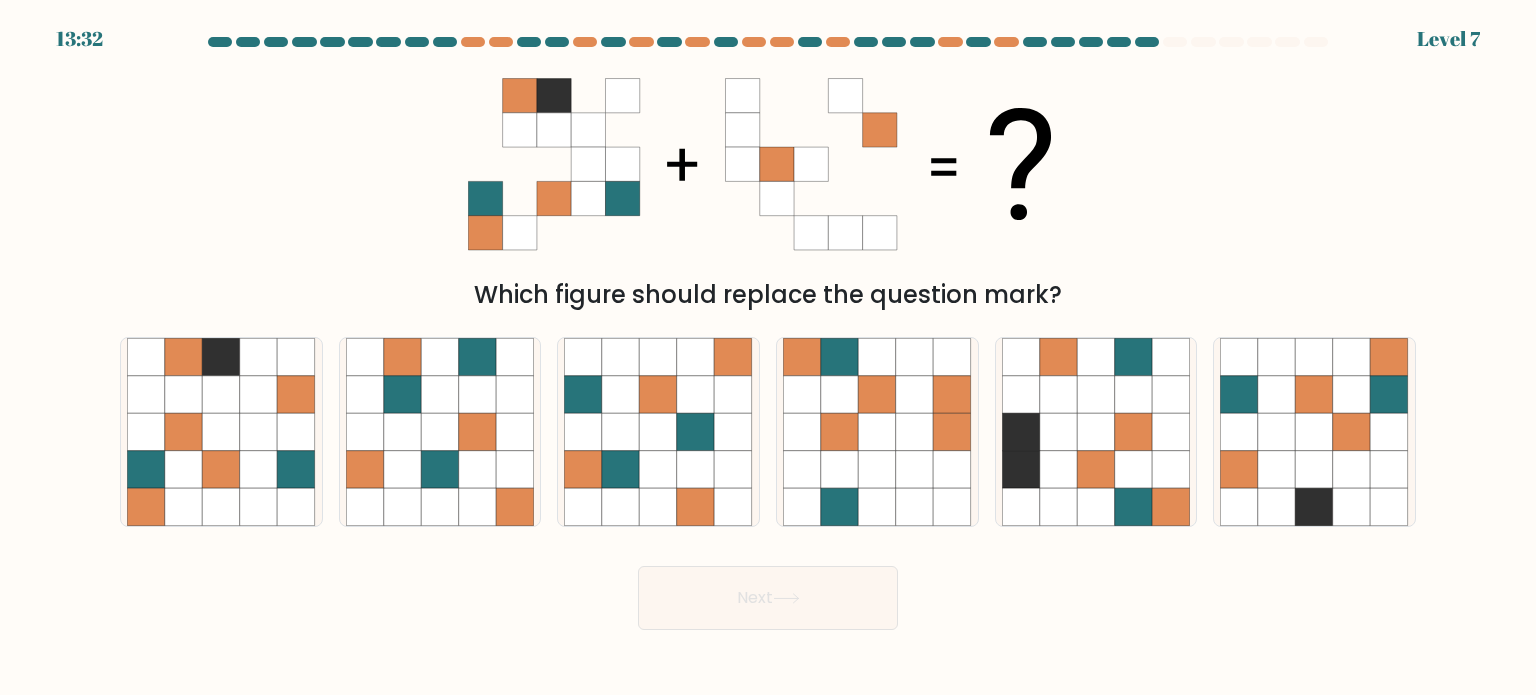 click at bounding box center [768, 333] 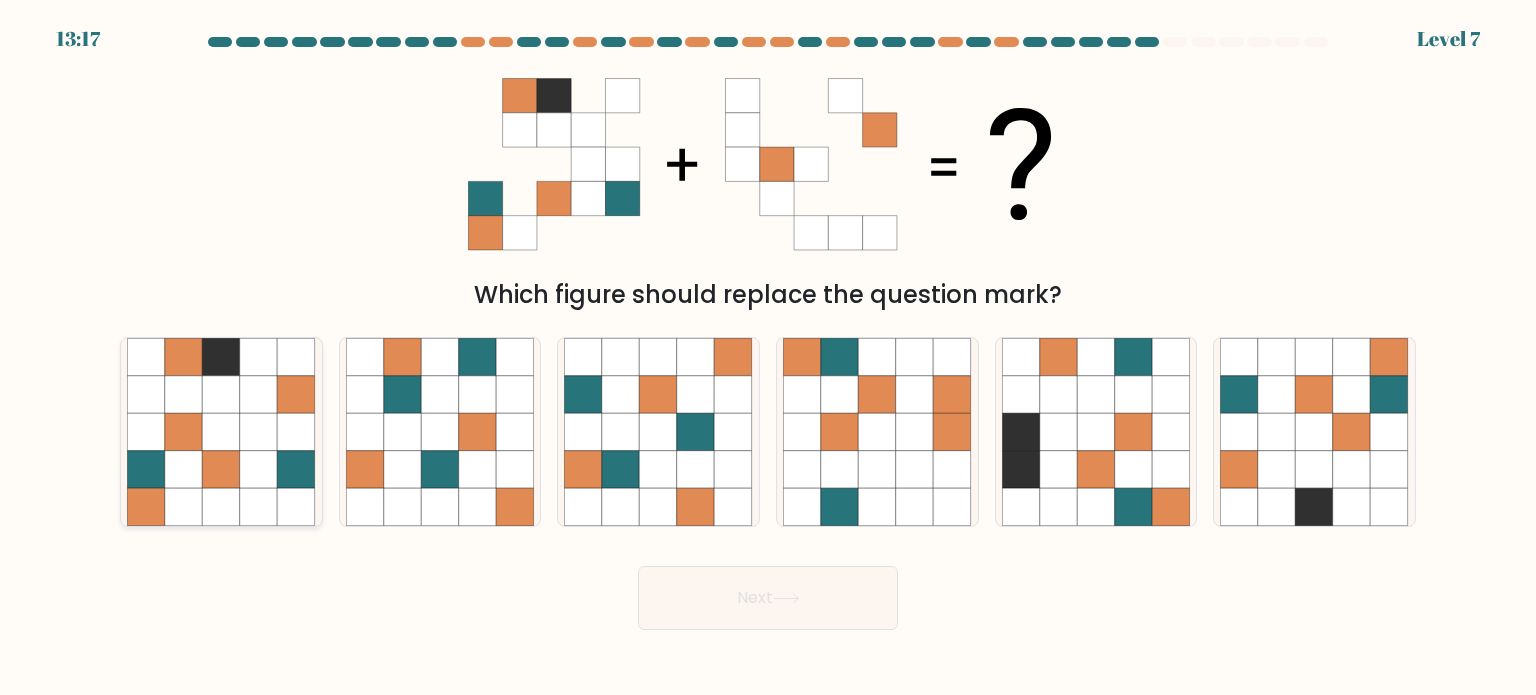 click 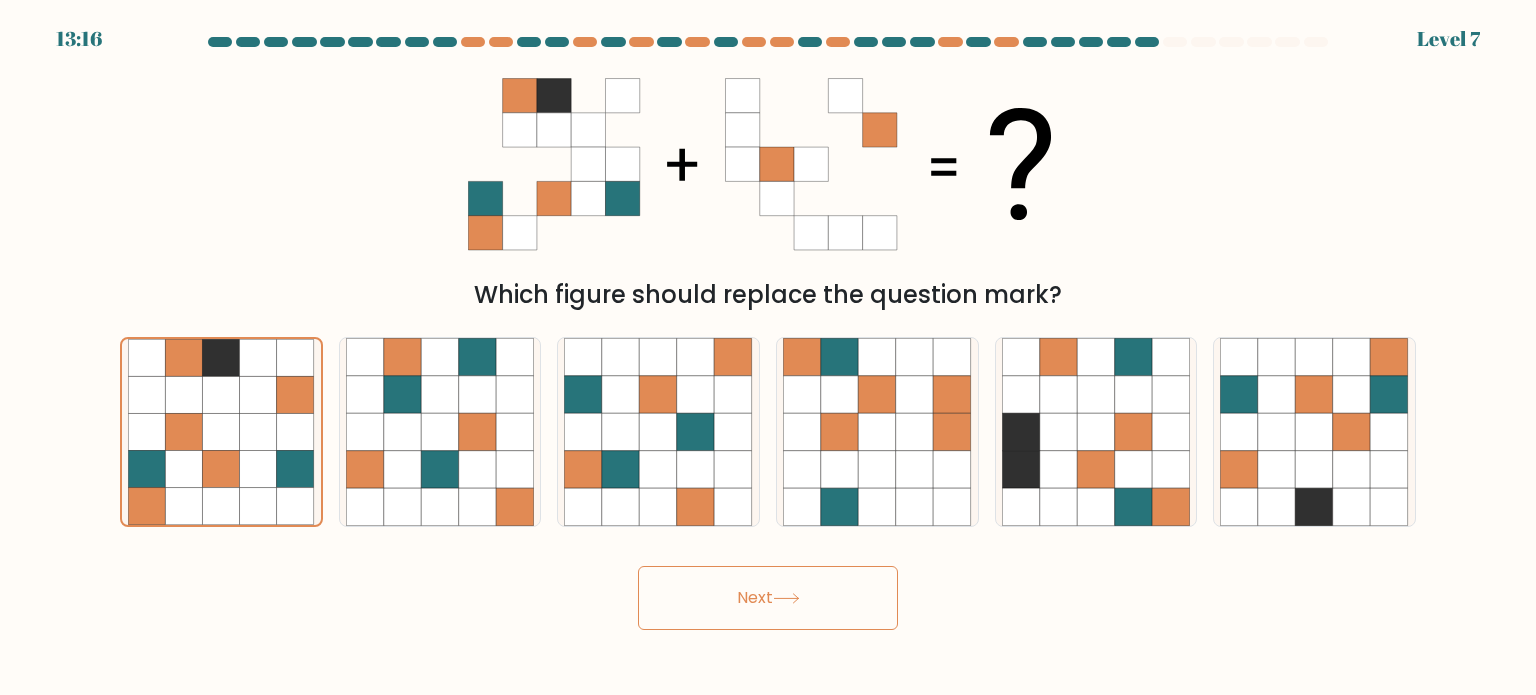 click on "Next" at bounding box center [768, 598] 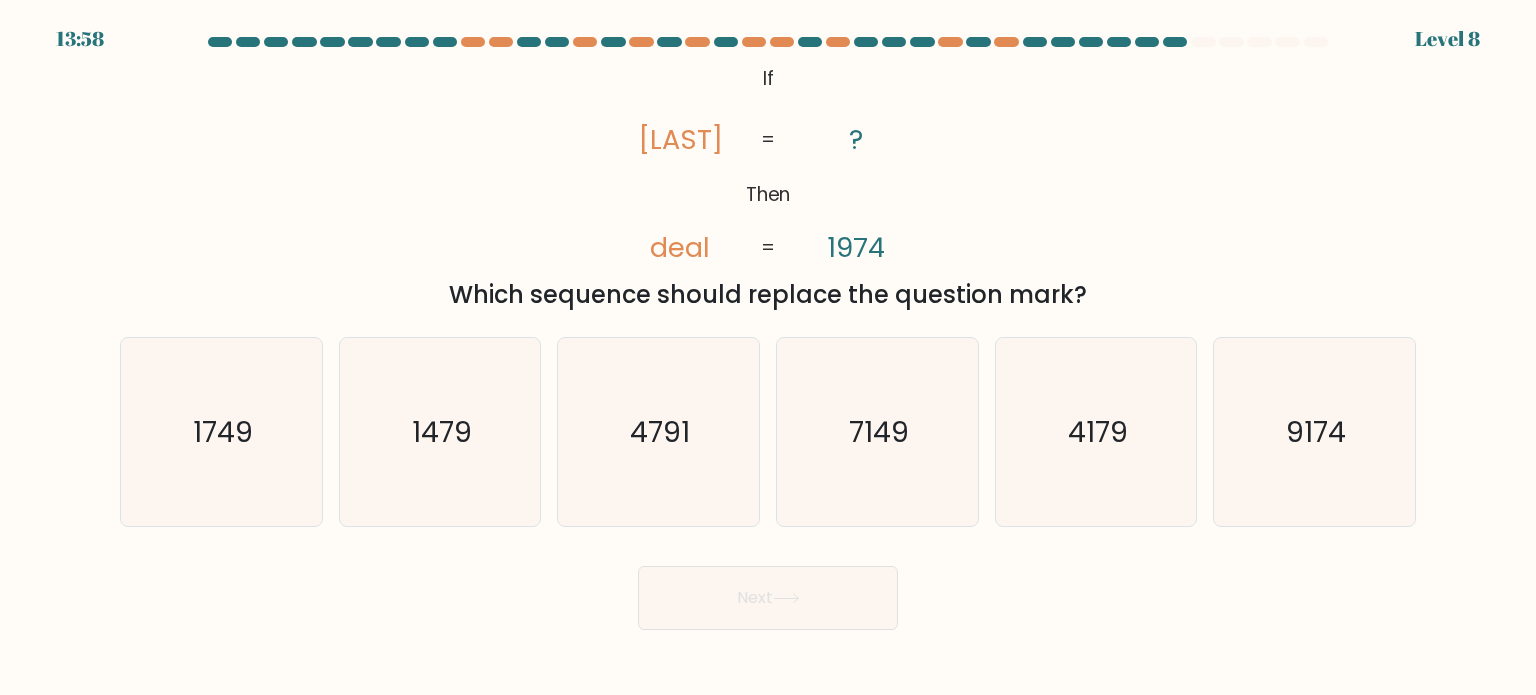 click on "Next" at bounding box center (768, 598) 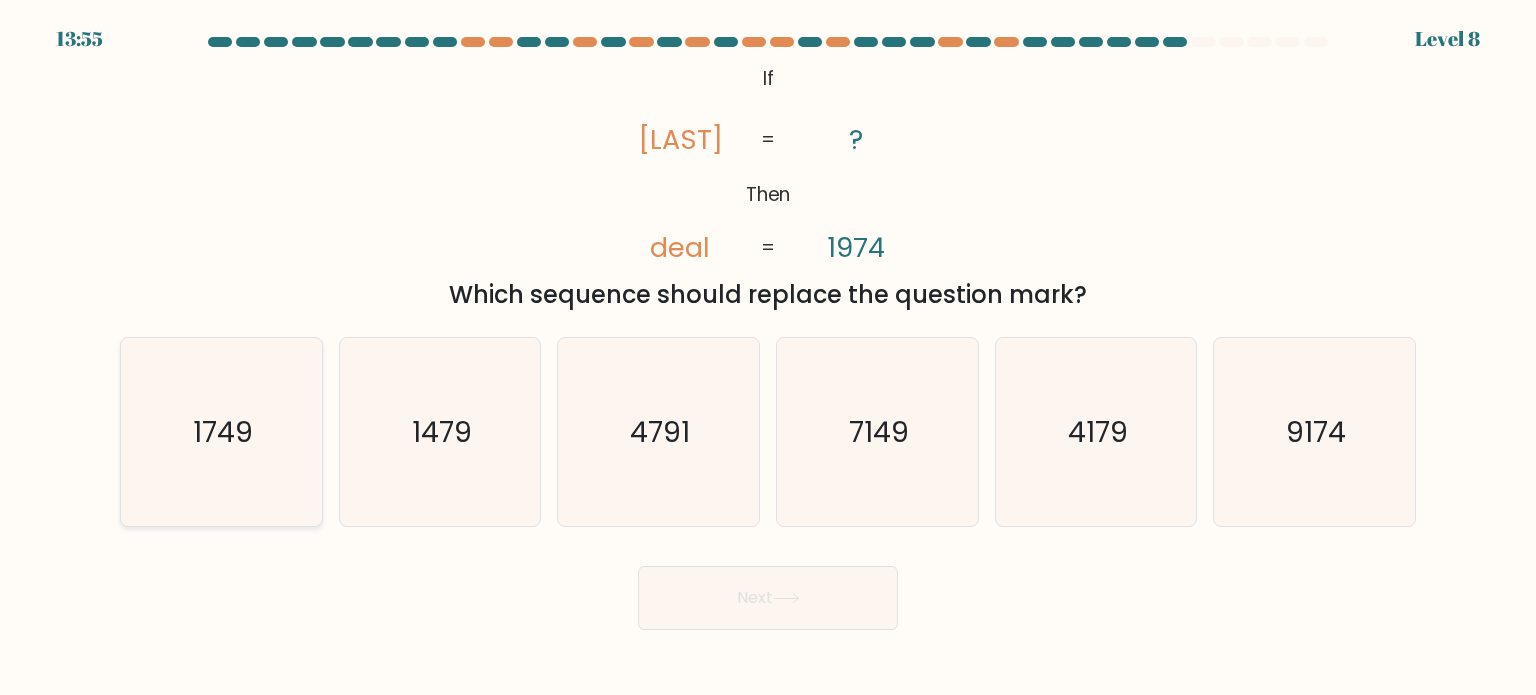 click on "1749" 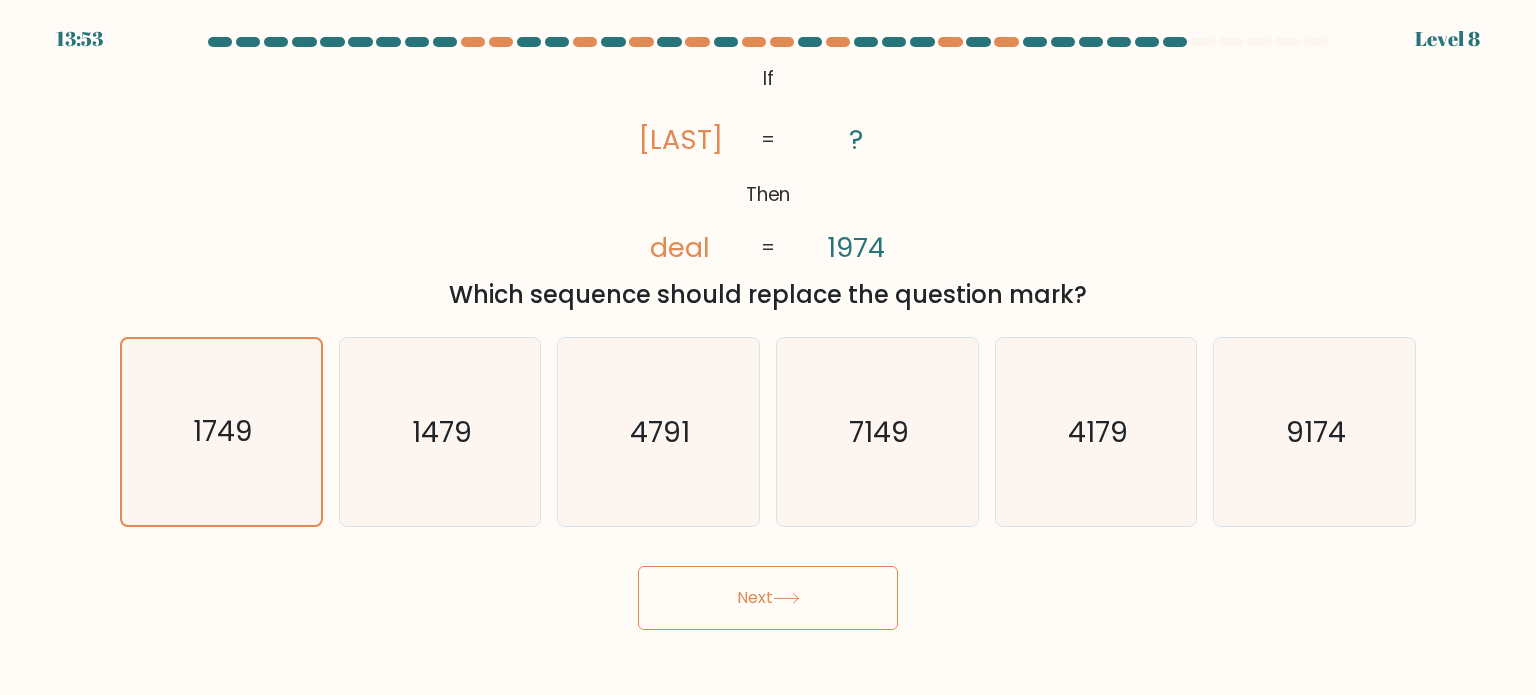 click on "Next" at bounding box center [768, 598] 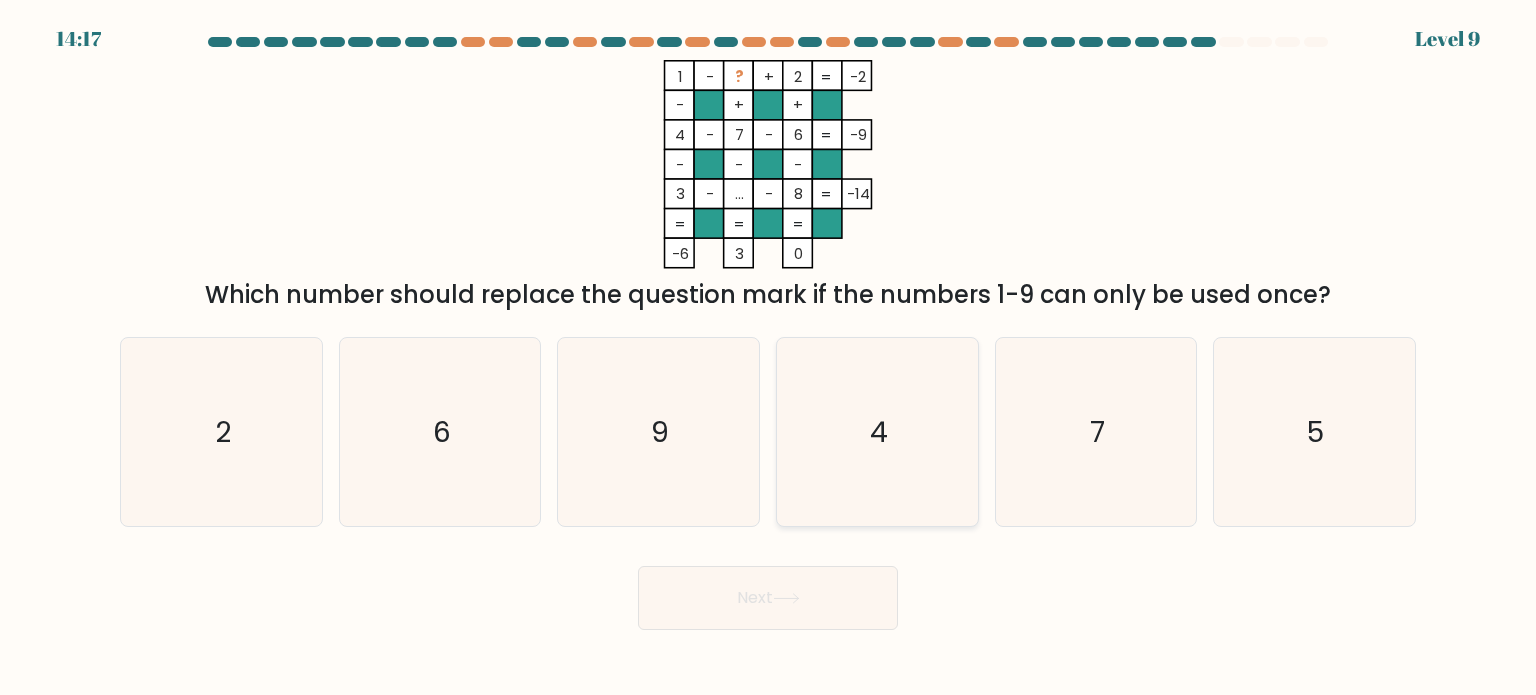 click on "4" 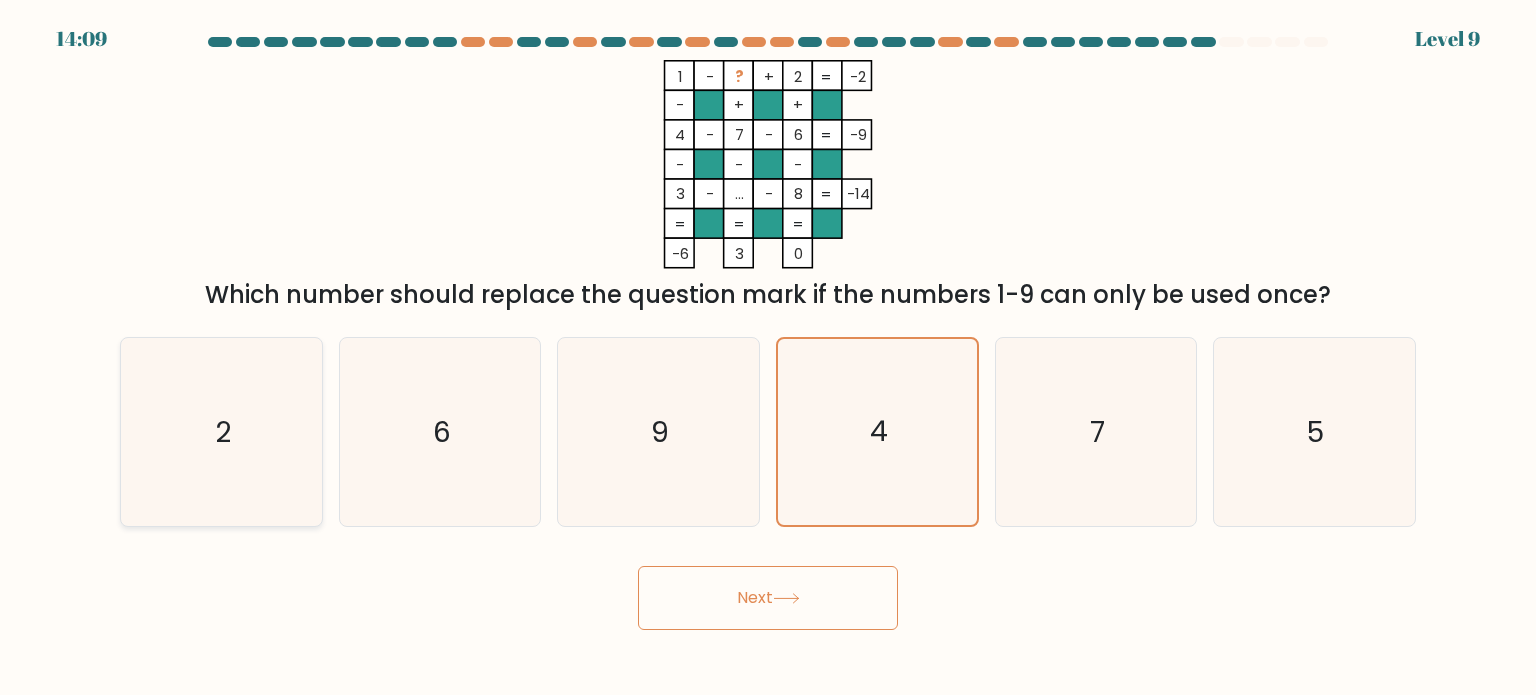 click on "2" 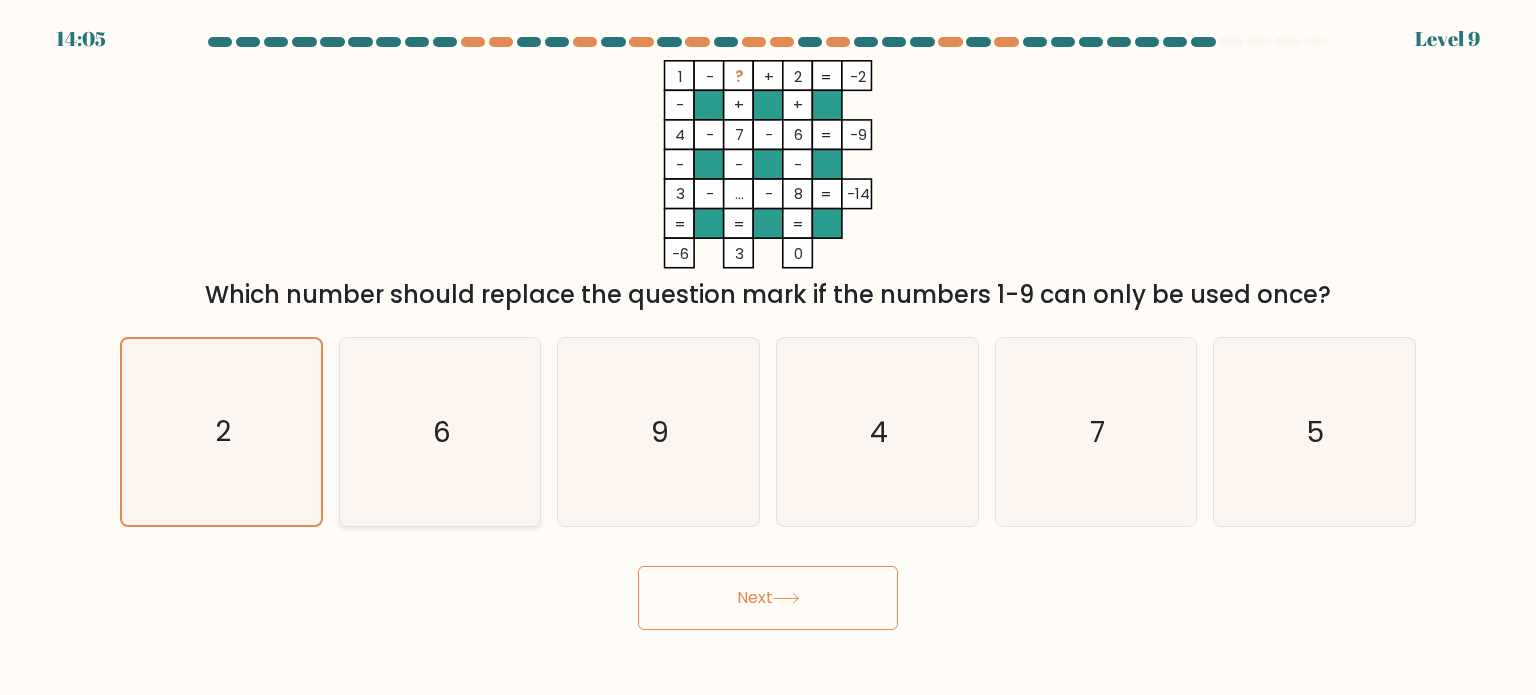 click on "6" 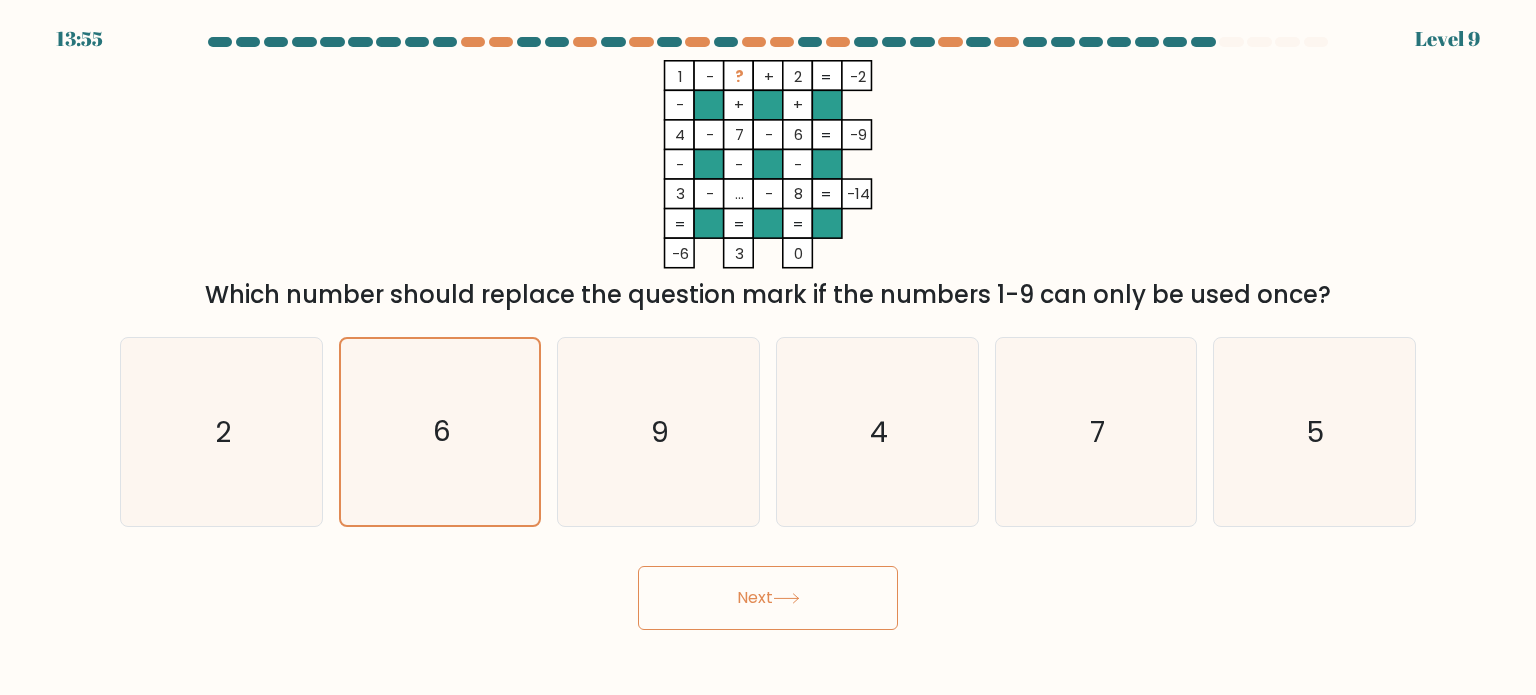 click on "13:55
Level 9" at bounding box center [768, 347] 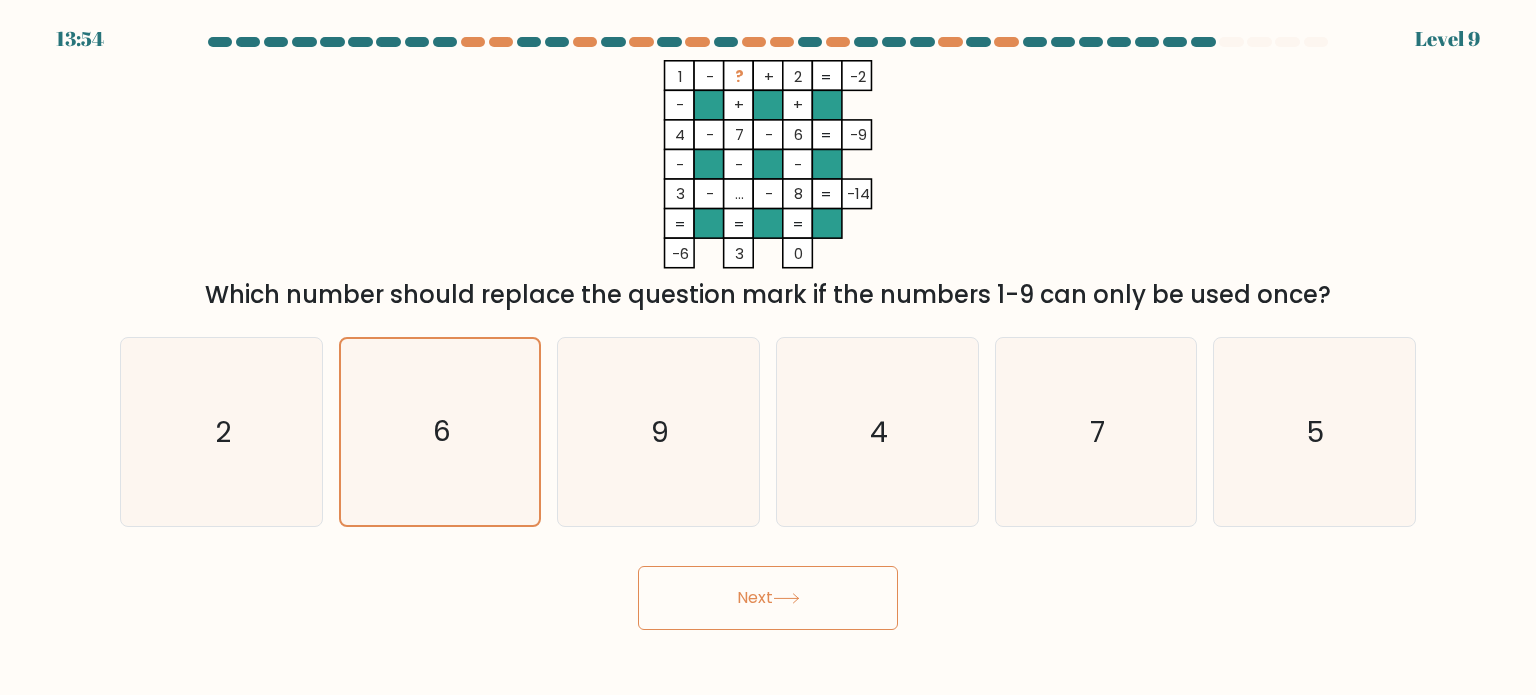 click on "Next" at bounding box center (768, 598) 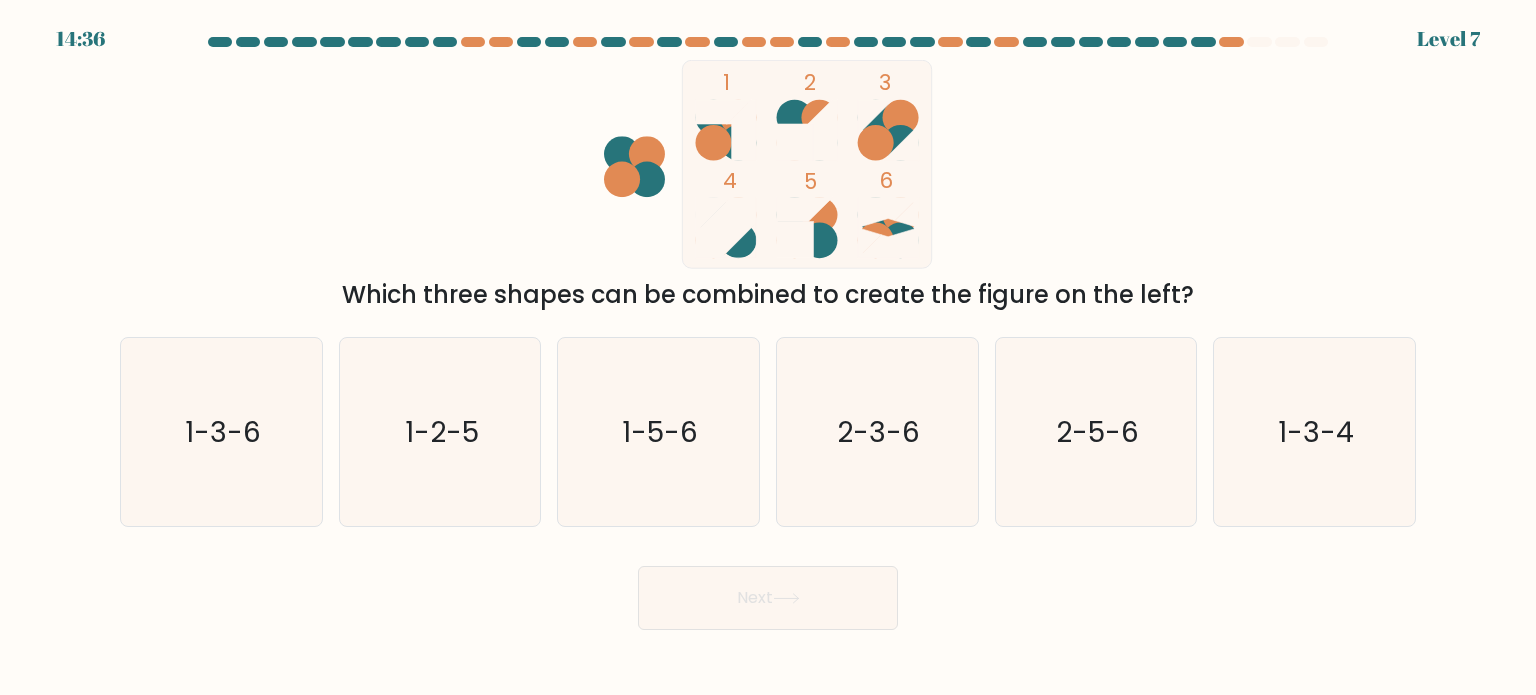 click on "Next" at bounding box center [768, 598] 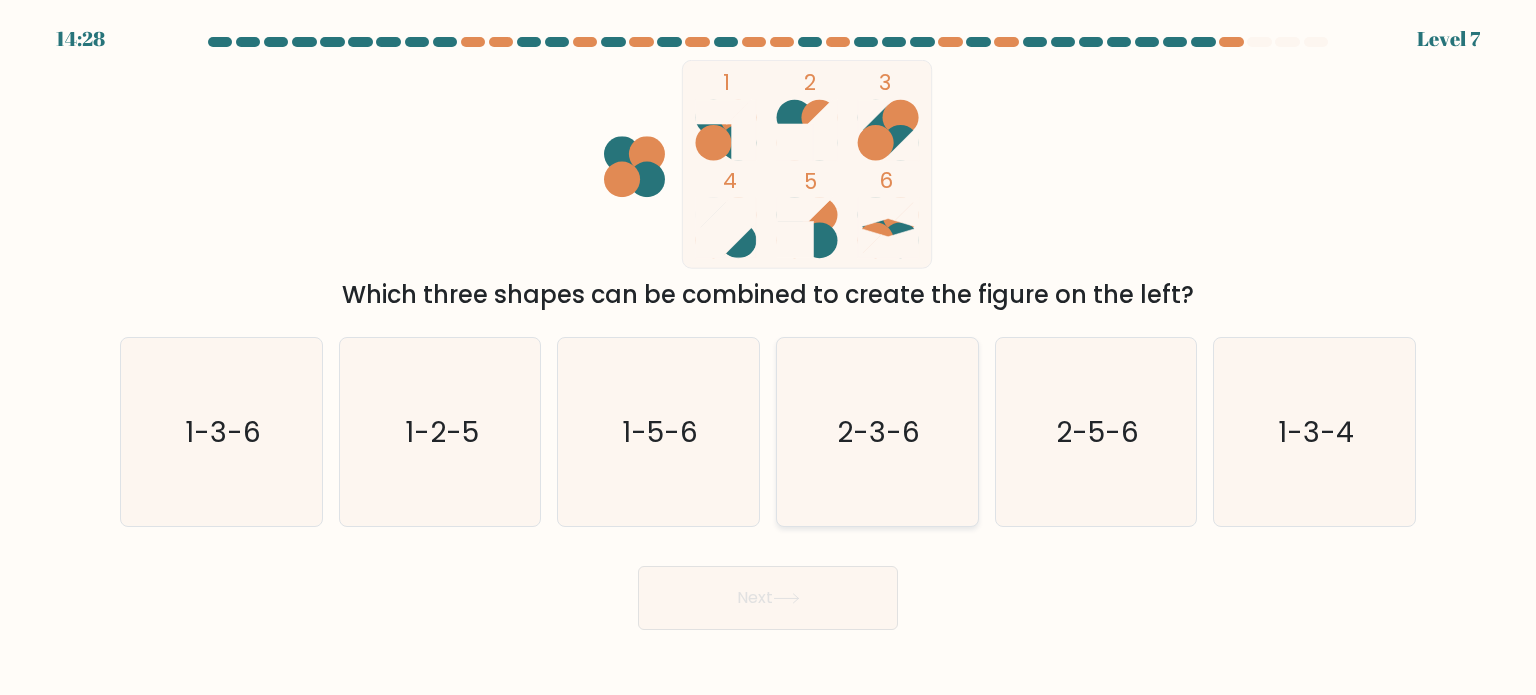 click on "2-3-6" 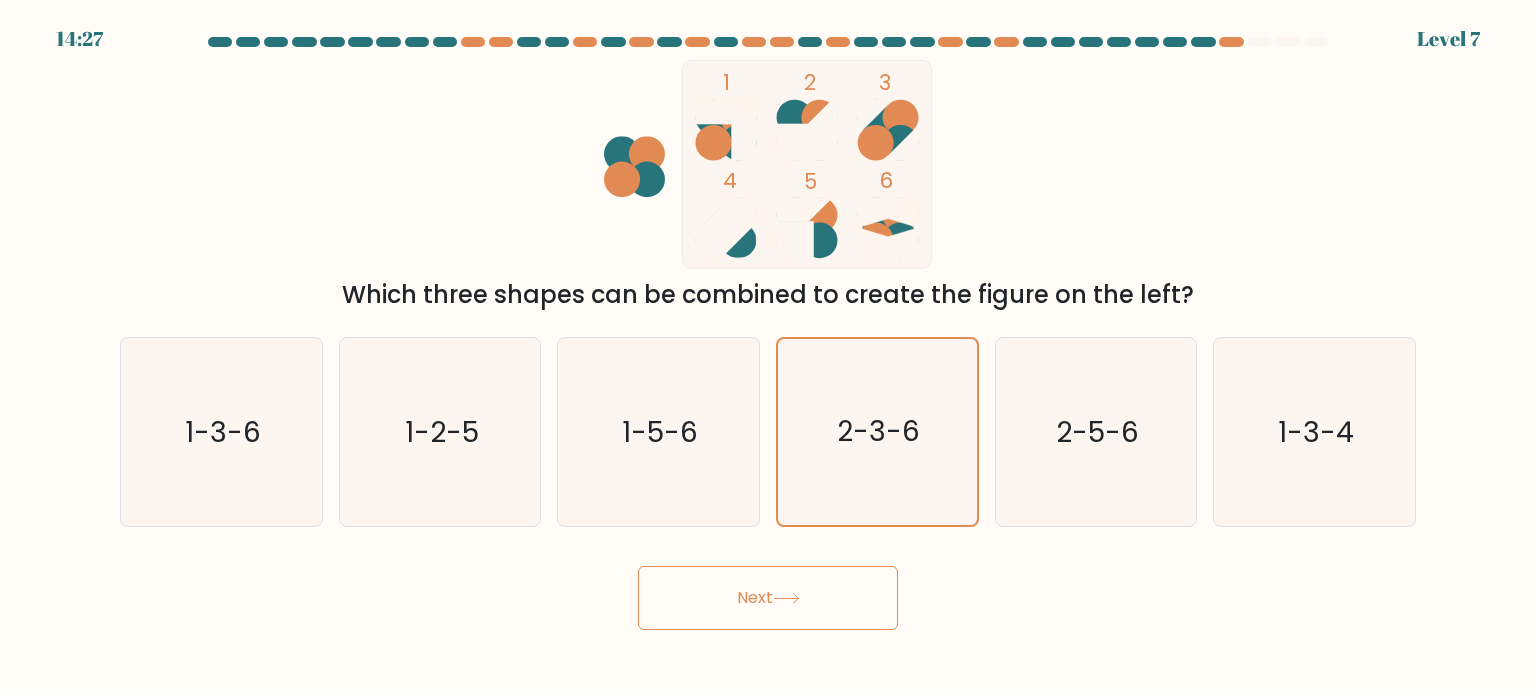 click on "Next" at bounding box center (768, 598) 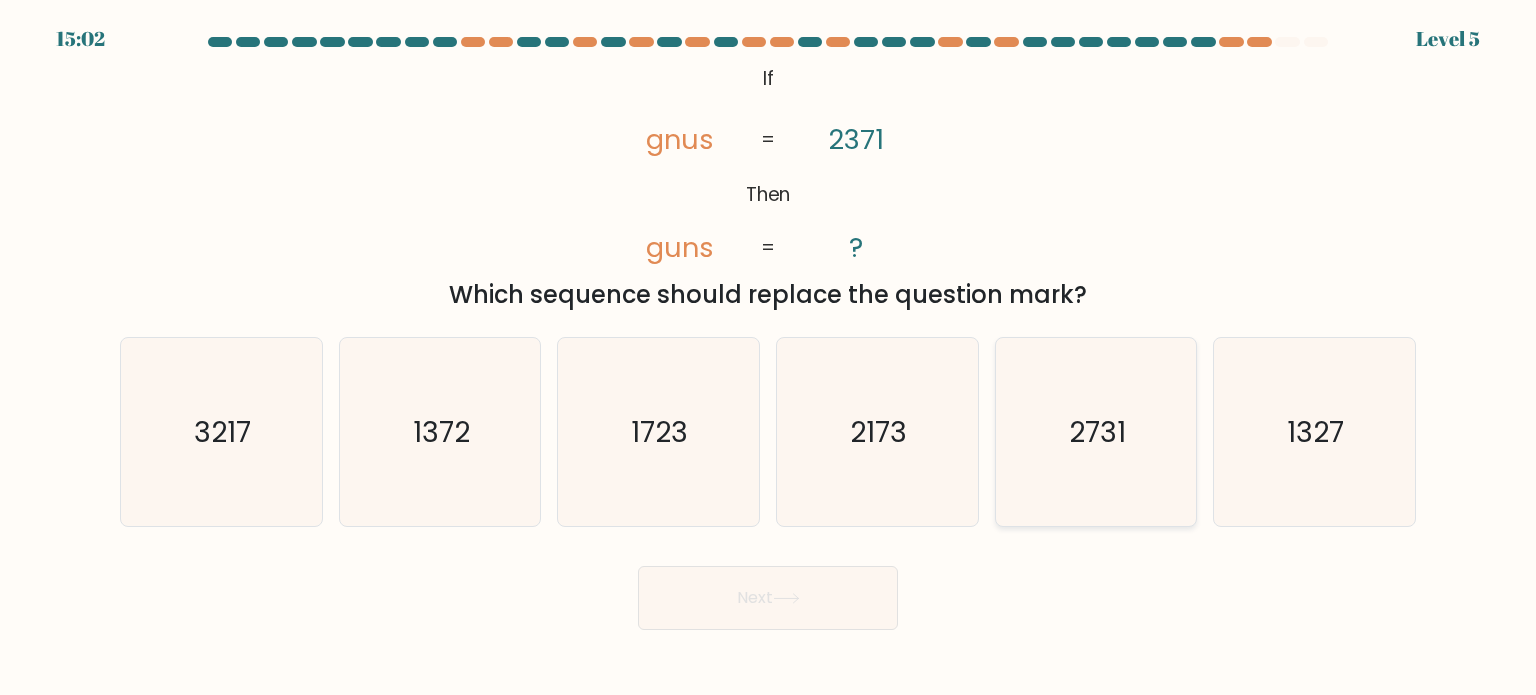 click on "2731" 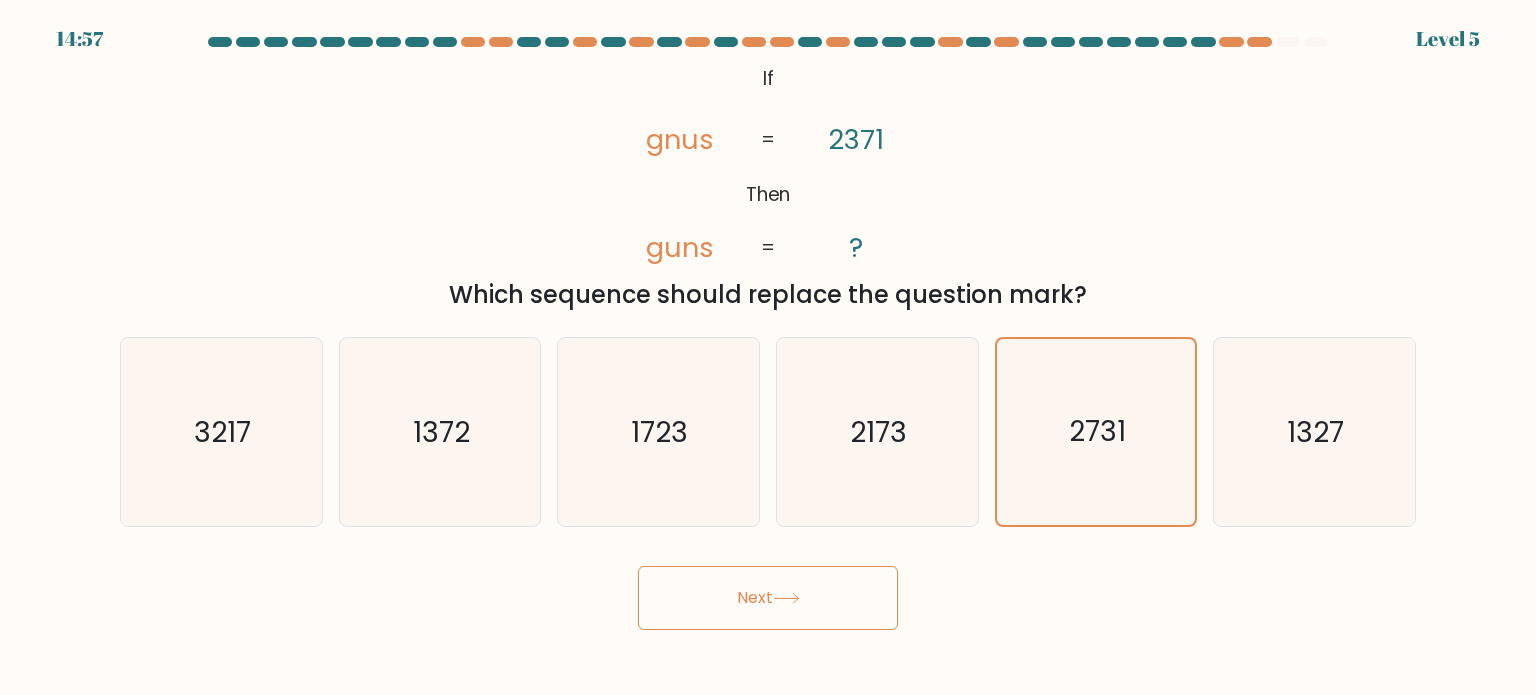 click on "Next" at bounding box center (768, 598) 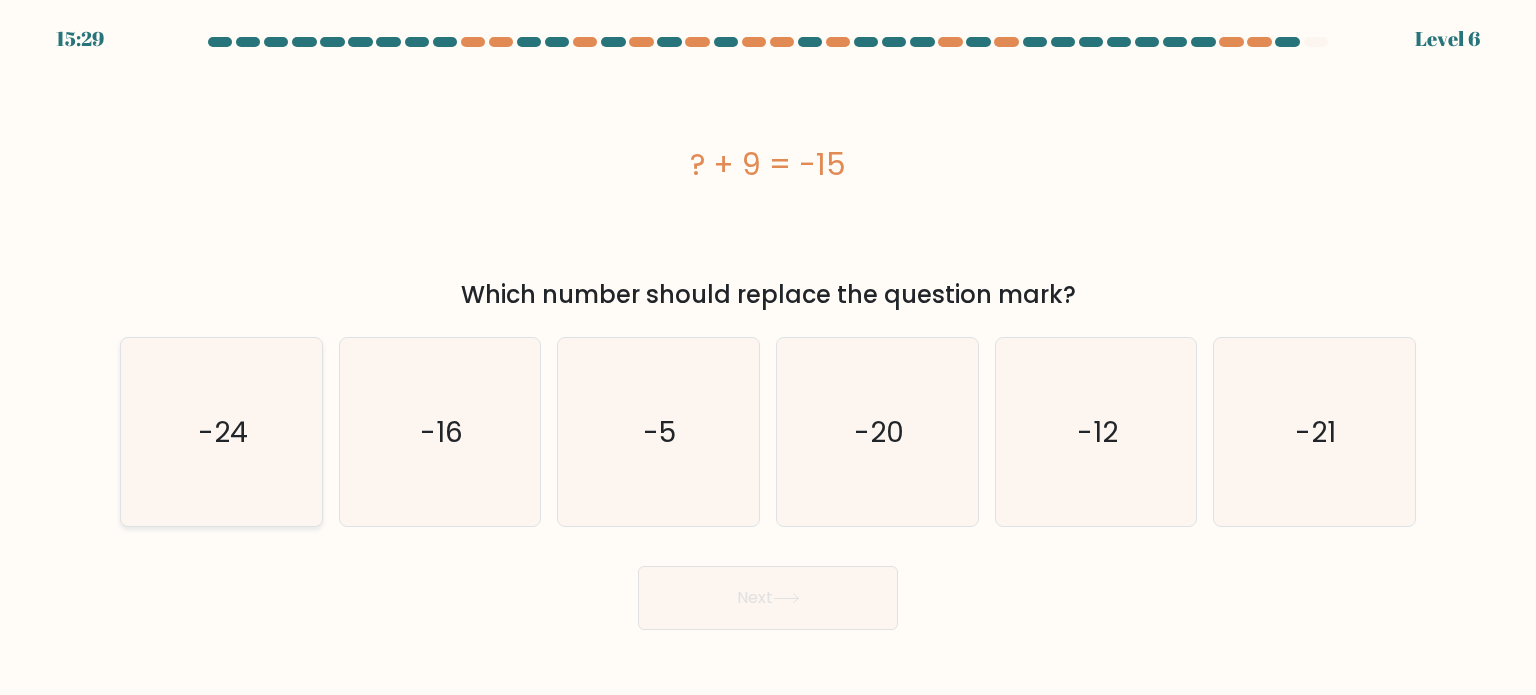 click on "-24" 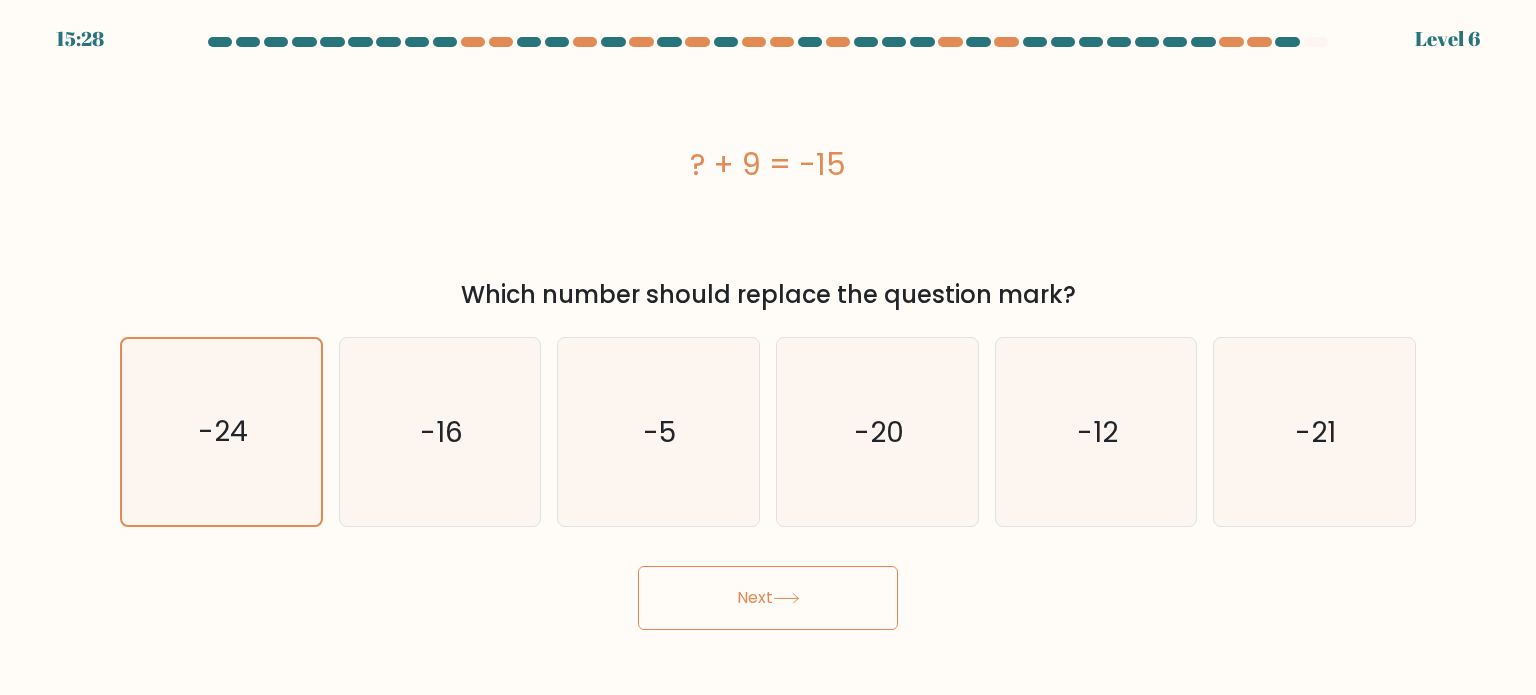 click on "Next" at bounding box center [768, 598] 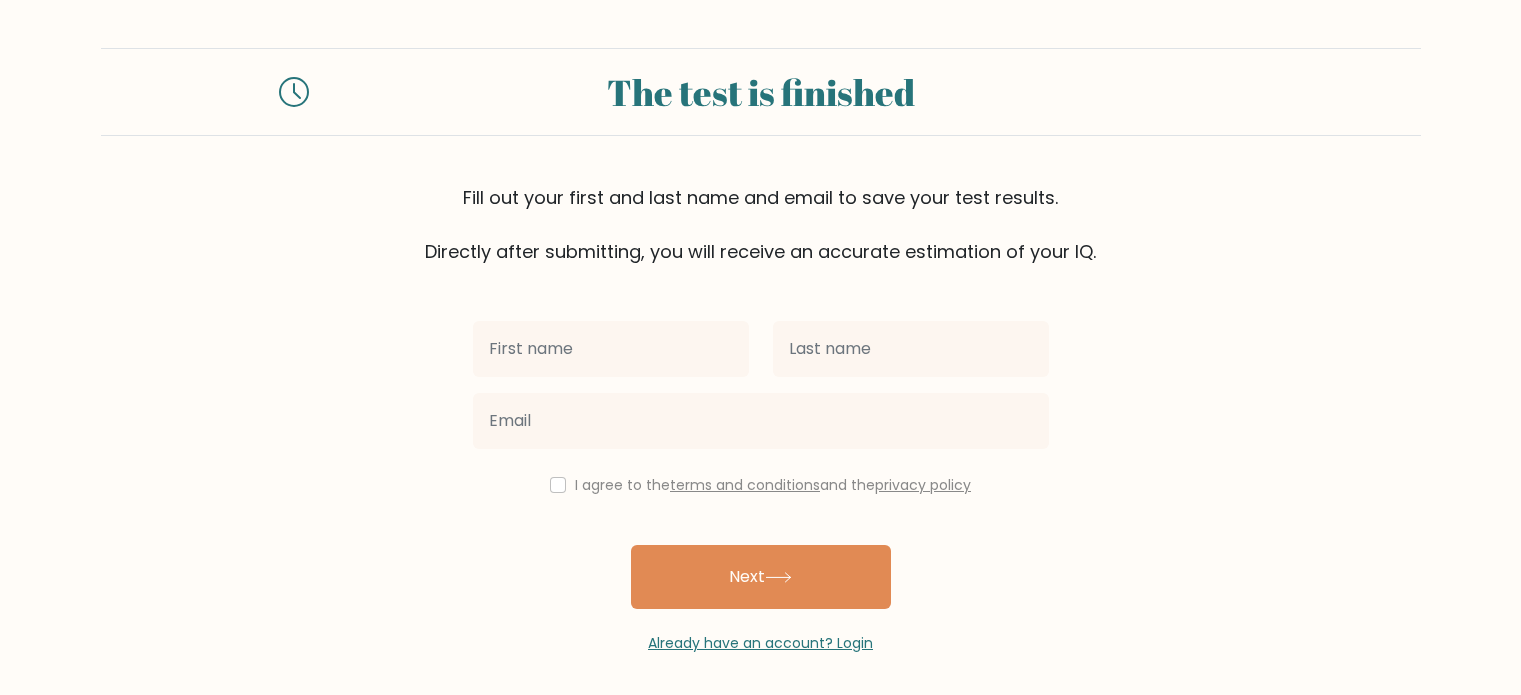scroll, scrollTop: 0, scrollLeft: 0, axis: both 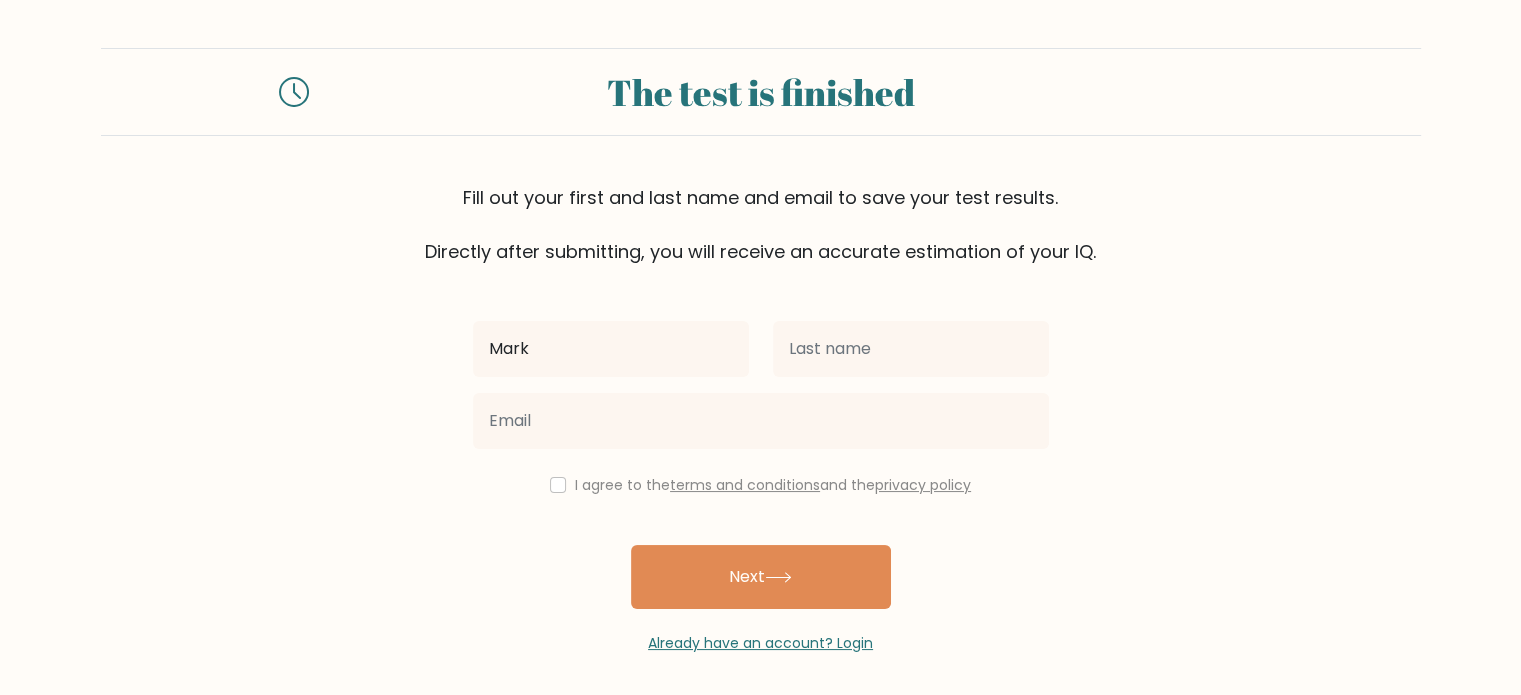 type on "[FIRST] [LAST]" 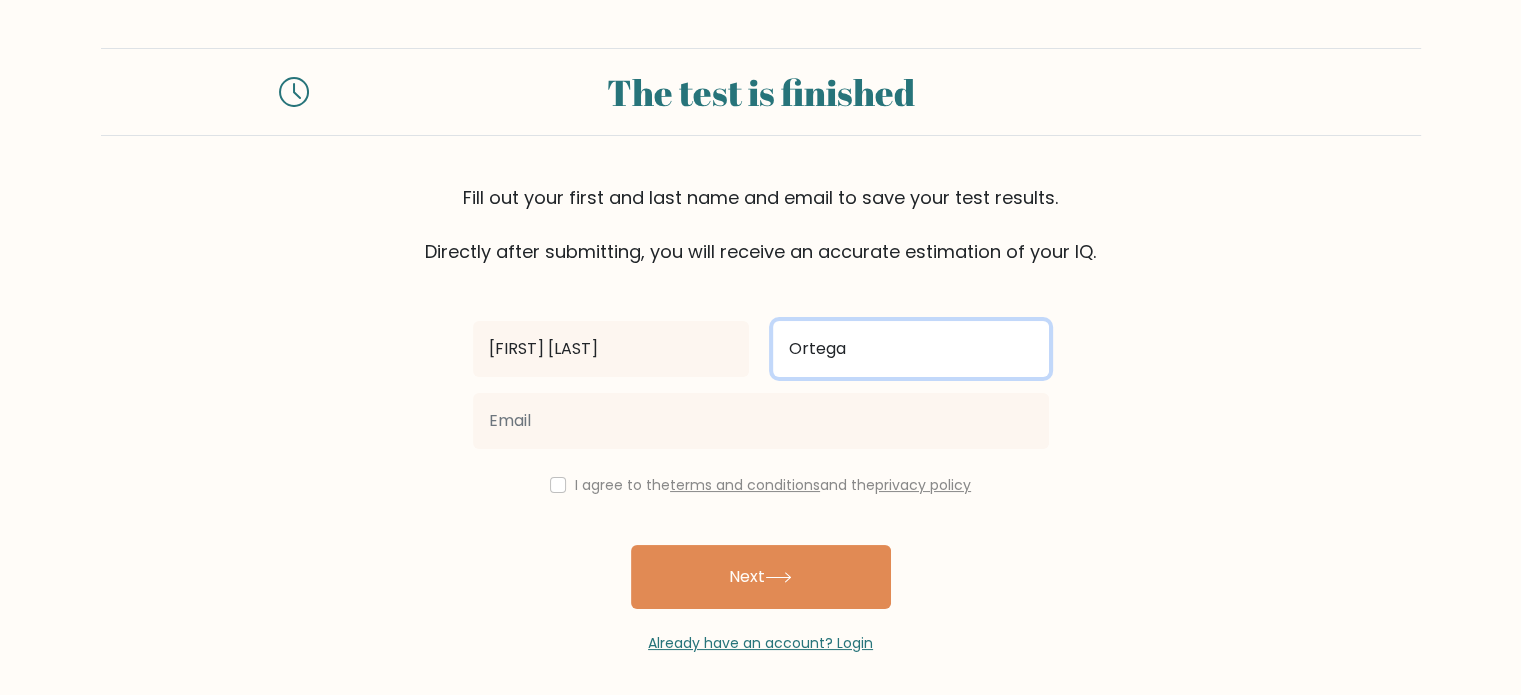type on "Ortega" 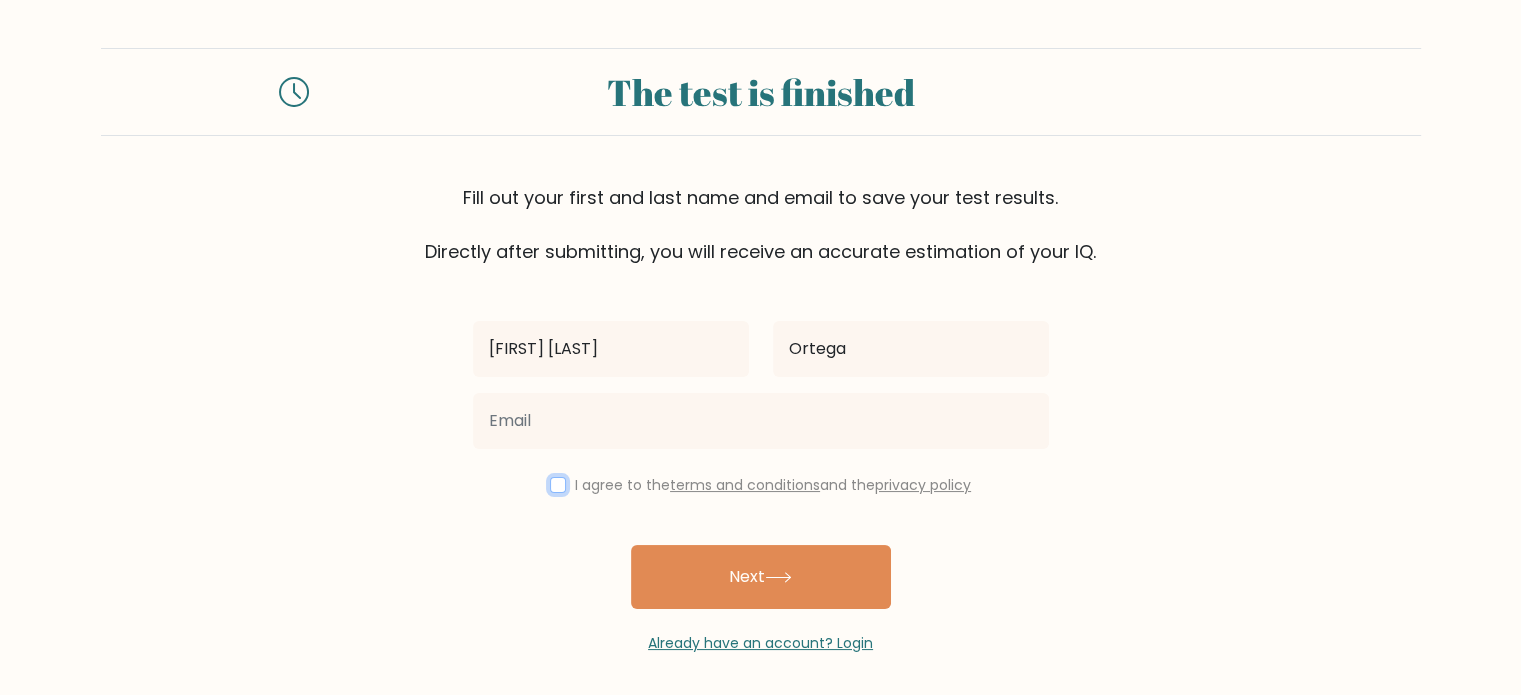 click at bounding box center (558, 485) 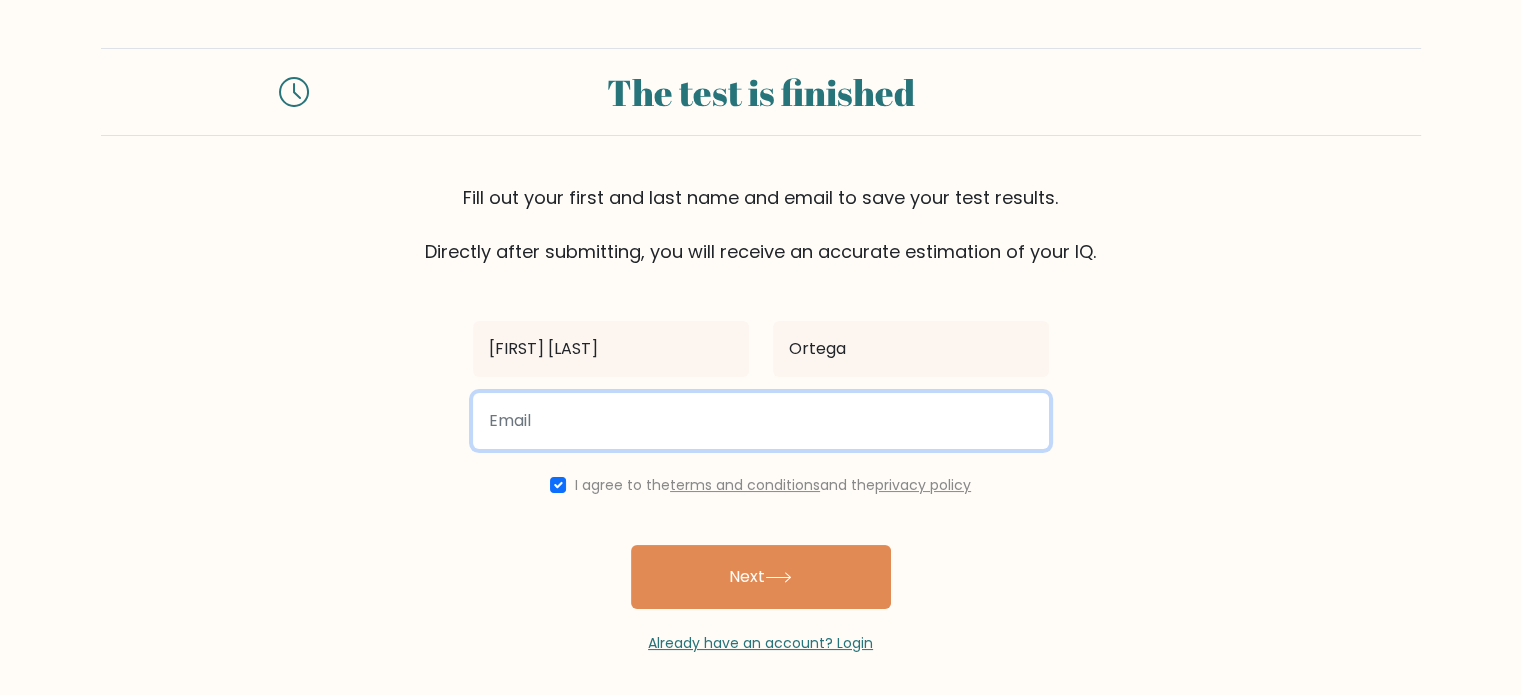 click at bounding box center [761, 421] 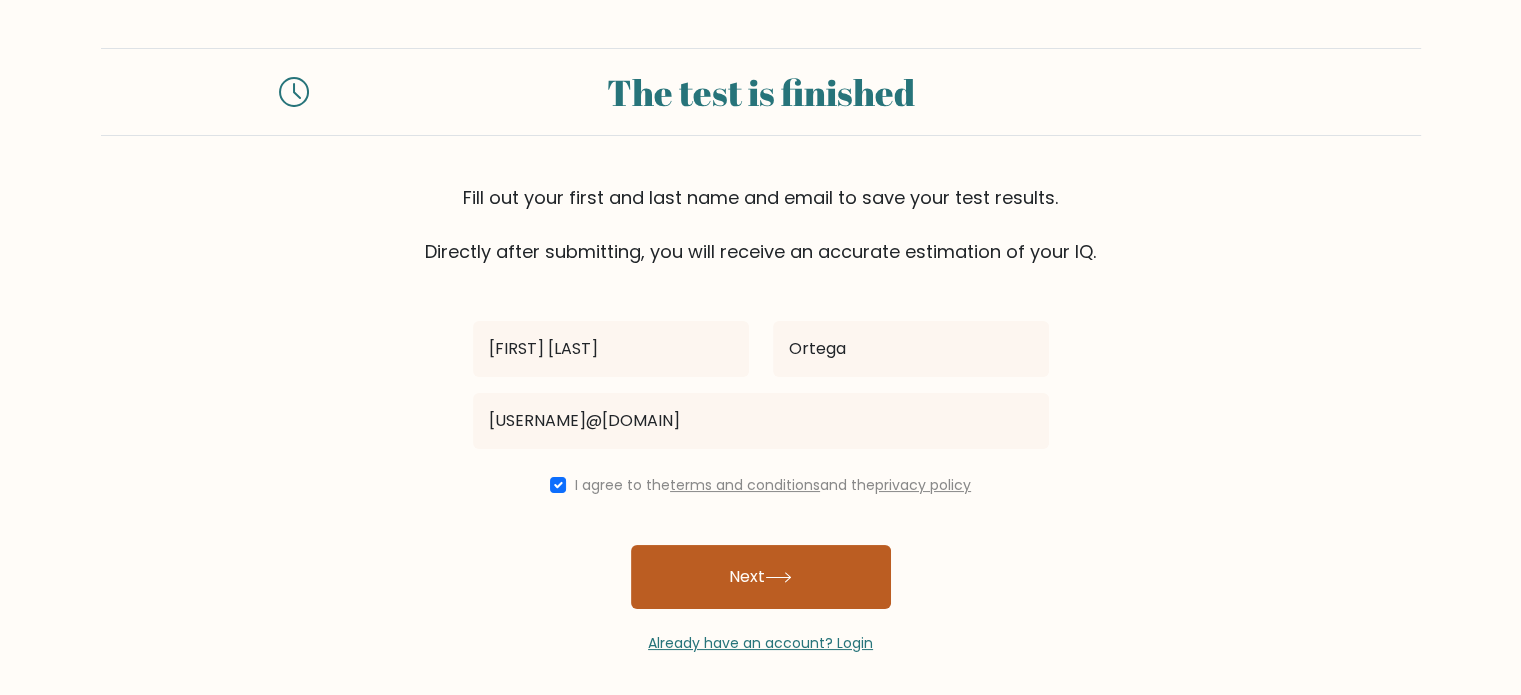 click on "Next" at bounding box center [761, 577] 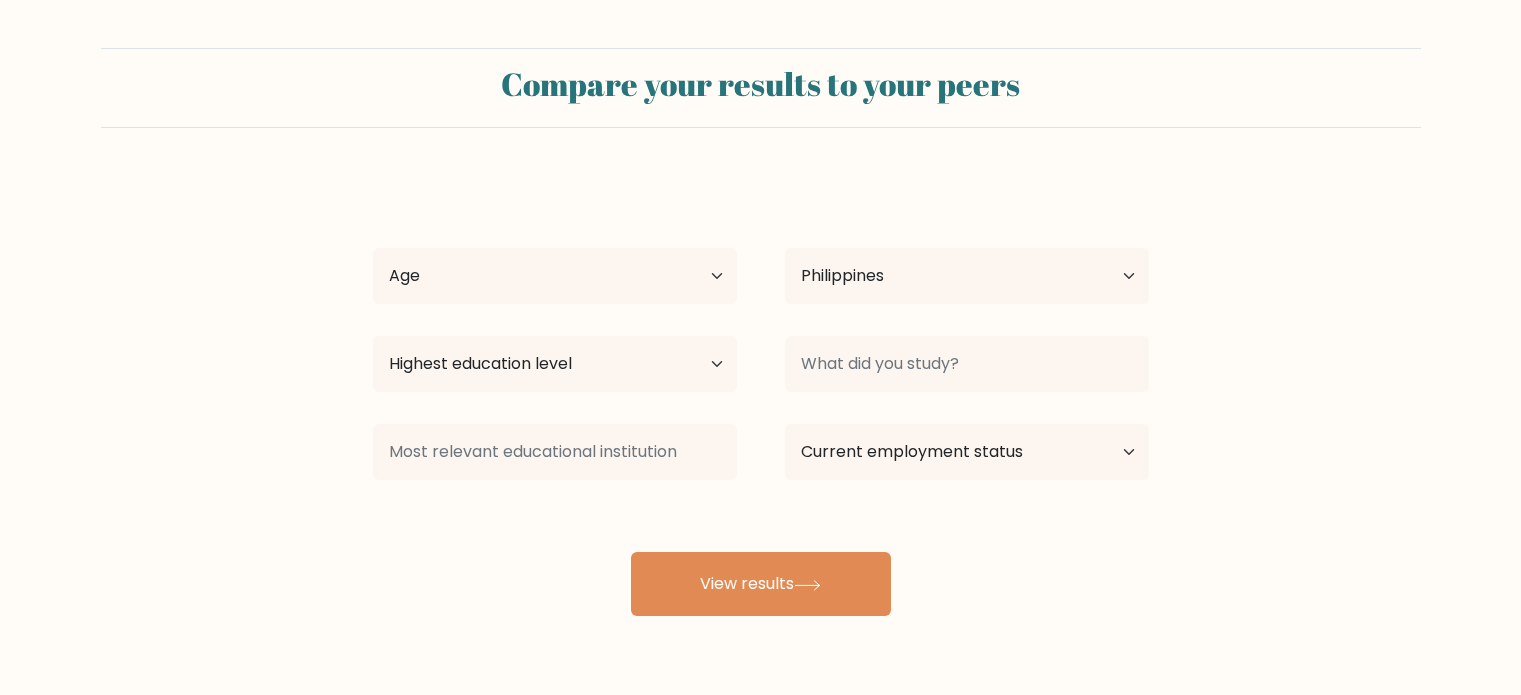 select on "PH" 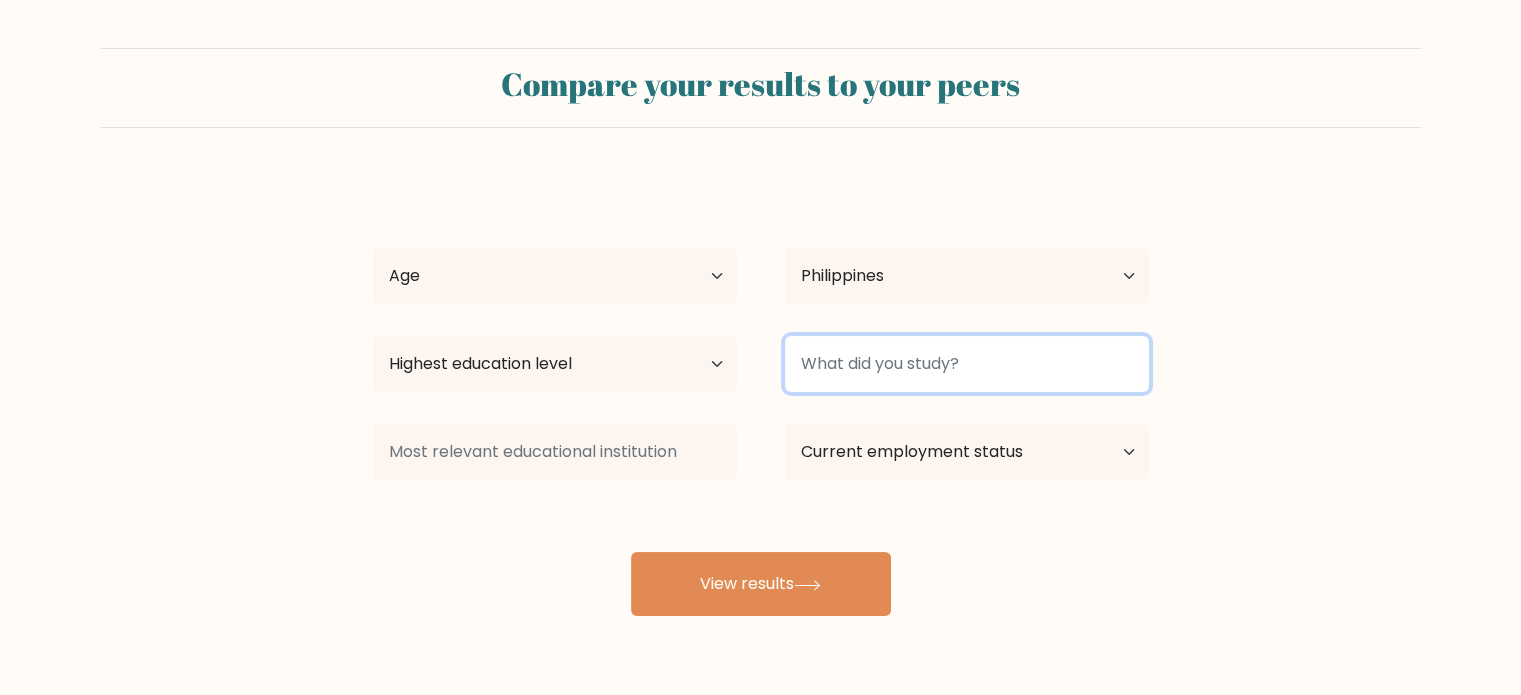 click at bounding box center (967, 364) 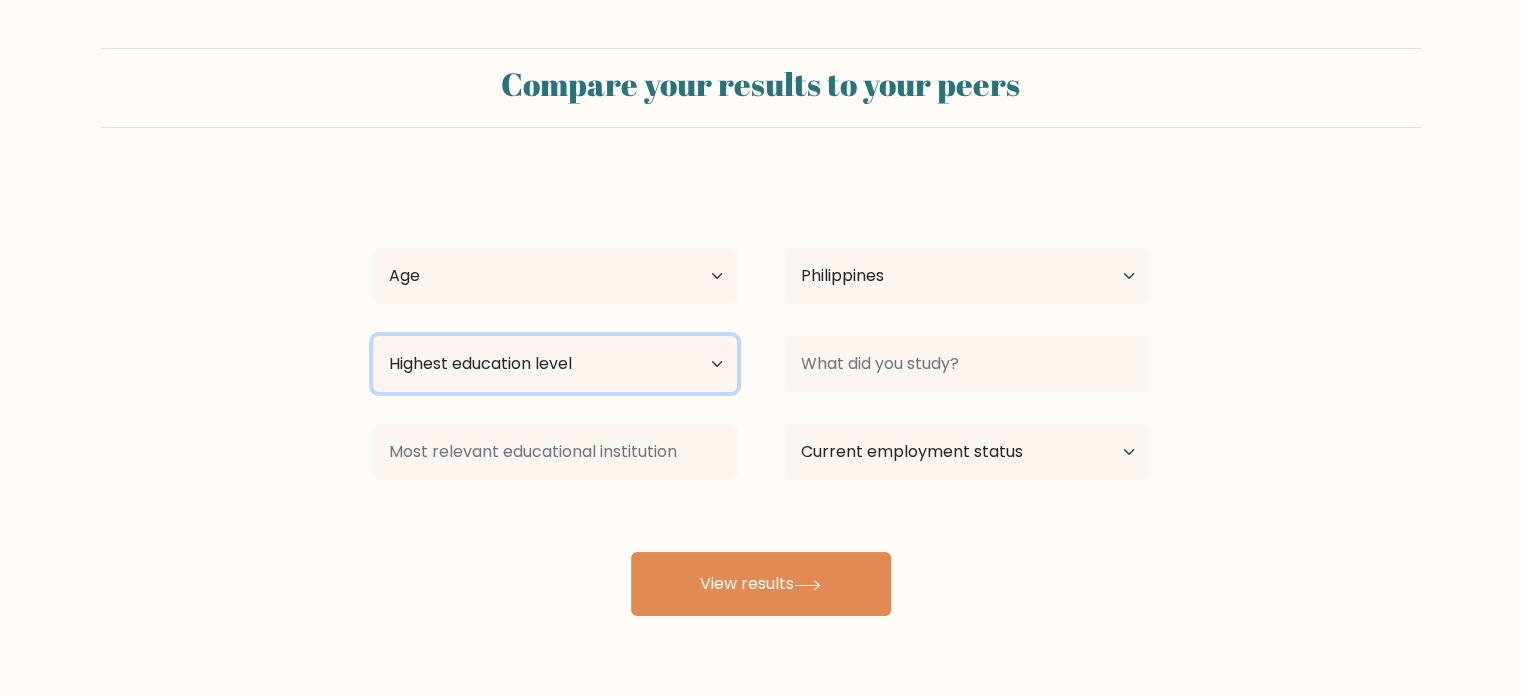 click on "Highest education level
No schooling
Primary
Lower Secondary
Upper Secondary
Occupation Specific
Bachelor's degree
Master's degree
Doctoral degree" at bounding box center (555, 364) 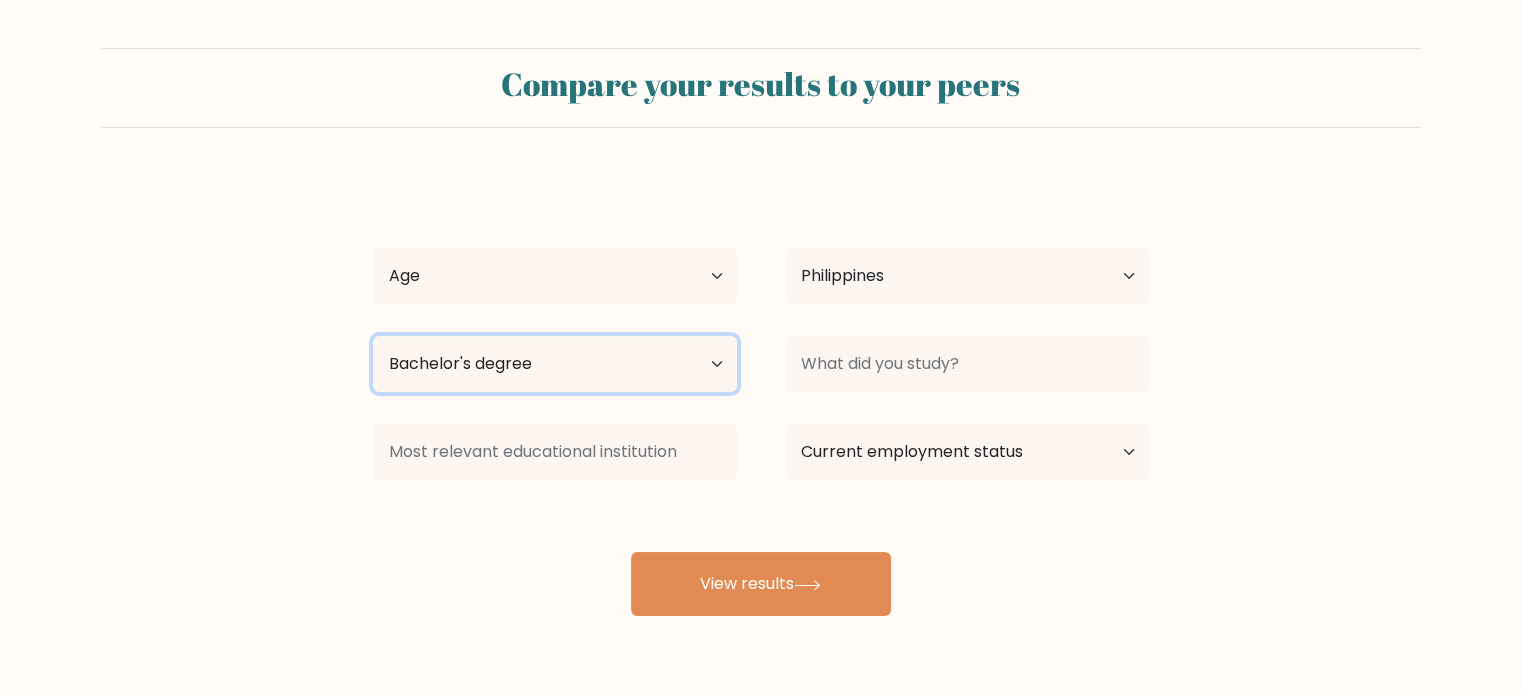 click on "Highest education level
No schooling
Primary
Lower Secondary
Upper Secondary
Occupation Specific
Bachelor's degree
Master's degree
Doctoral degree" at bounding box center [555, 364] 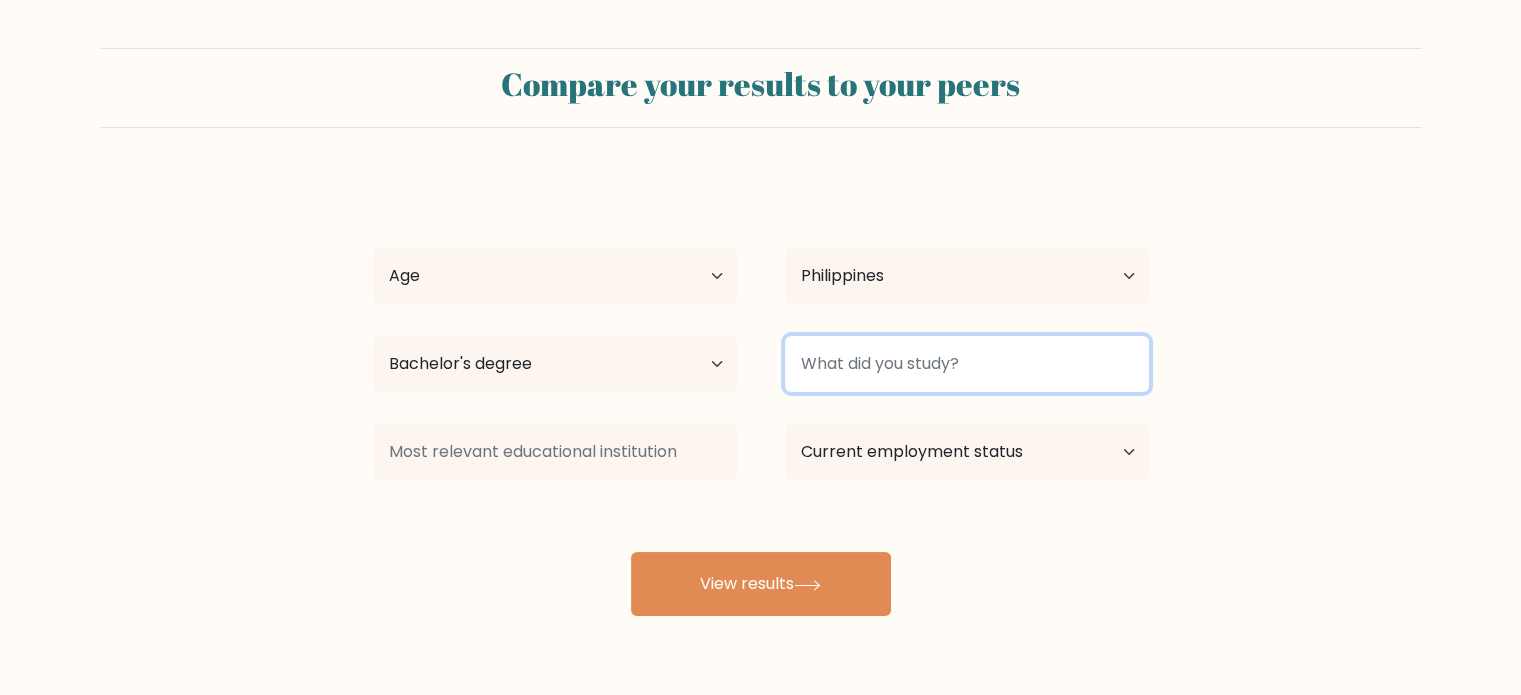 click at bounding box center [967, 364] 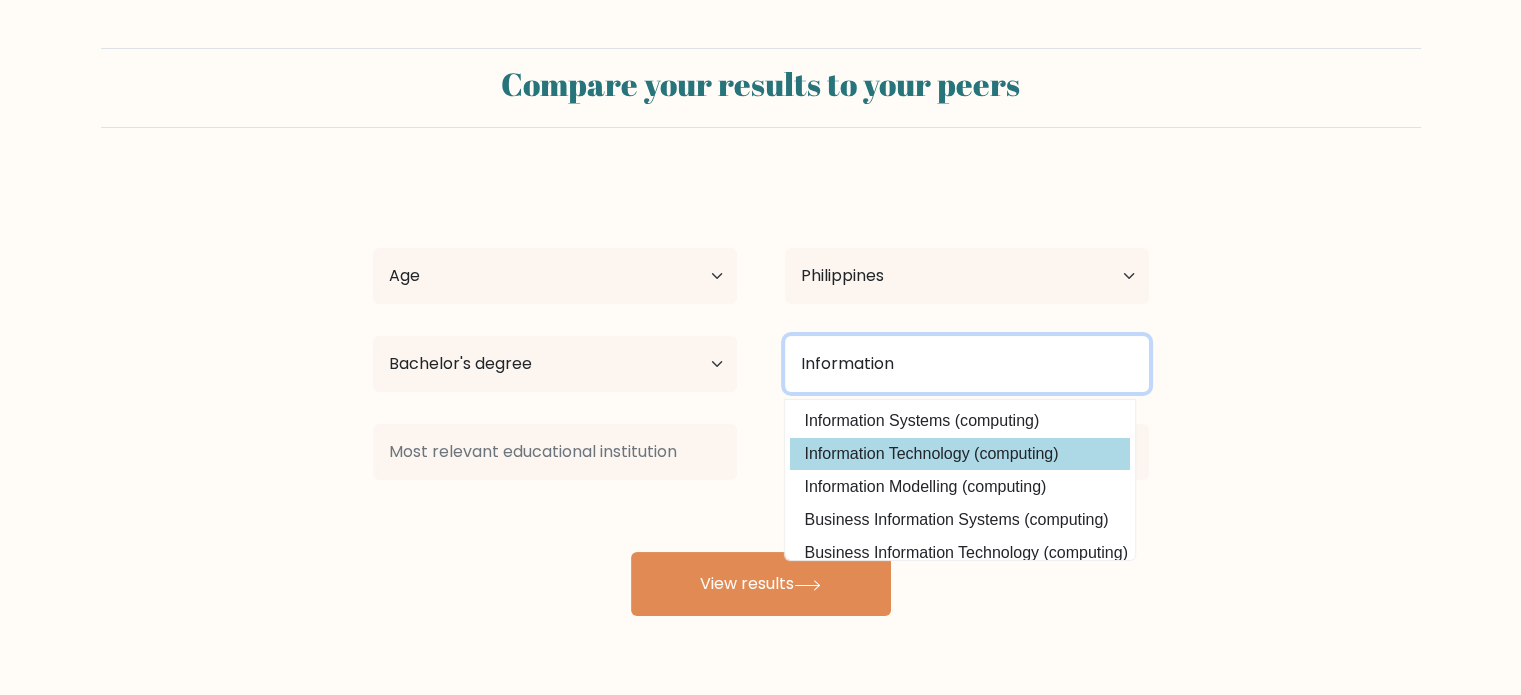 type on "Information" 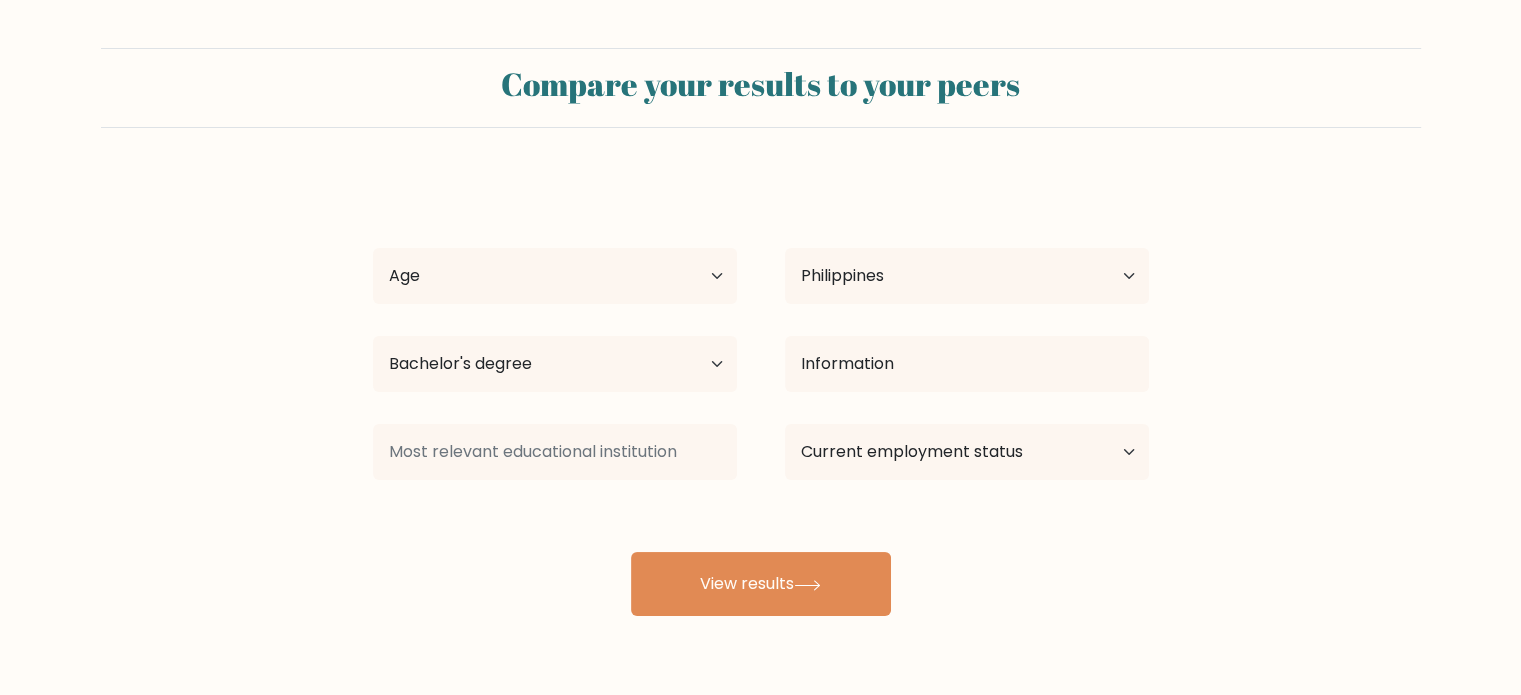 click on "Mark Anthony
Ortega
Age
Under 18 years old
18-24 years old
25-34 years old
35-44 years old
45-54 years old
55-64 years old
65 years old and above
Country
Afghanistan
Albania
Algeria
American Samoa
Andorra
Angola
Anguilla
Antarctica
Antigua and Barbuda
Argentina
Armenia
Aruba
Australia
Austria
Azerbaijan
Bahamas
Bahrain
Bangladesh
Barbados
Belarus
Belgium
Belize
Benin
Bermuda
Bhutan
Bolivia
Bonaire, Sint Eustatius and Saba
Bosnia and Herzegovina
Botswana
Bouvet Island
Brazil
Chad" at bounding box center [761, 396] 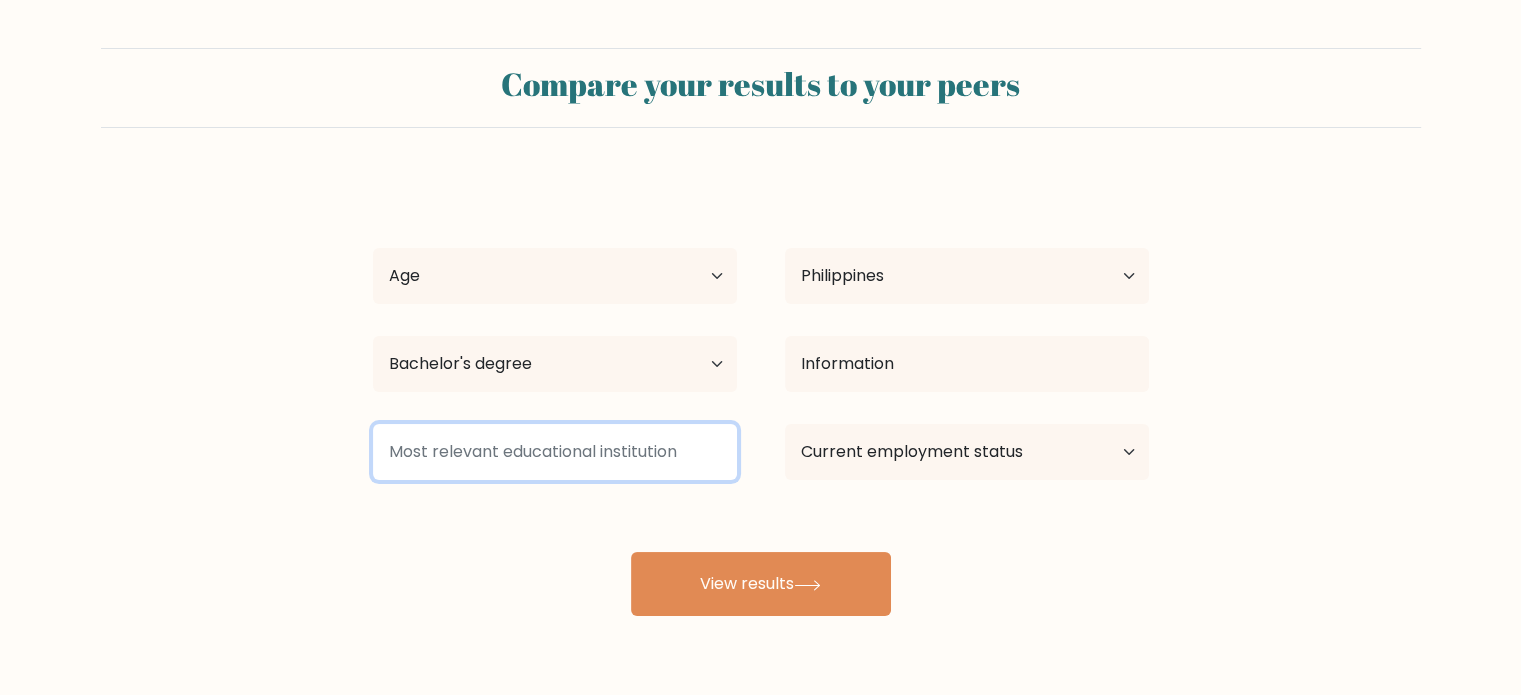 click at bounding box center (555, 452) 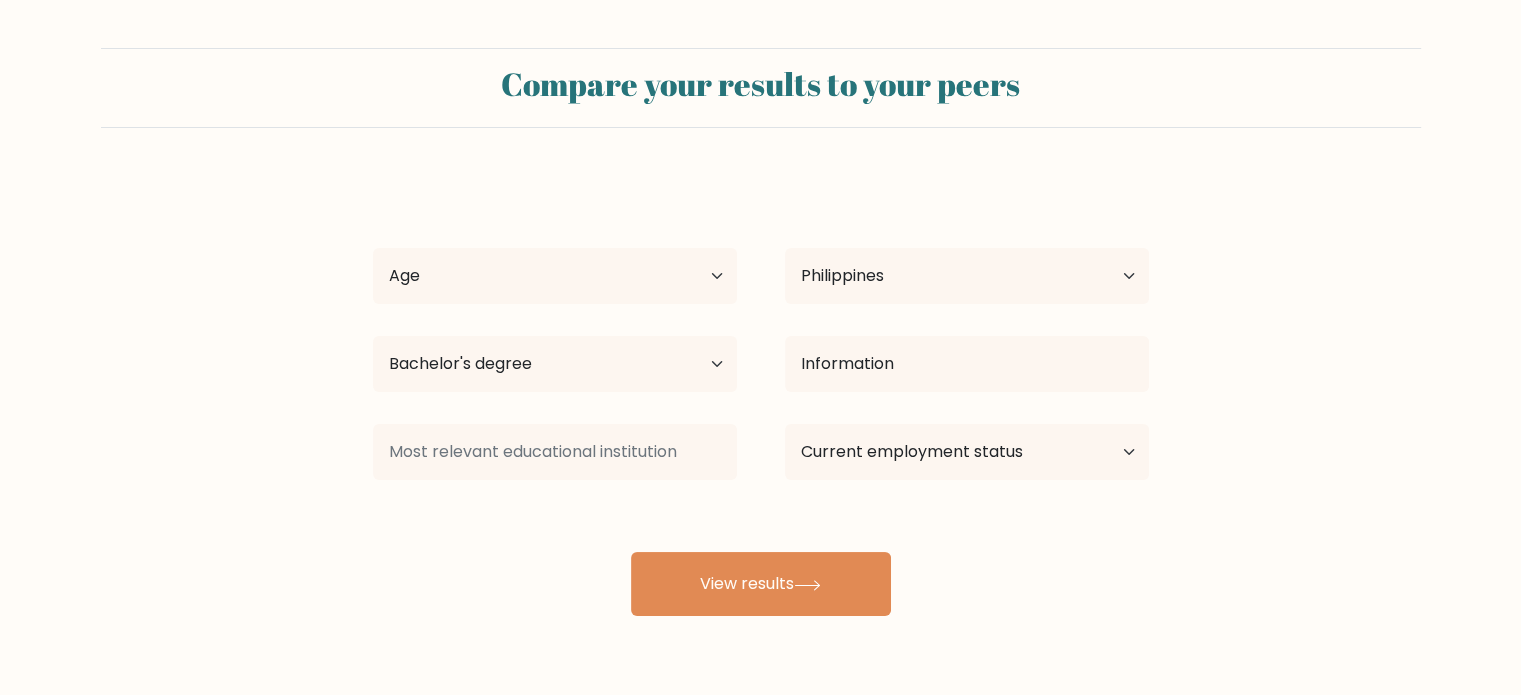 click on "Mark Anthony
Ortega
Age
Under 18 years old
18-24 years old
25-34 years old
35-44 years old
45-54 years old
55-64 years old
65 years old and above
Country
Afghanistan
Albania
Algeria
American Samoa
Andorra
Angola
Anguilla
Antarctica
Antigua and Barbuda
Argentina
Armenia
Aruba
Australia
Austria
Azerbaijan
Bahamas
Bahrain
Bangladesh
Barbados
Belarus
Belgium
Belize
Benin
Bermuda
Bhutan
Bolivia
Bonaire, Sint Eustatius and Saba
Bosnia and Herzegovina
Botswana
Bouvet Island
Brazil
Chad" at bounding box center (761, 396) 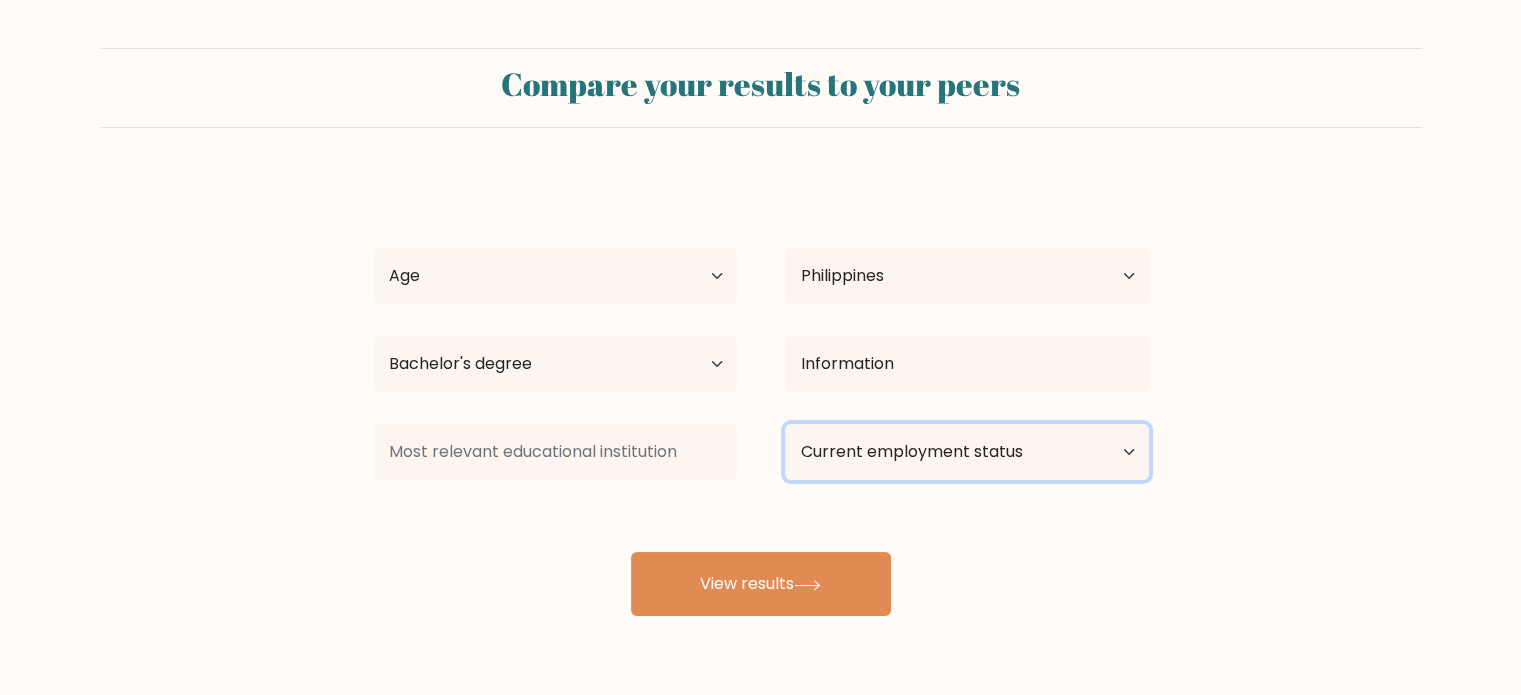 click on "Current employment status
Employed
Student
Retired
Other / prefer not to answer" at bounding box center [967, 452] 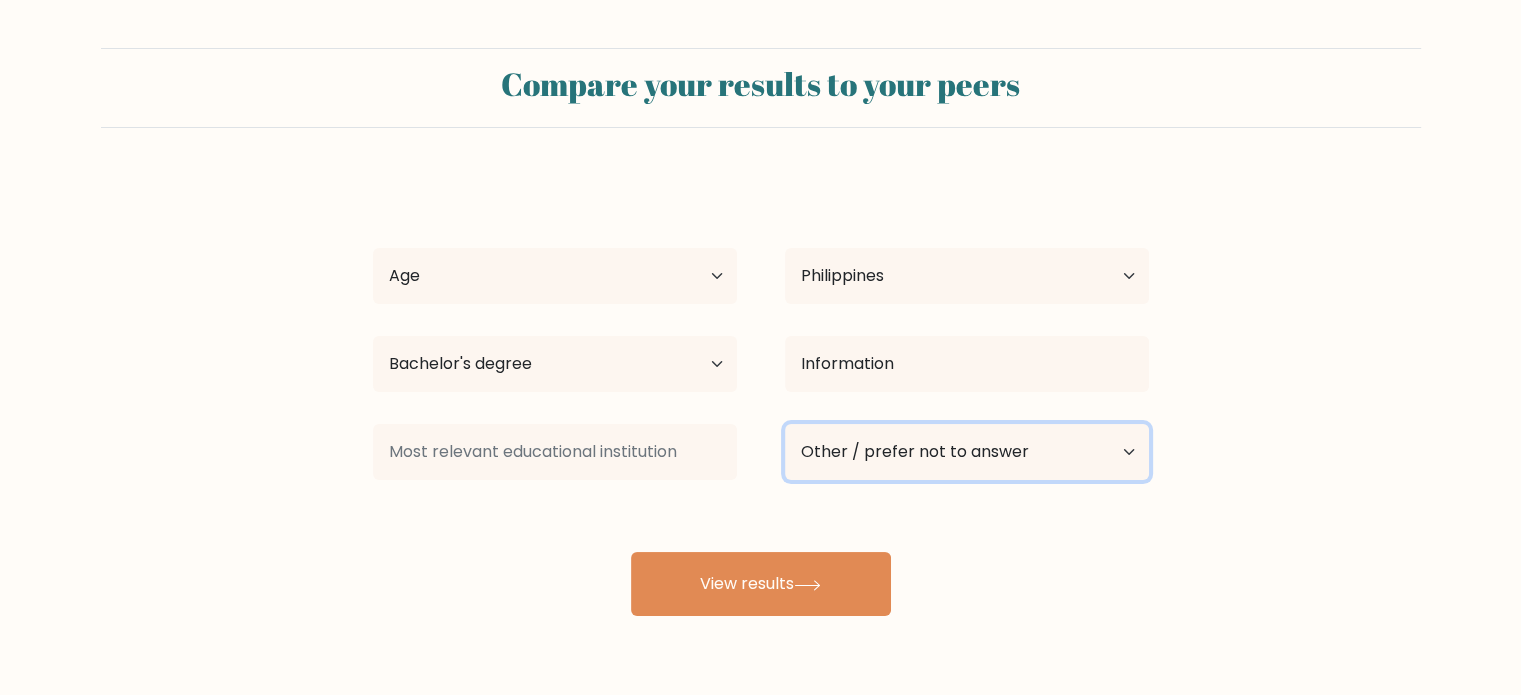 click on "Current employment status
Employed
Student
Retired
Other / prefer not to answer" at bounding box center [967, 452] 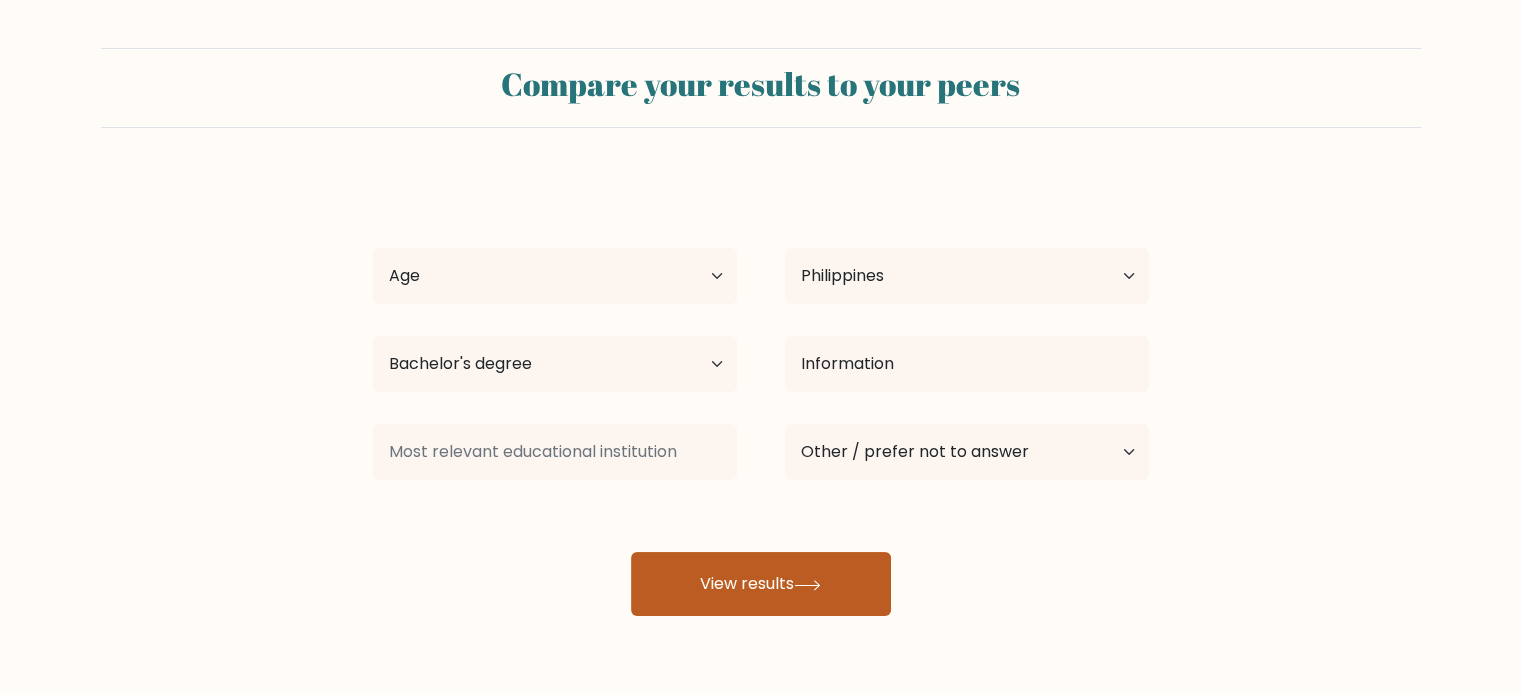 click on "View results" at bounding box center [761, 584] 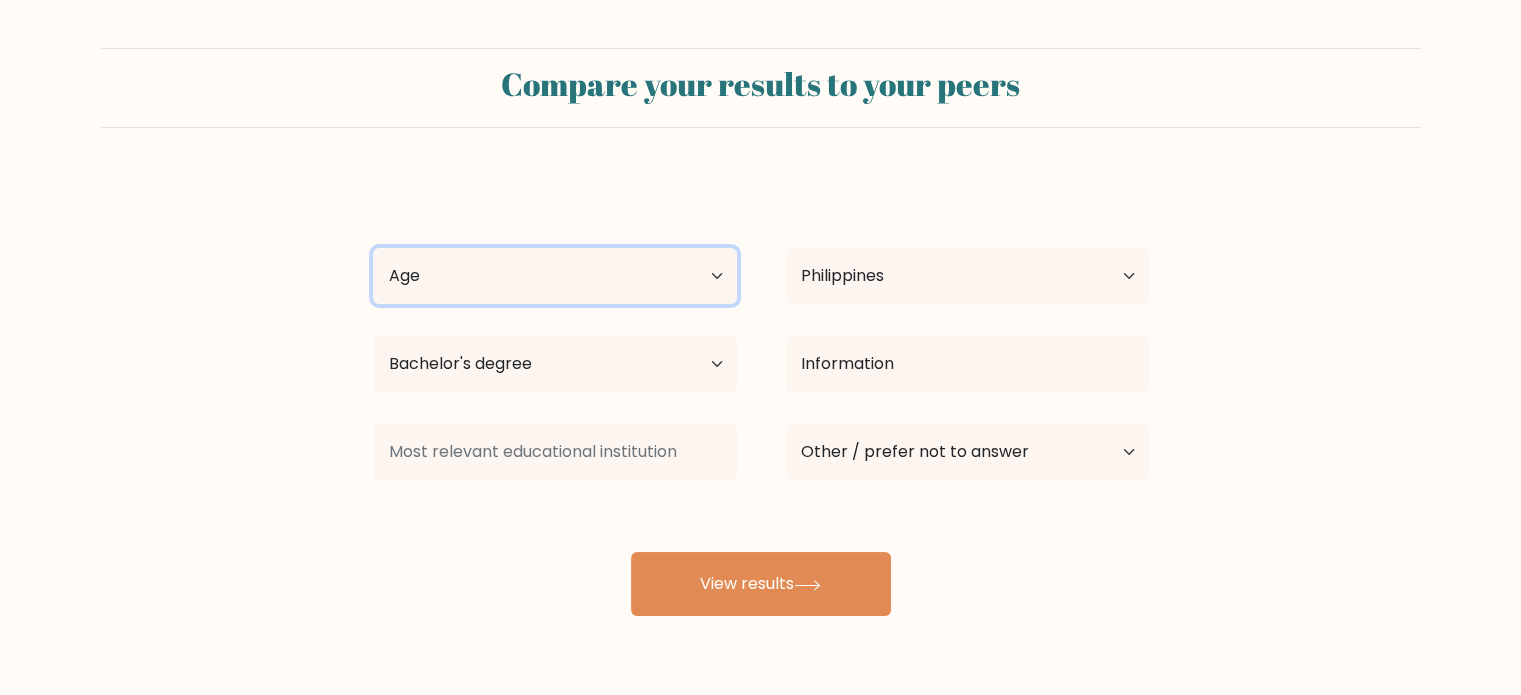 click on "Age
Under 18 years old
18-24 years old
25-34 years old
35-44 years old
45-54 years old
55-64 years old
65 years old and above" at bounding box center (555, 276) 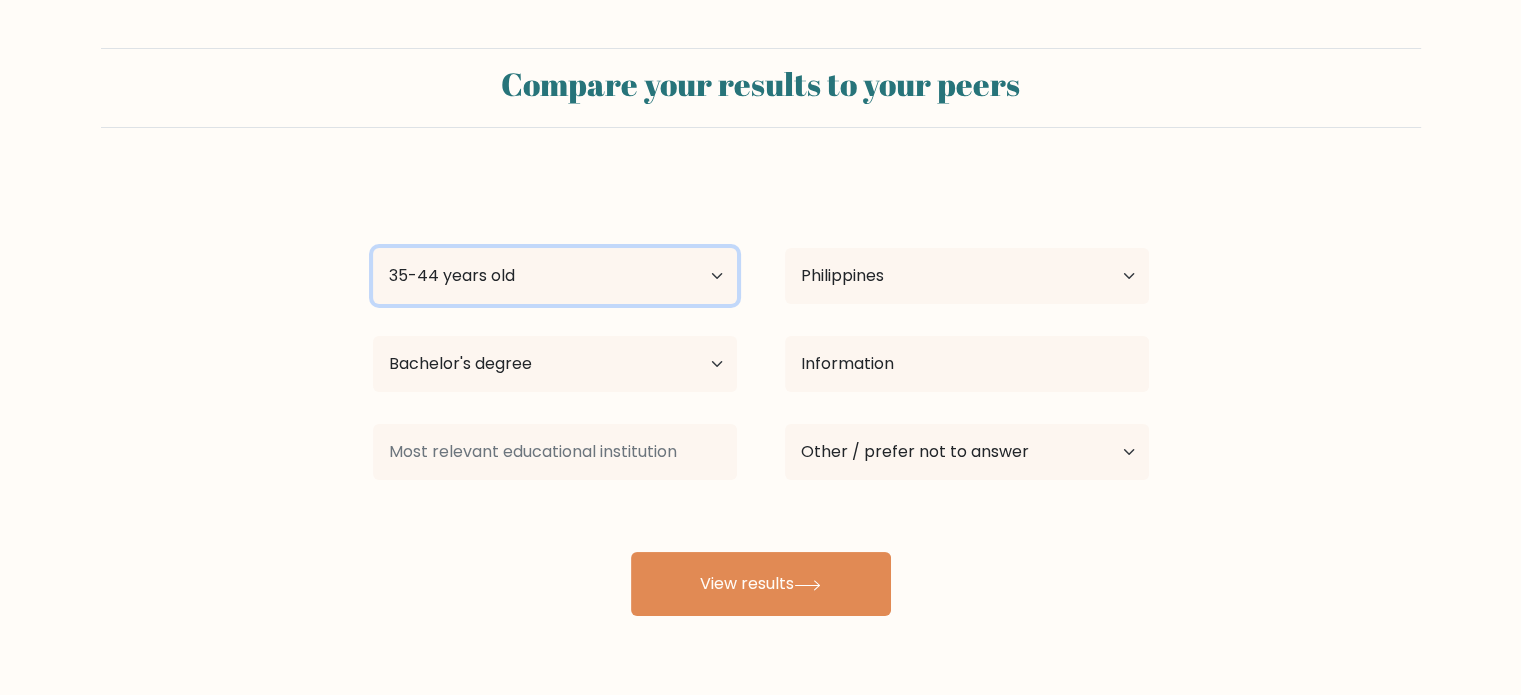 click on "Age
Under 18 years old
18-24 years old
25-34 years old
35-44 years old
45-54 years old
55-64 years old
65 years old and above" at bounding box center [555, 276] 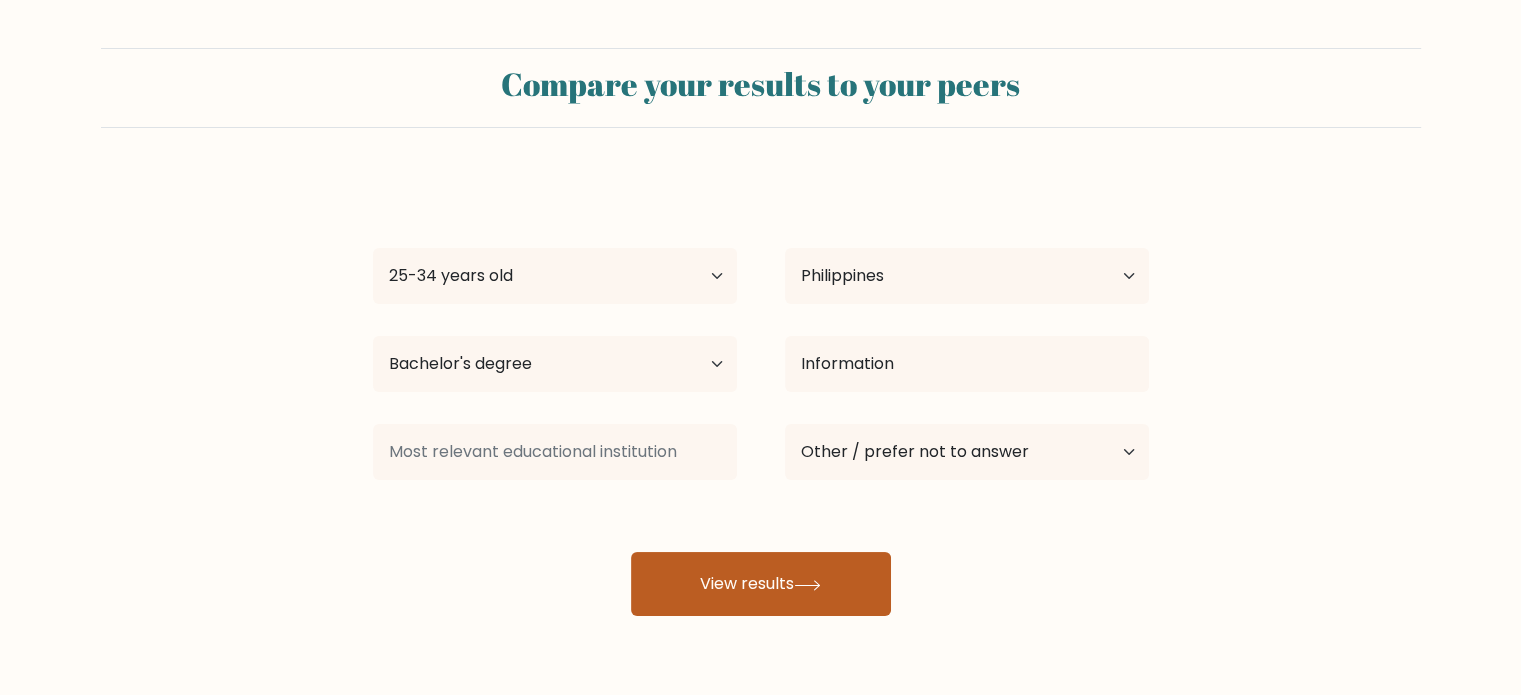 click on "View results" at bounding box center (761, 584) 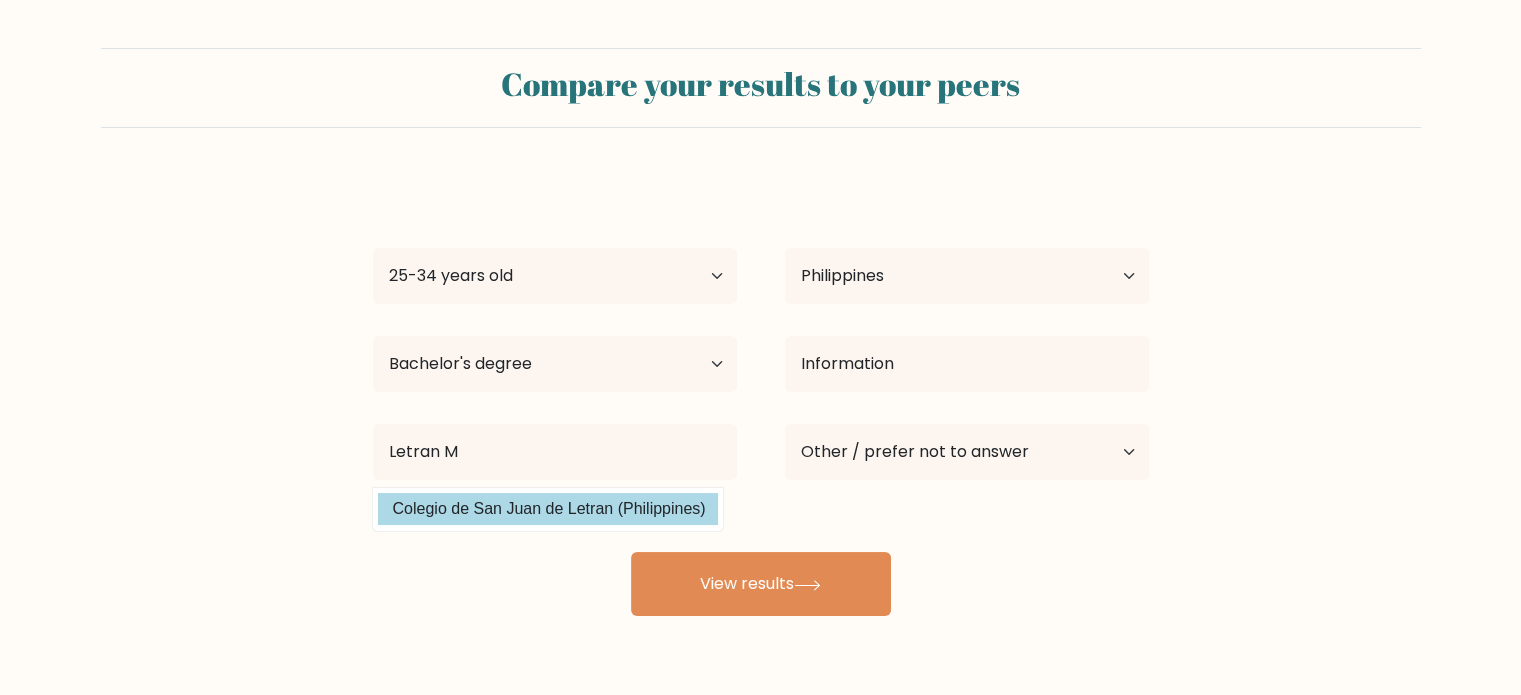 click on "Mark Anthony
Ortega
Age
Under 18 years old
18-24 years old
25-34 years old
35-44 years old
45-54 years old
55-64 years old
65 years old and above
Country
Afghanistan
Albania
Algeria
American Samoa
Andorra
Angola
Anguilla
Antarctica
Antigua and Barbuda
Argentina
Armenia
Aruba
Australia
Austria
Azerbaijan
Bahamas
Bahrain
Bangladesh
Barbados
Belarus
Belgium
Belize
Benin
Bermuda
Bhutan
Bolivia
Bonaire, Sint Eustatius and Saba
Bosnia and Herzegovina
Botswana
Bouvet Island
Brazil
Chad" at bounding box center (761, 396) 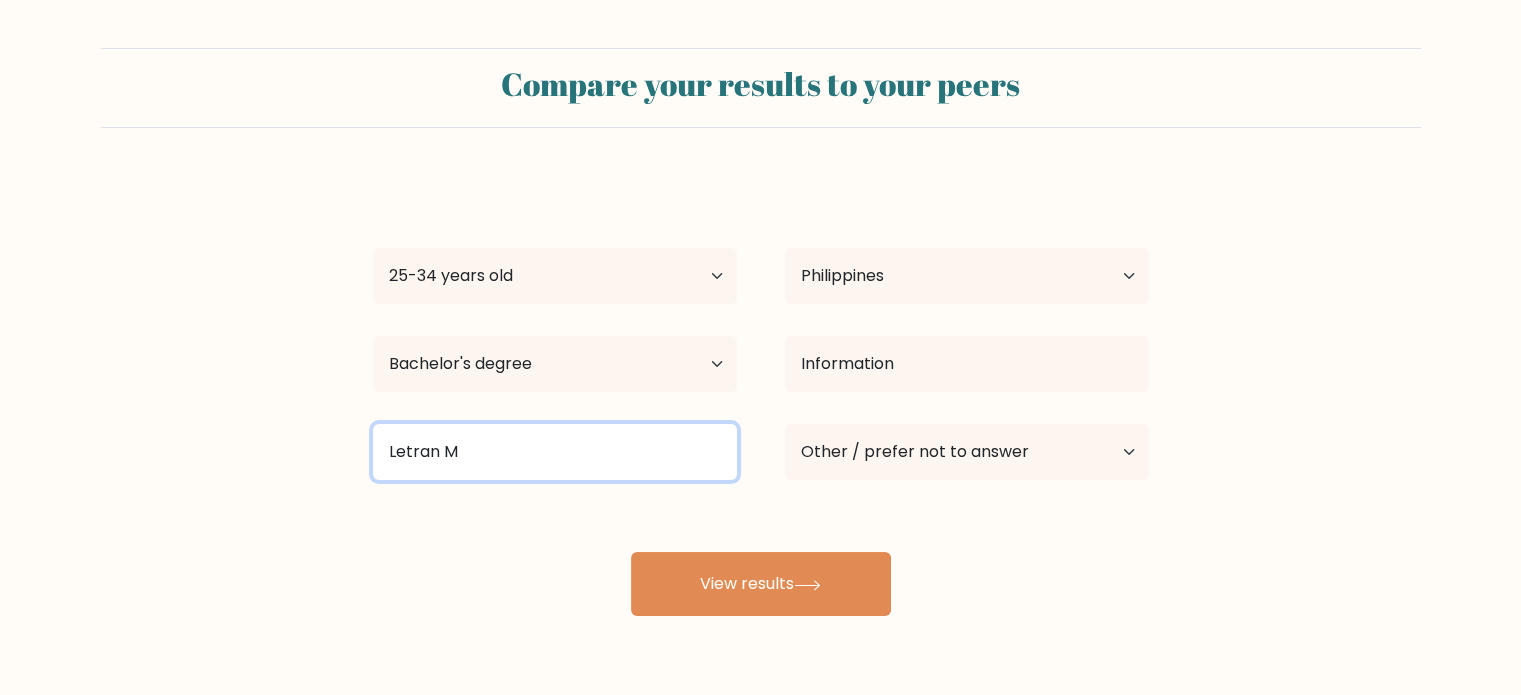 click on "Letran M" at bounding box center [555, 452] 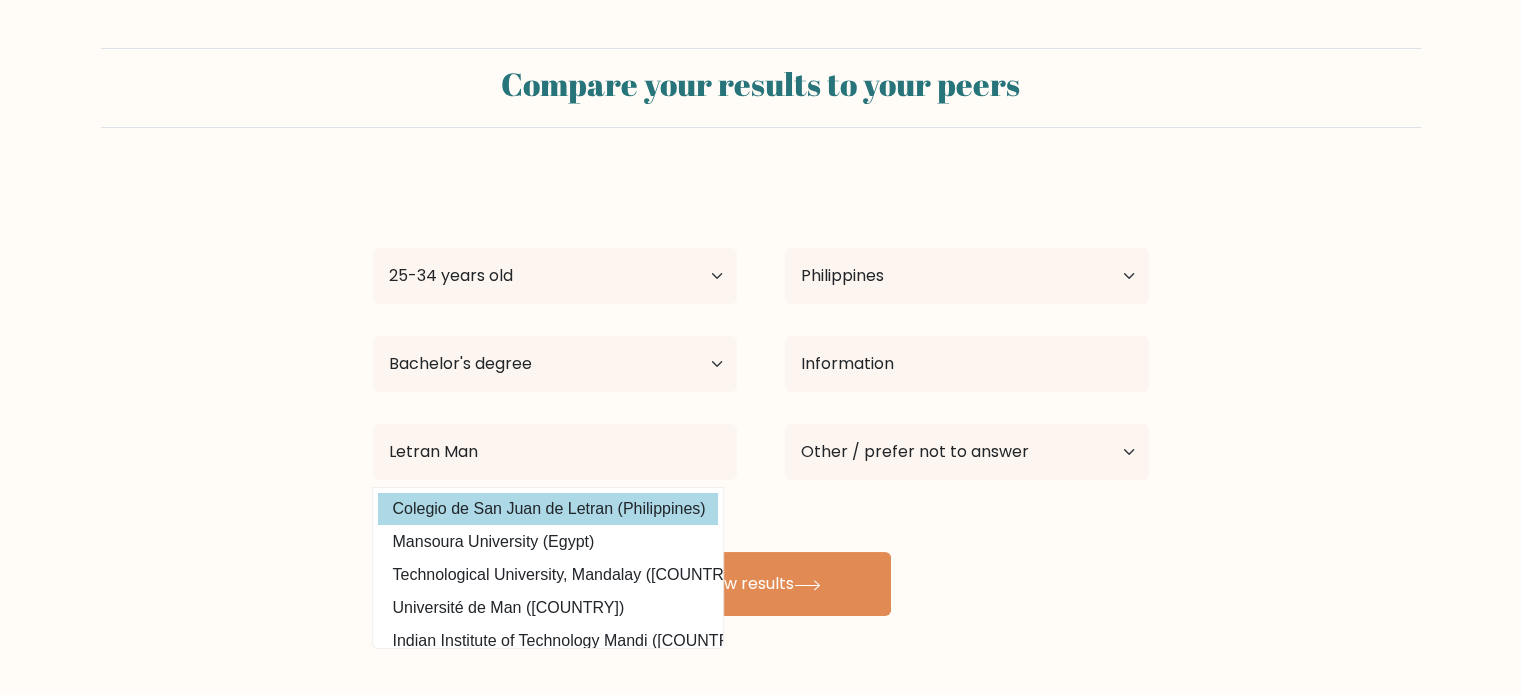 click on "Colegio de San Juan de Letran (Philippines)" at bounding box center [548, 509] 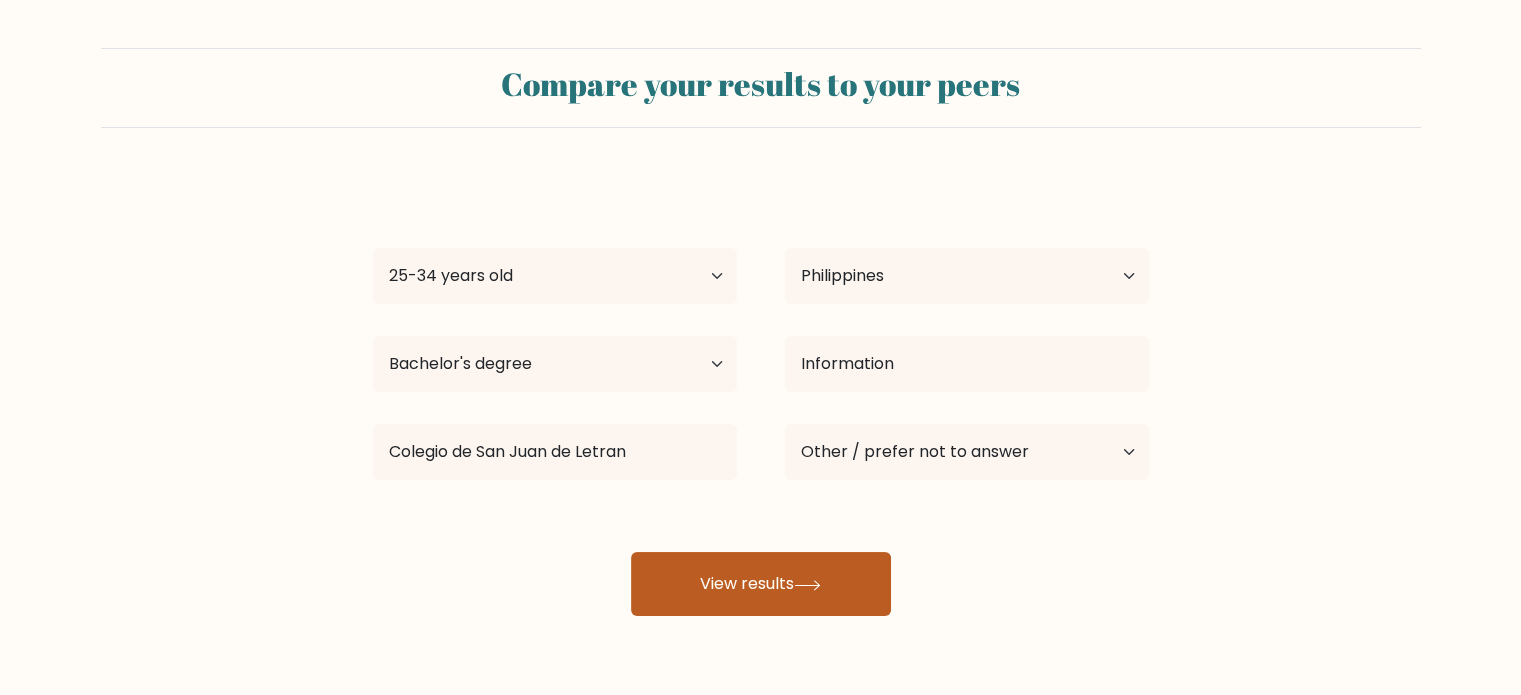 click on "View results" at bounding box center (761, 584) 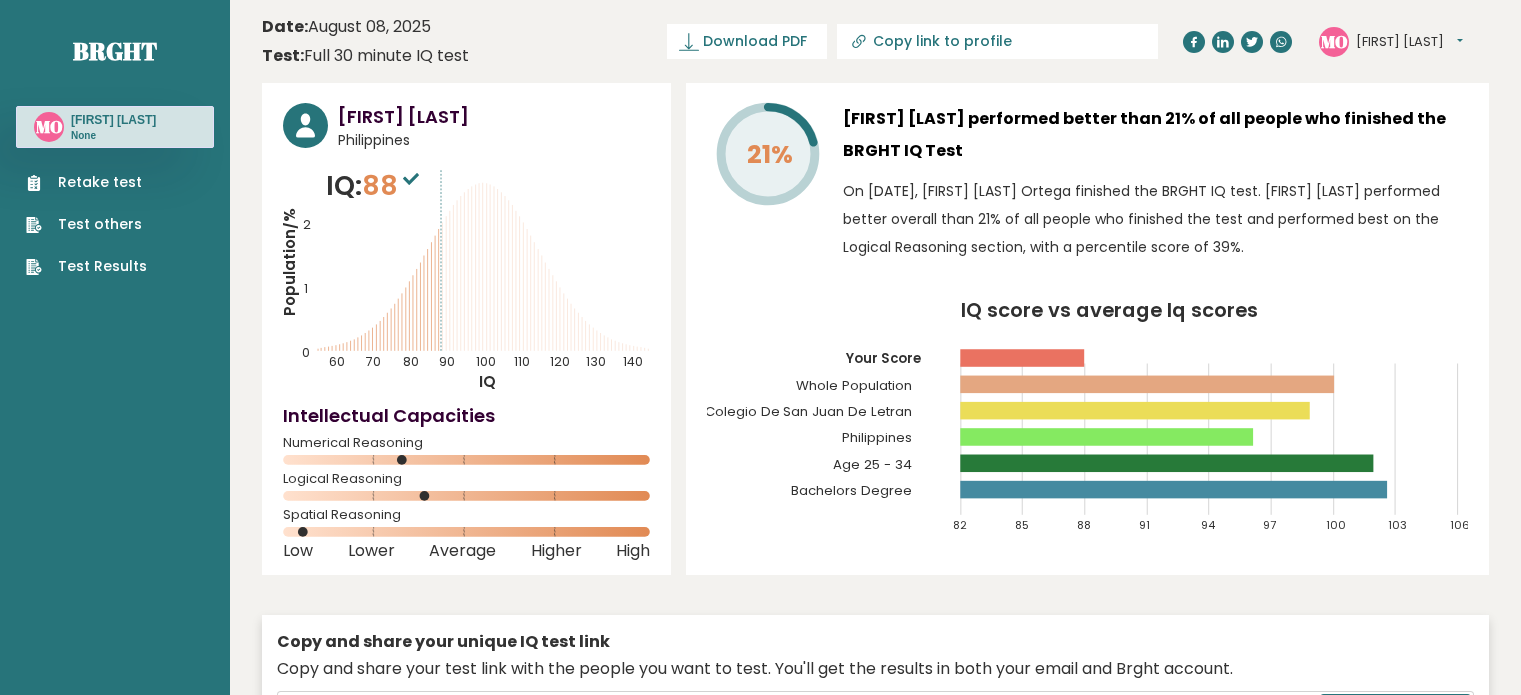 scroll, scrollTop: 0, scrollLeft: 0, axis: both 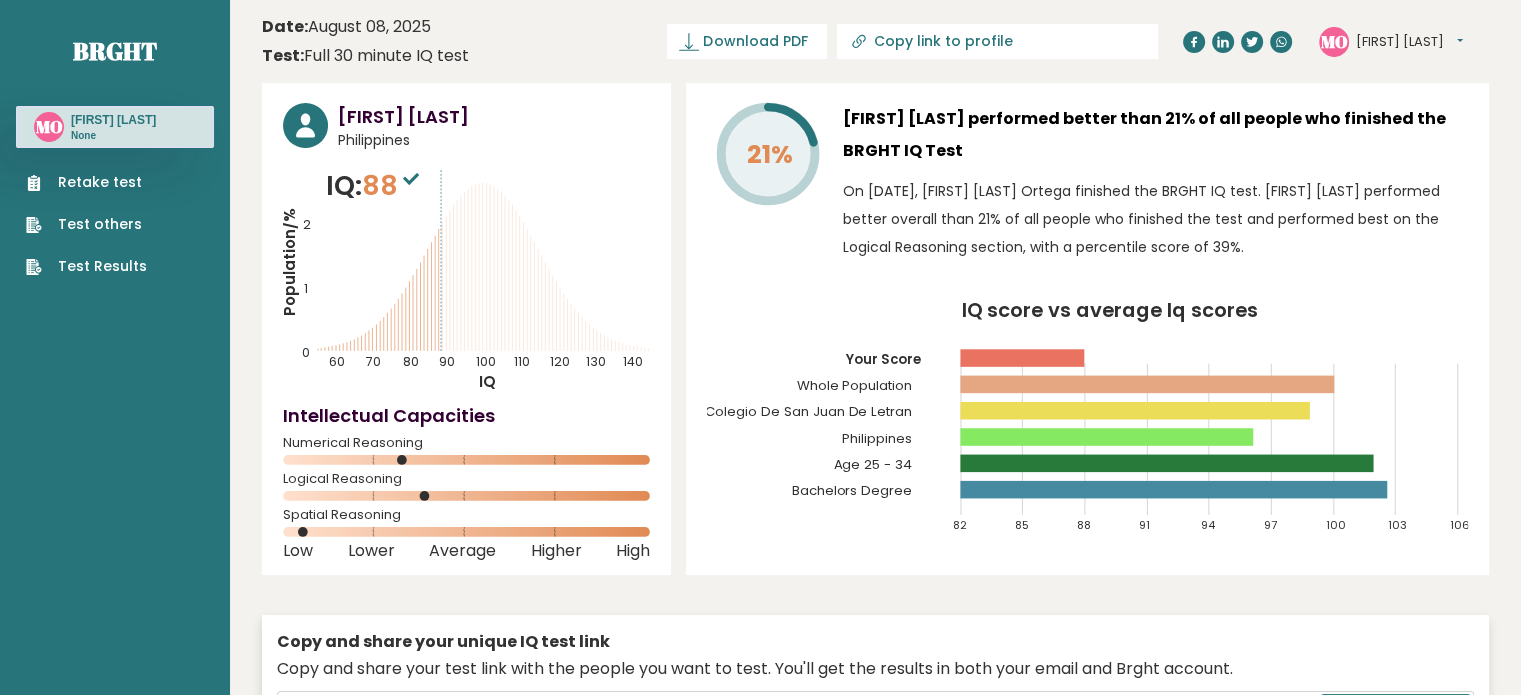 drag, startPoint x: 122, startPoint y: 143, endPoint x: 580, endPoint y: 150, distance: 458.0535 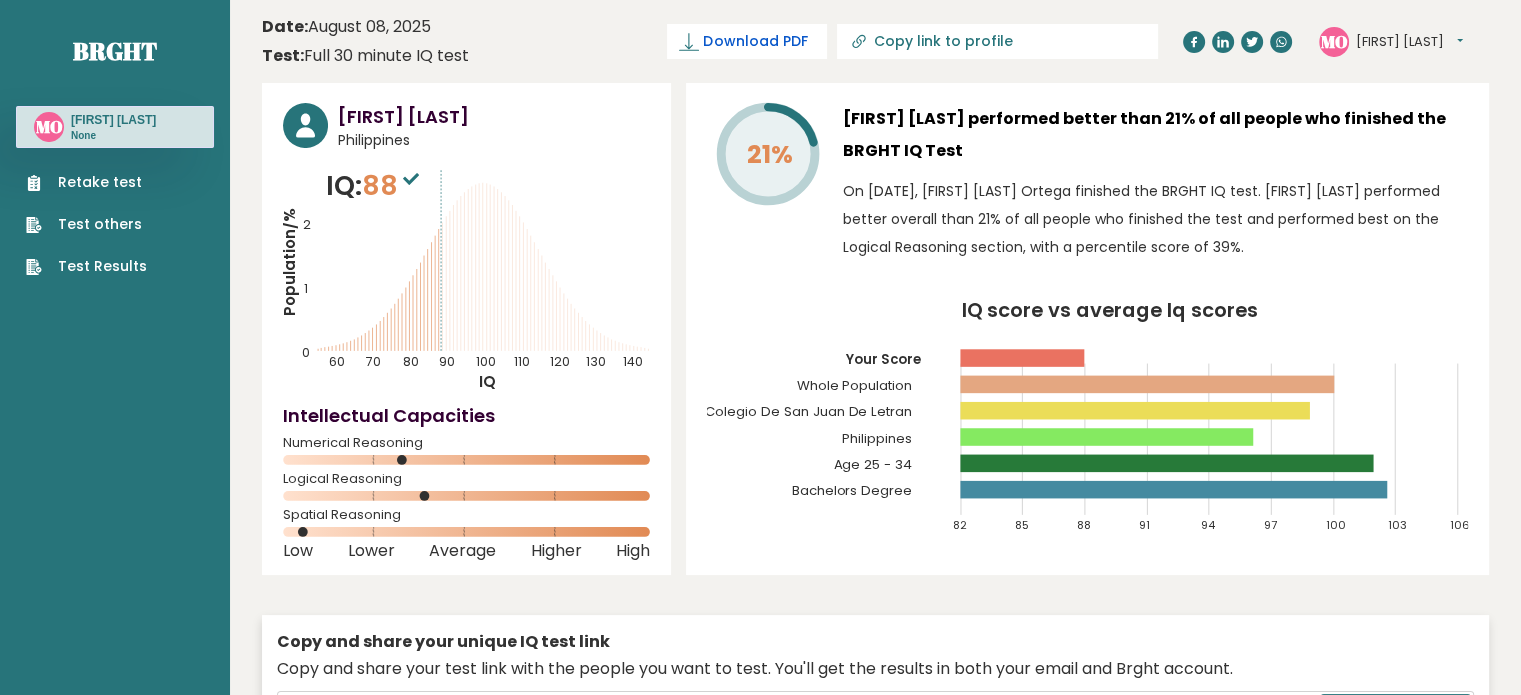 click on "Download PDF" at bounding box center (747, 41) 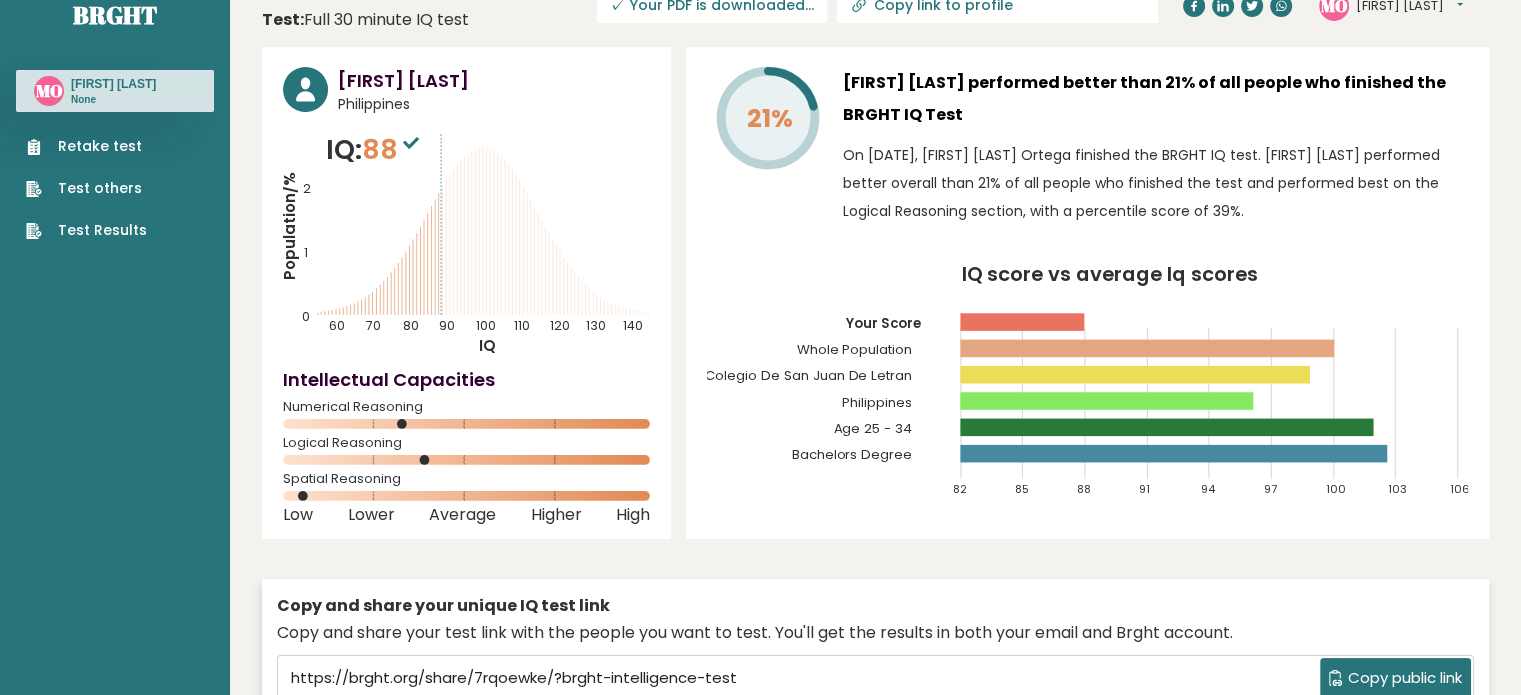 scroll, scrollTop: 0, scrollLeft: 0, axis: both 